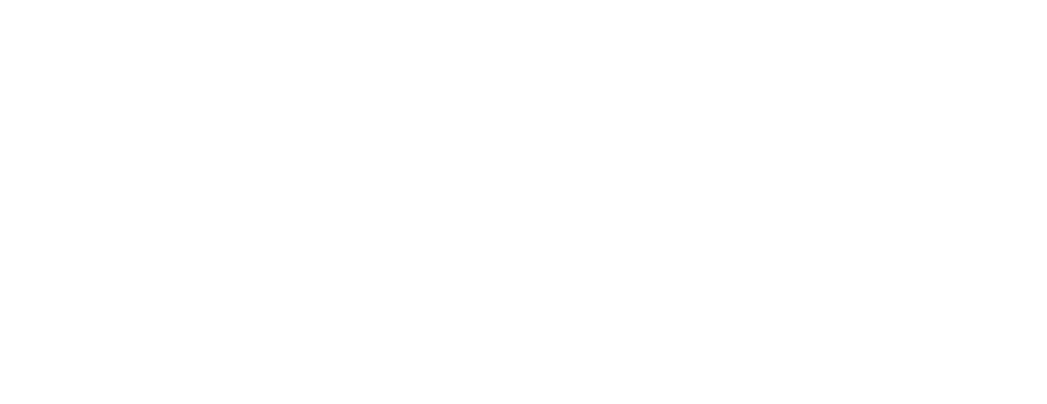 scroll, scrollTop: 0, scrollLeft: 0, axis: both 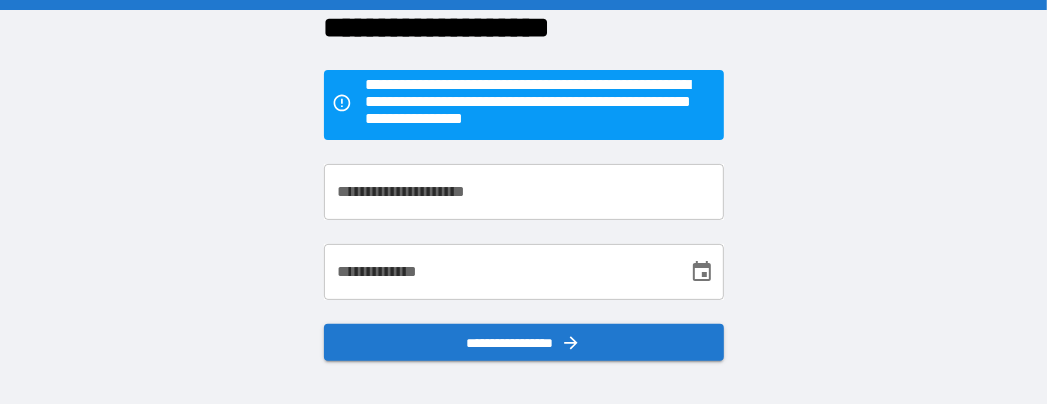 click on "**********" at bounding box center (524, 192) 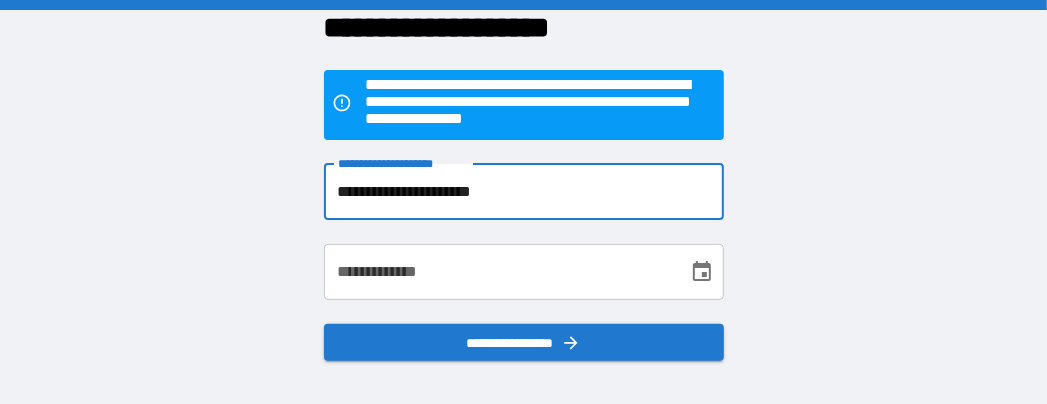 type on "**********" 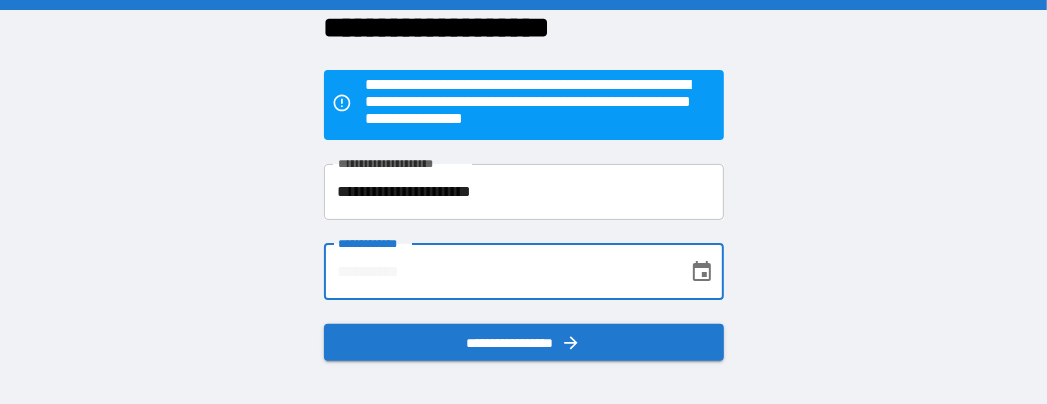 drag, startPoint x: 342, startPoint y: 280, endPoint x: 362, endPoint y: 267, distance: 23.853722 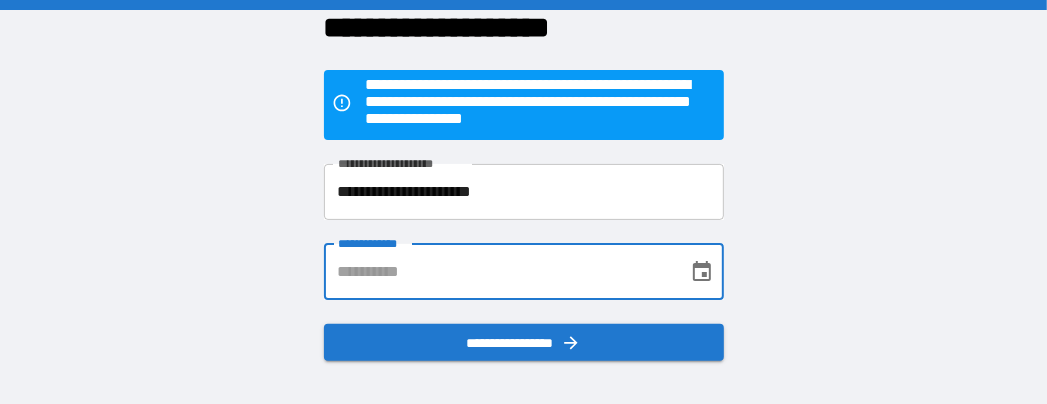 click on "**********" at bounding box center [499, 272] 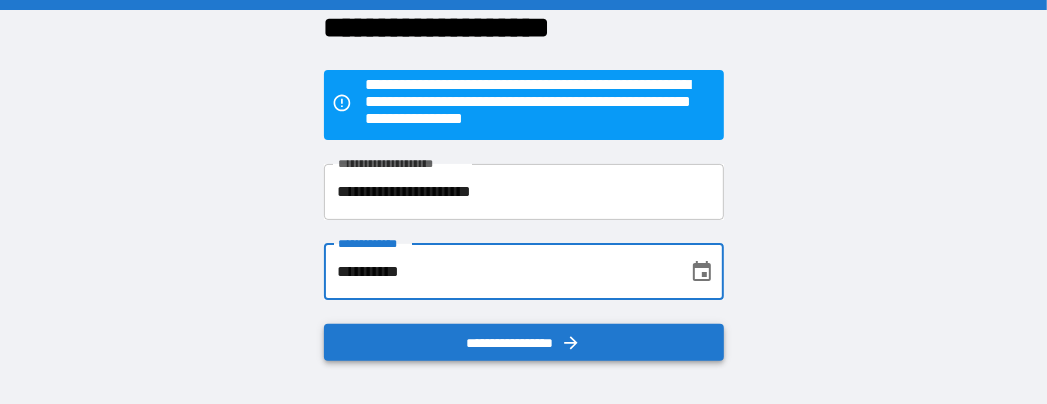 type on "**********" 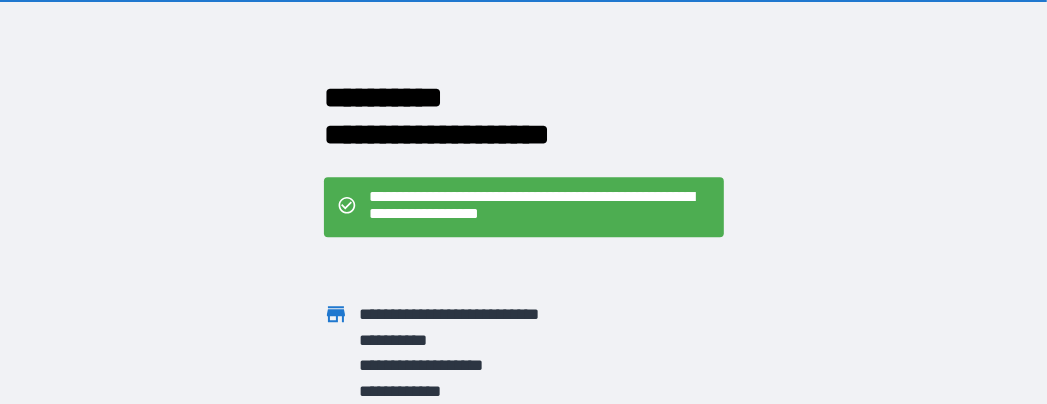 scroll, scrollTop: 9, scrollLeft: 0, axis: vertical 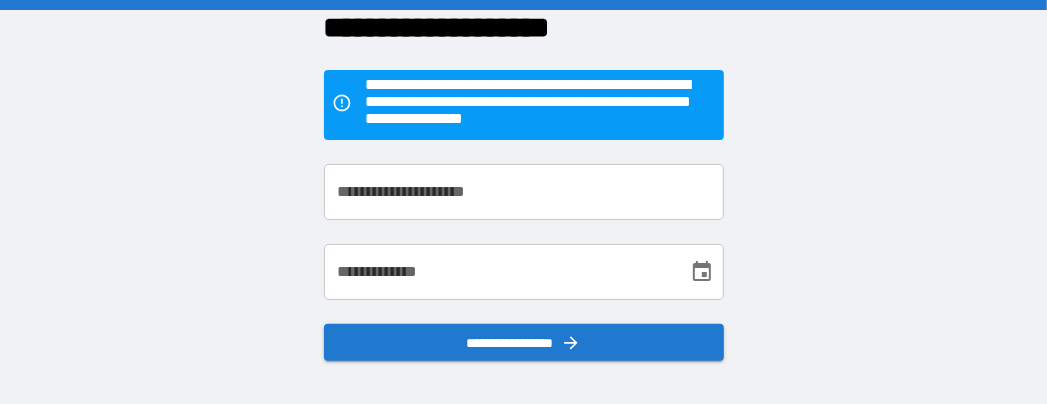click on "**********" at bounding box center [524, 192] 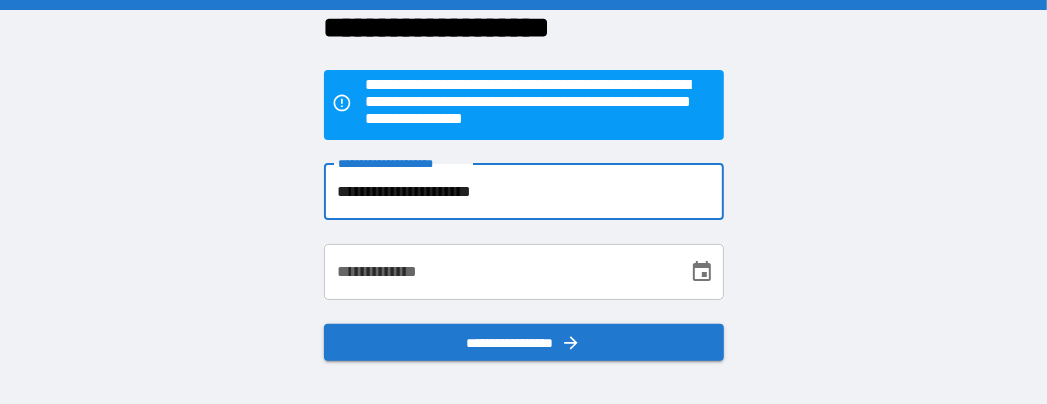 type on "**********" 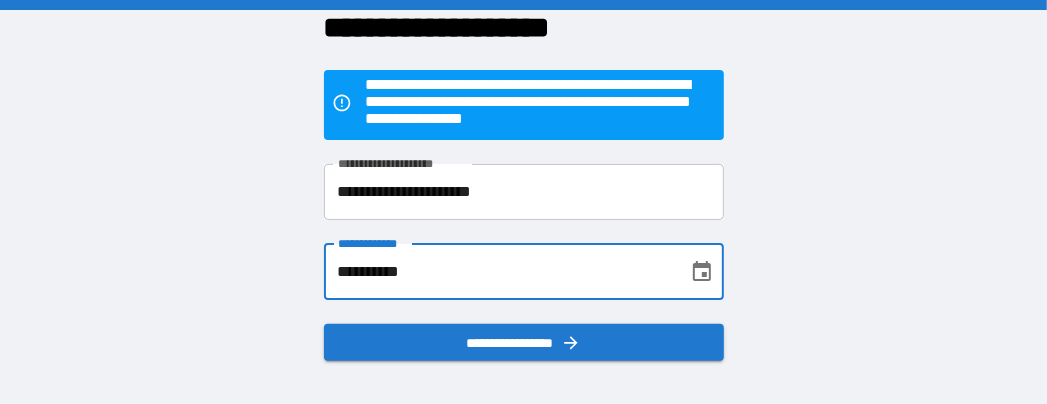 type on "**********" 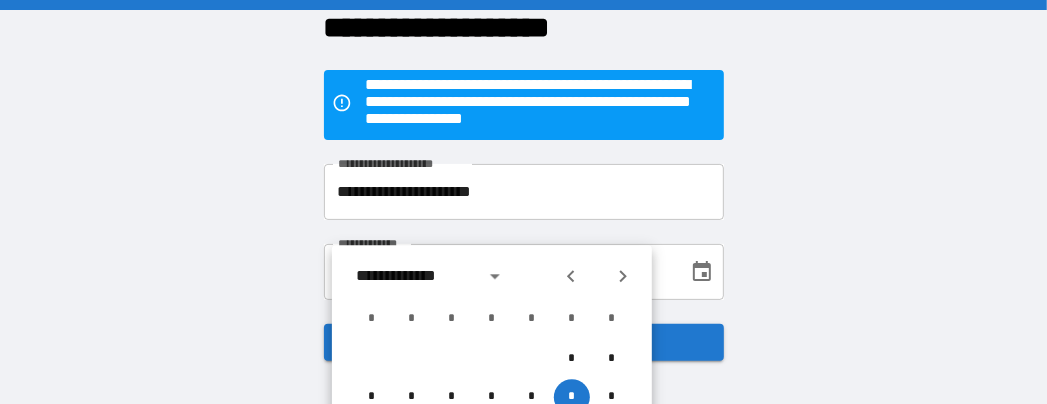 scroll, scrollTop: 124, scrollLeft: 0, axis: vertical 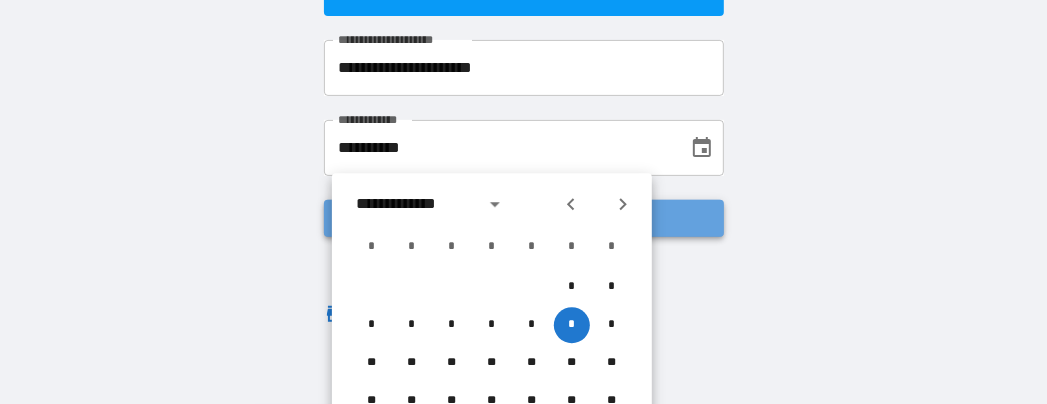 click on "**********" at bounding box center [524, 219] 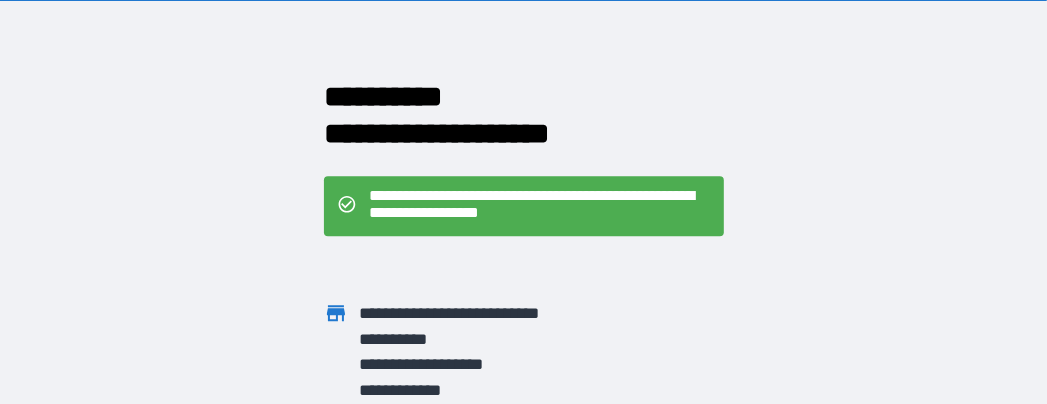 scroll, scrollTop: 9, scrollLeft: 0, axis: vertical 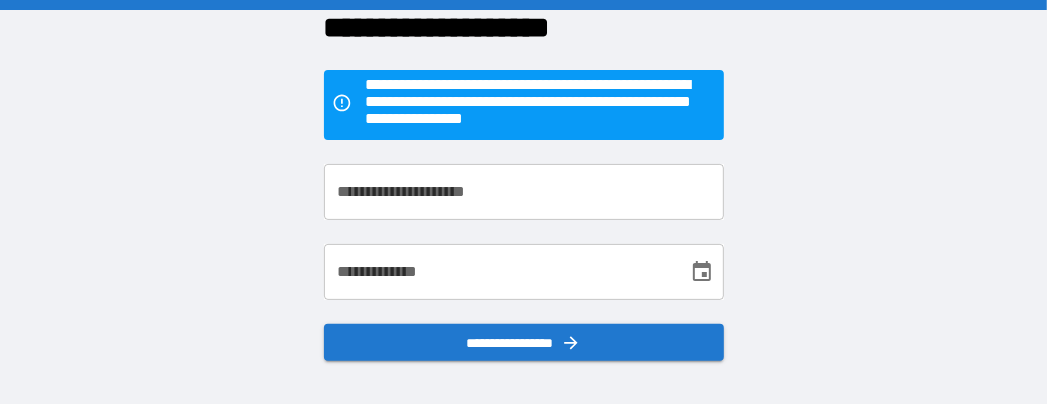 click on "**********" at bounding box center [524, 192] 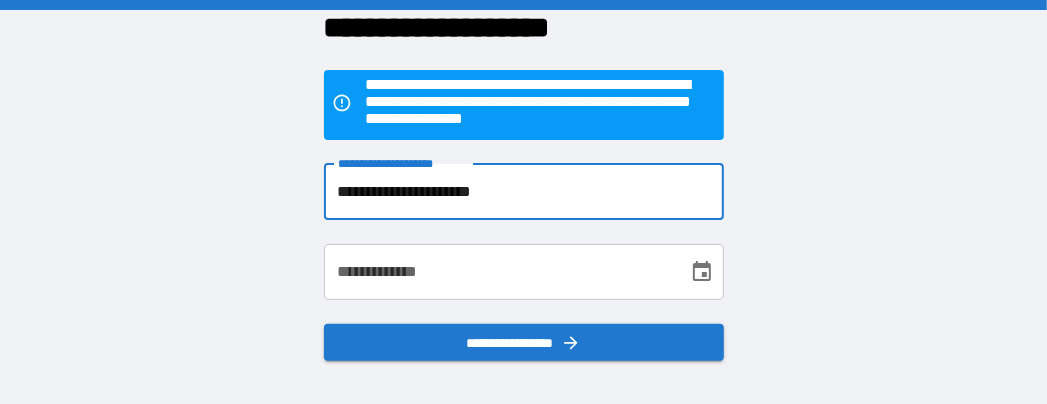 type on "**********" 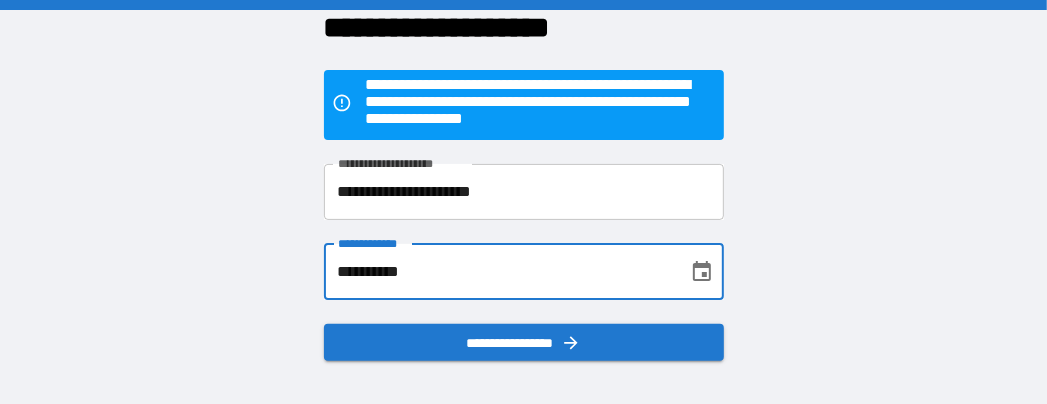 type on "**********" 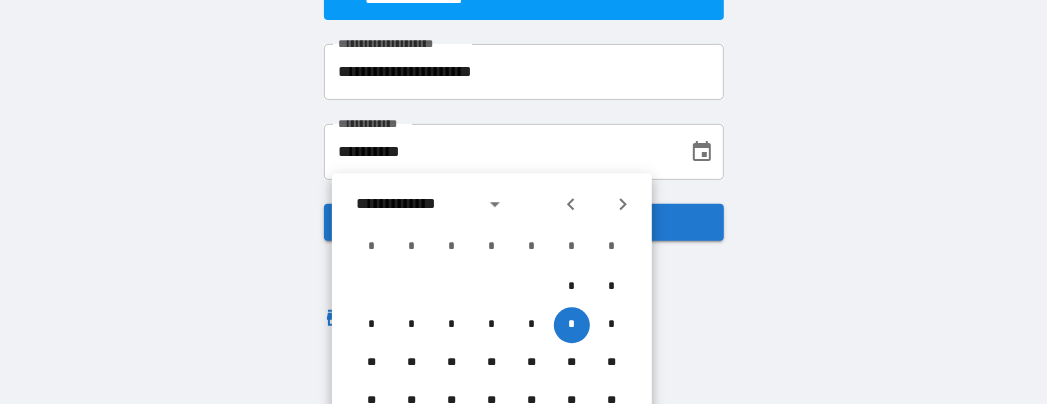 scroll, scrollTop: 124, scrollLeft: 0, axis: vertical 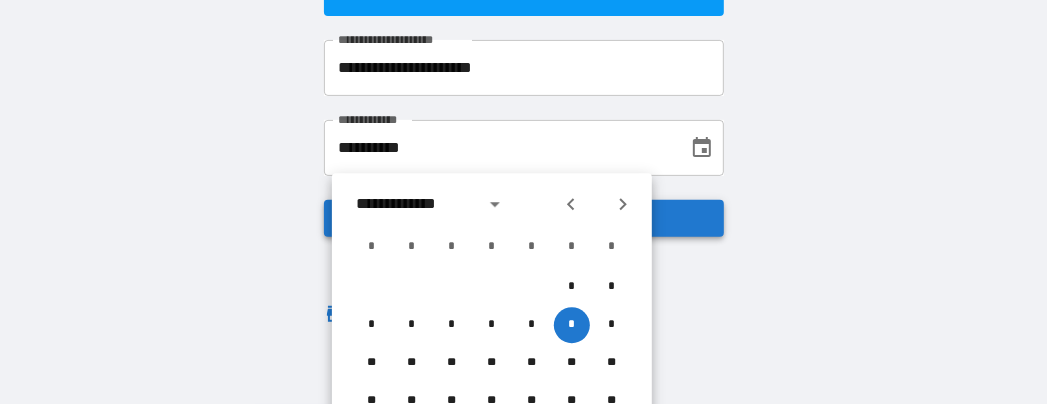 click on "**********" at bounding box center (524, 219) 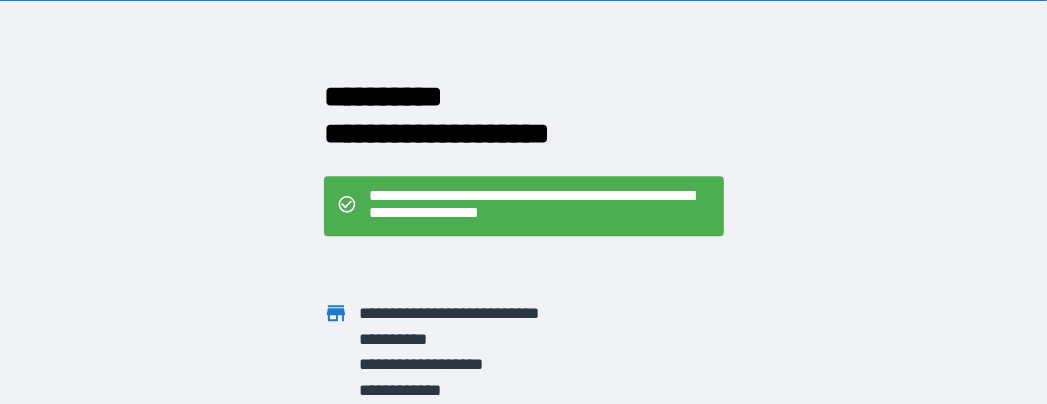 scroll, scrollTop: 9, scrollLeft: 0, axis: vertical 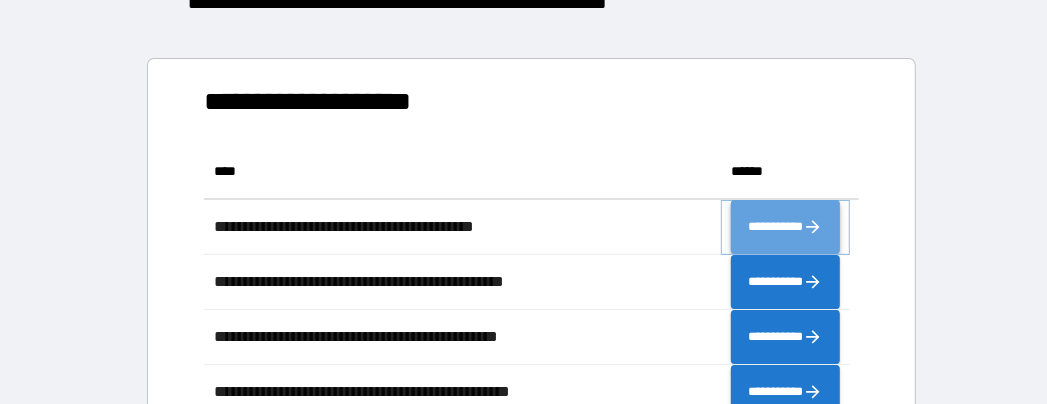 click on "**********" at bounding box center [785, 227] 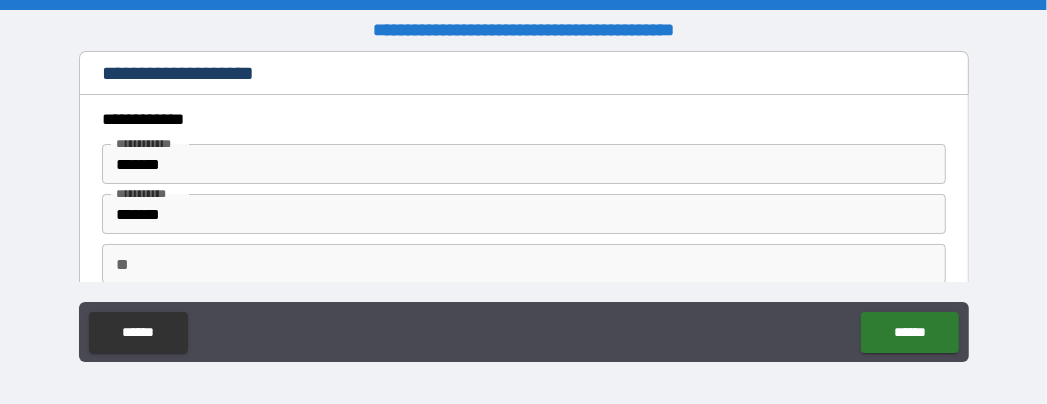 drag, startPoint x: 928, startPoint y: 332, endPoint x: 1006, endPoint y: 276, distance: 96.02083 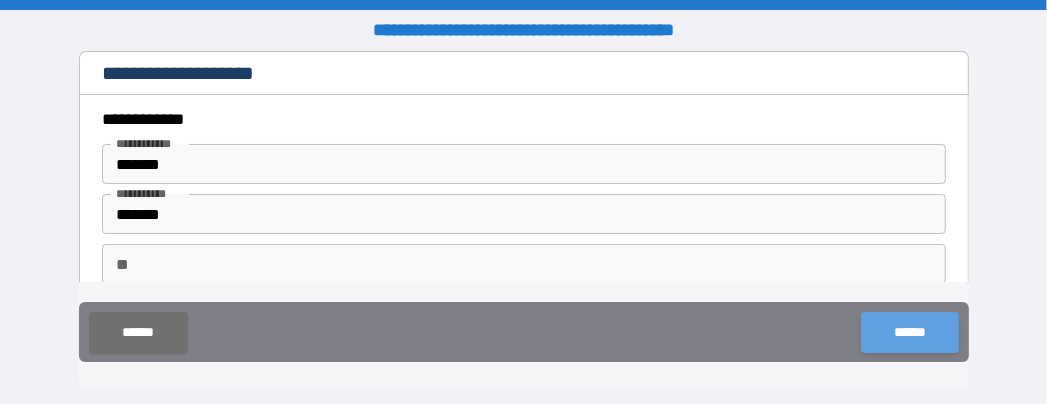 click on "******" at bounding box center [909, 332] 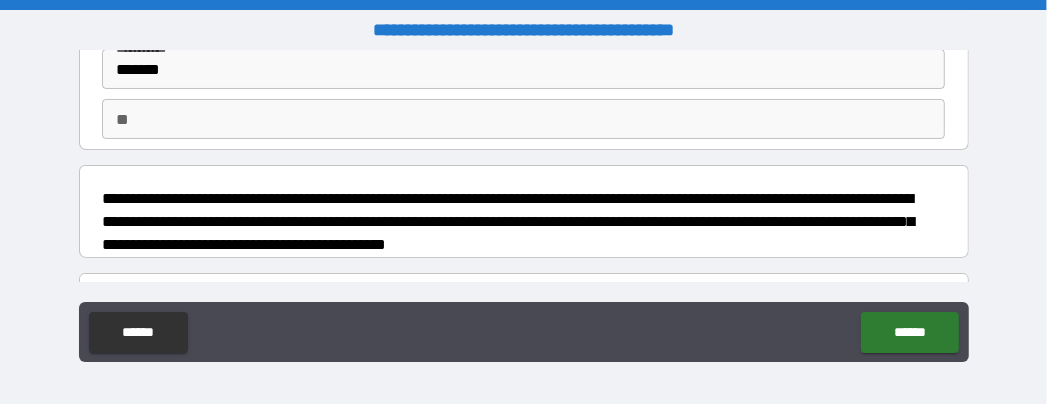 scroll, scrollTop: 153, scrollLeft: 0, axis: vertical 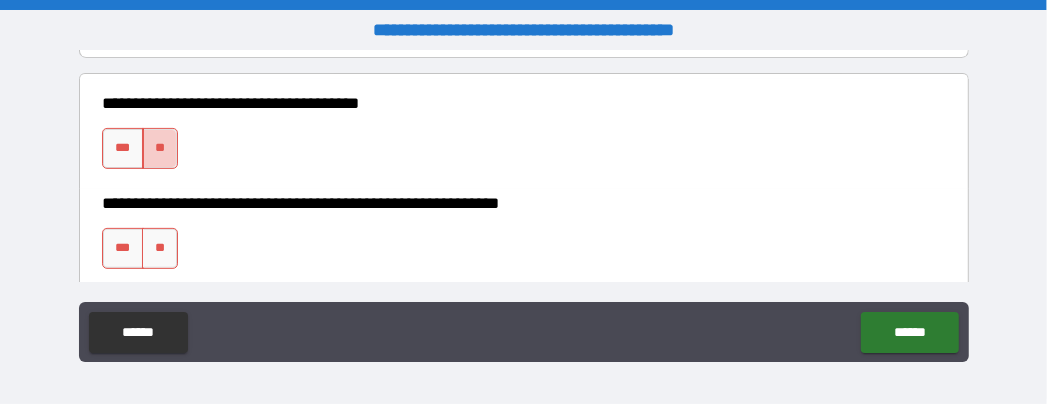 click on "**" at bounding box center [160, 148] 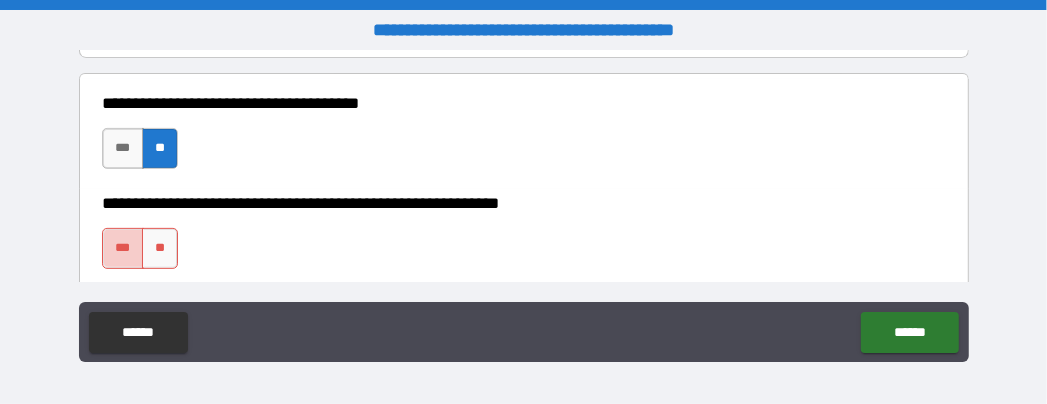 click on "***" at bounding box center [123, 248] 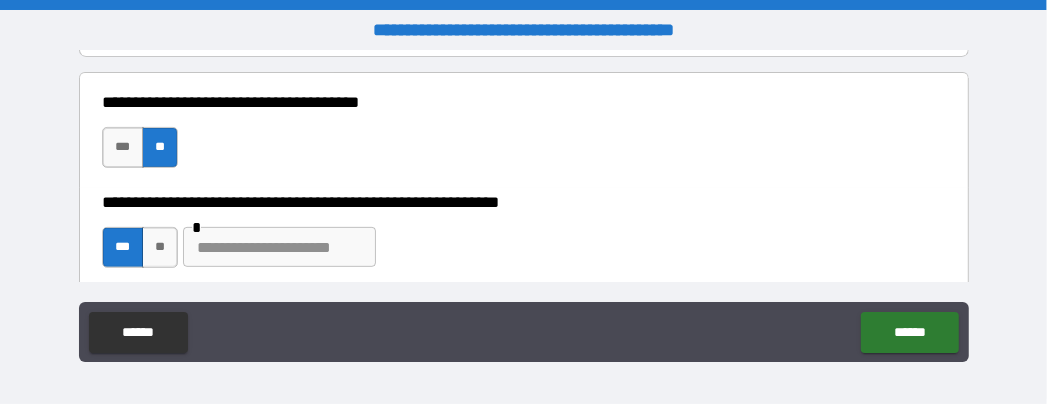 scroll, scrollTop: 345, scrollLeft: 0, axis: vertical 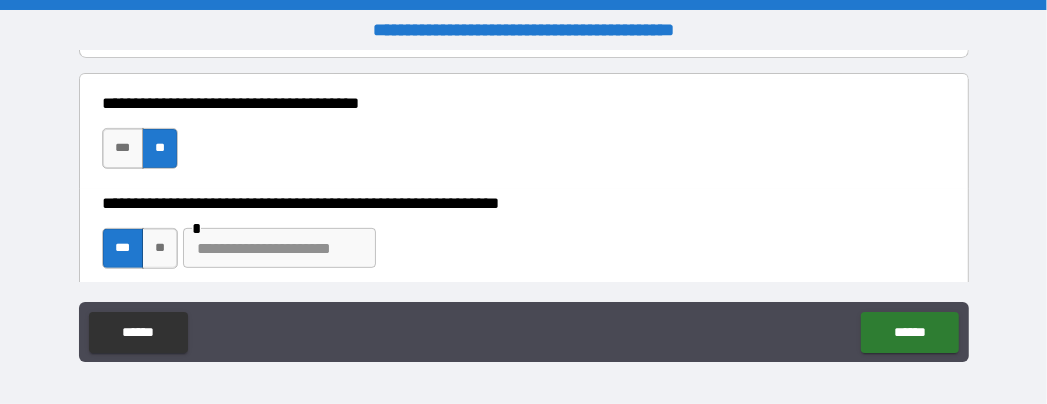click at bounding box center (279, 248) 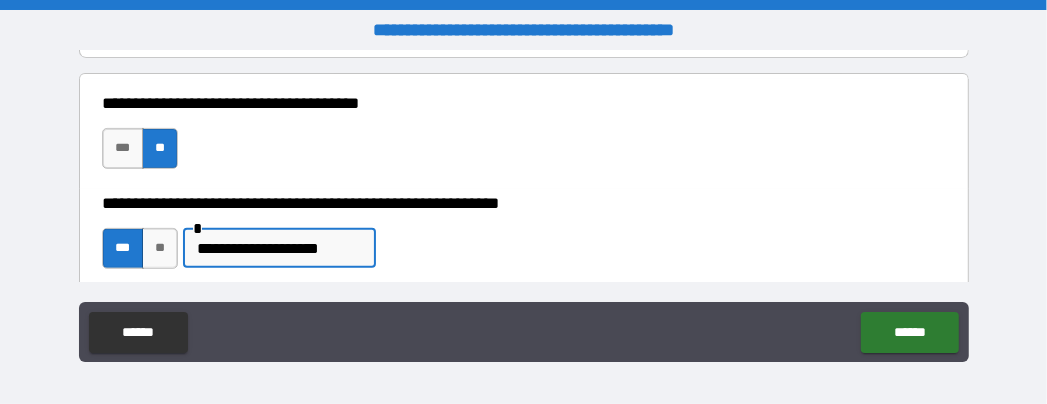 type on "**********" 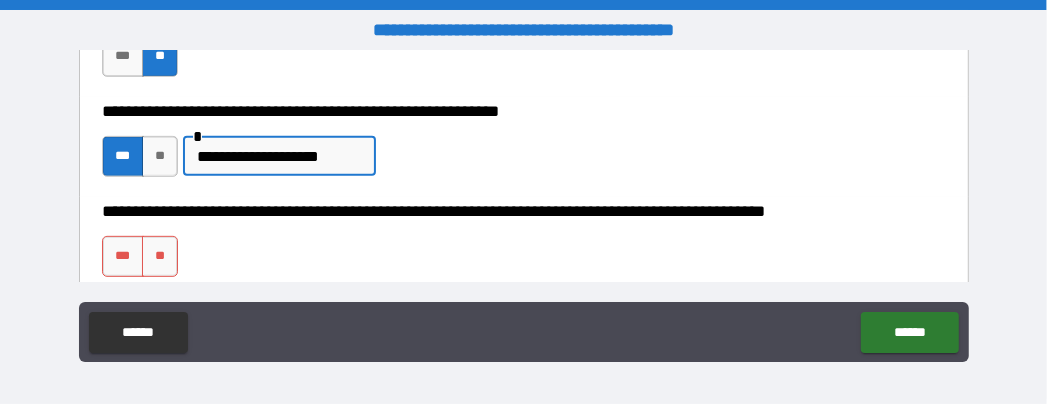 scroll, scrollTop: 460, scrollLeft: 0, axis: vertical 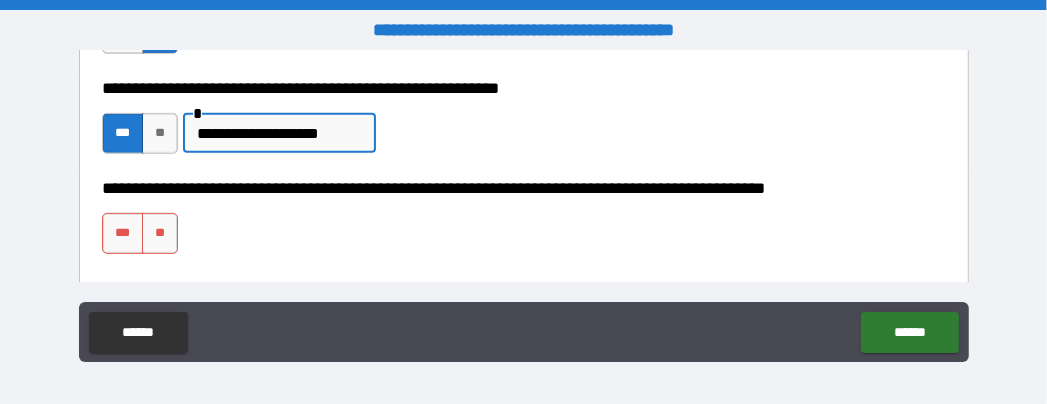 click on "**" at bounding box center [160, 233] 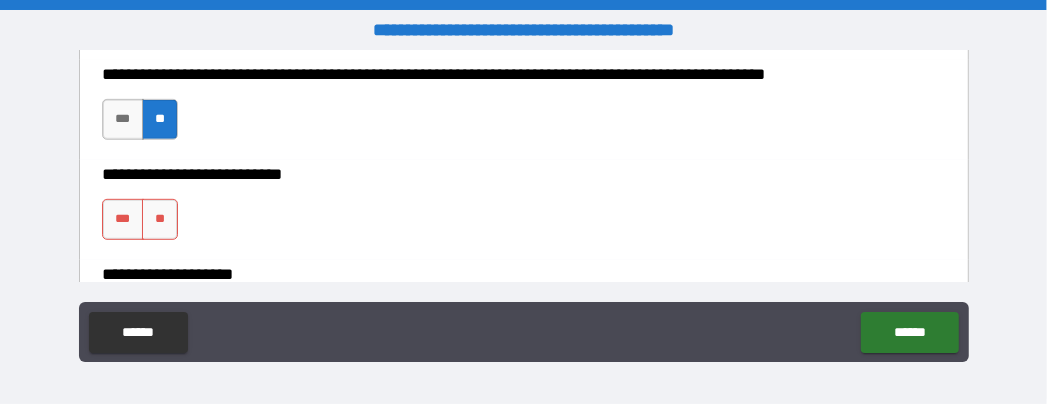 scroll, scrollTop: 575, scrollLeft: 0, axis: vertical 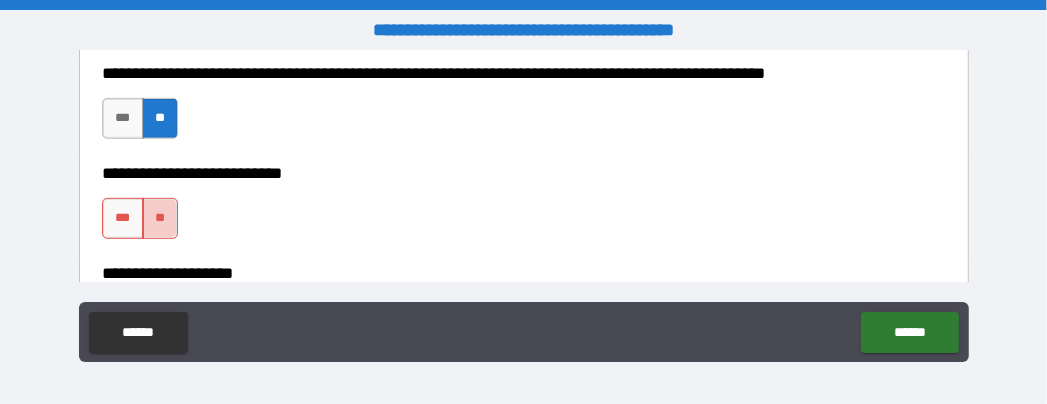 click on "**" at bounding box center [160, 218] 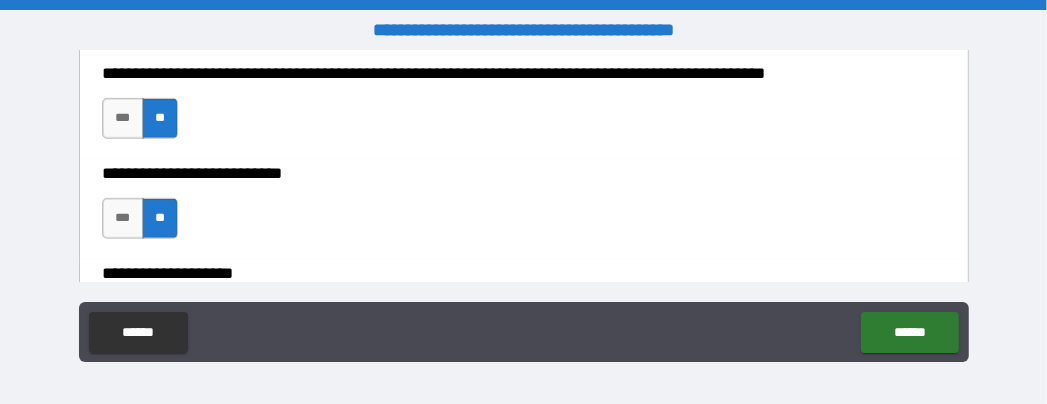 scroll, scrollTop: 690, scrollLeft: 0, axis: vertical 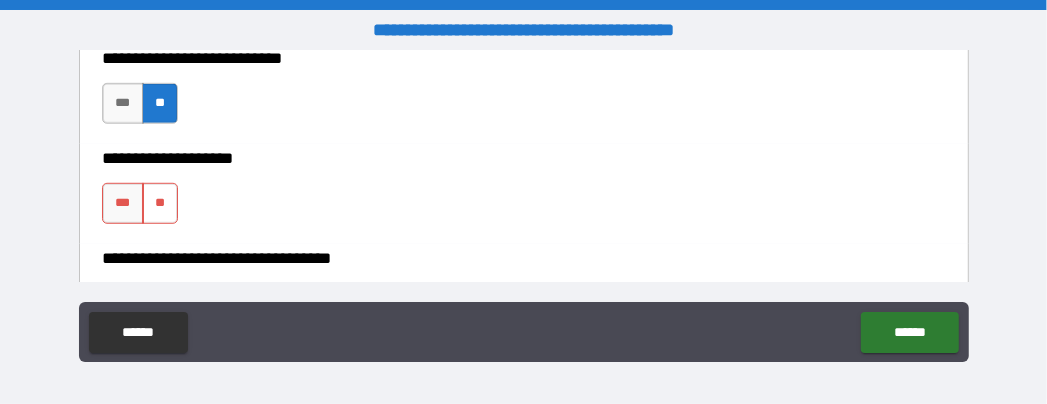 click on "**" at bounding box center (160, 203) 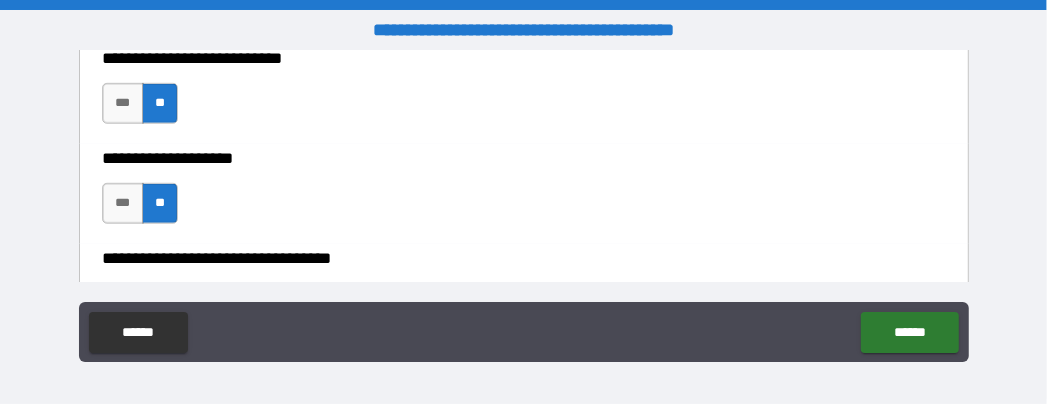 scroll, scrollTop: 805, scrollLeft: 0, axis: vertical 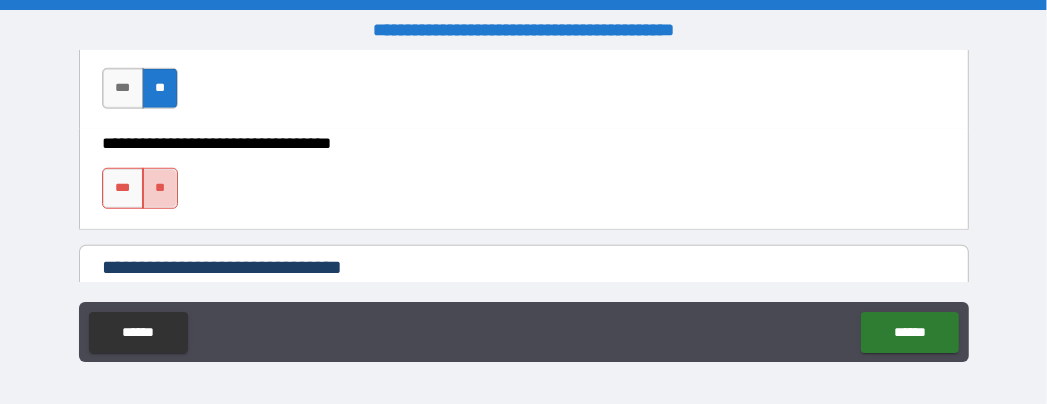 click on "**" at bounding box center [160, 188] 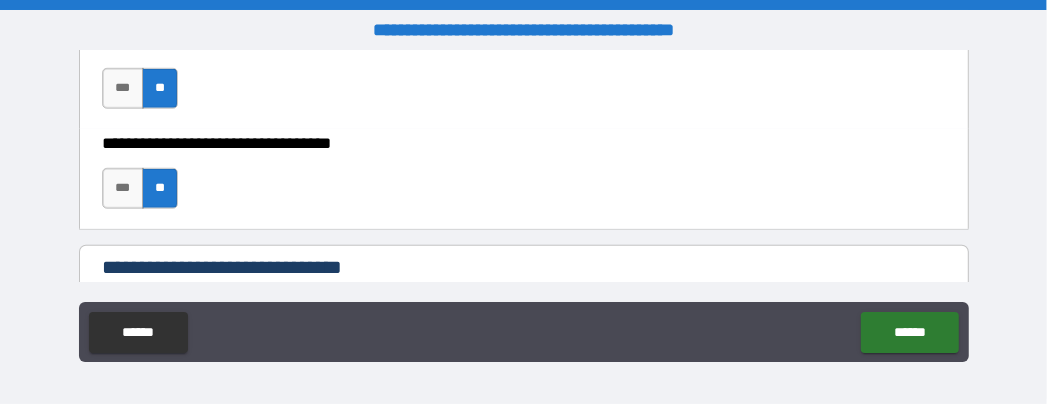 scroll, scrollTop: 920, scrollLeft: 0, axis: vertical 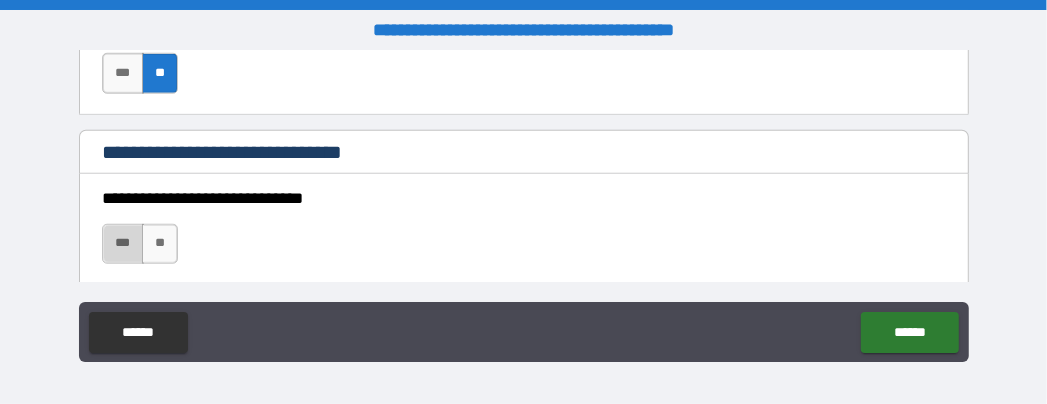 click on "***" at bounding box center (123, 244) 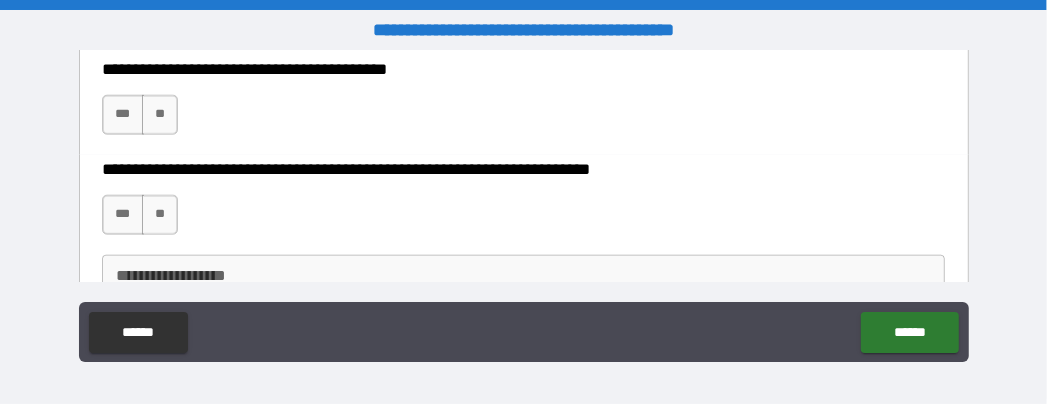 scroll, scrollTop: 1150, scrollLeft: 0, axis: vertical 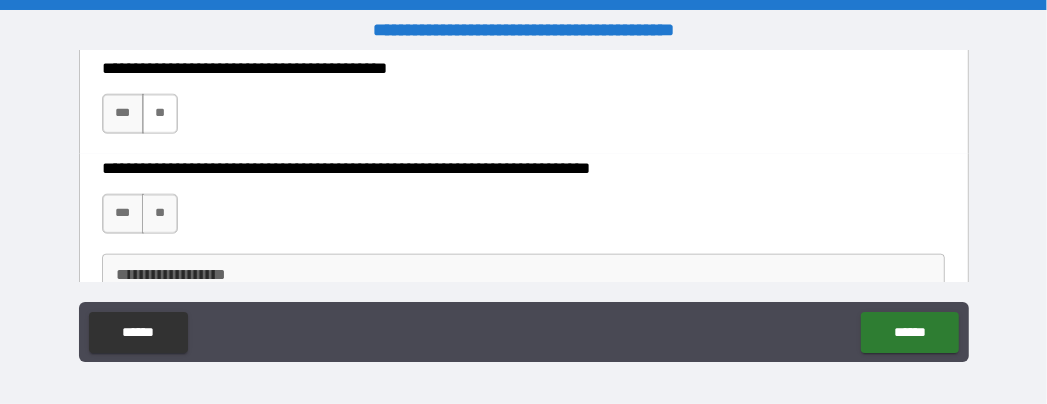 click on "**" at bounding box center (160, 114) 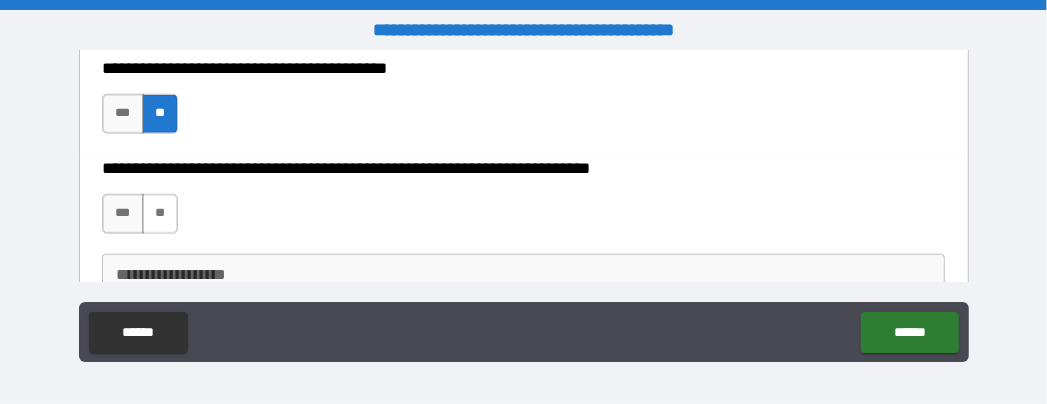 click on "**" at bounding box center [160, 214] 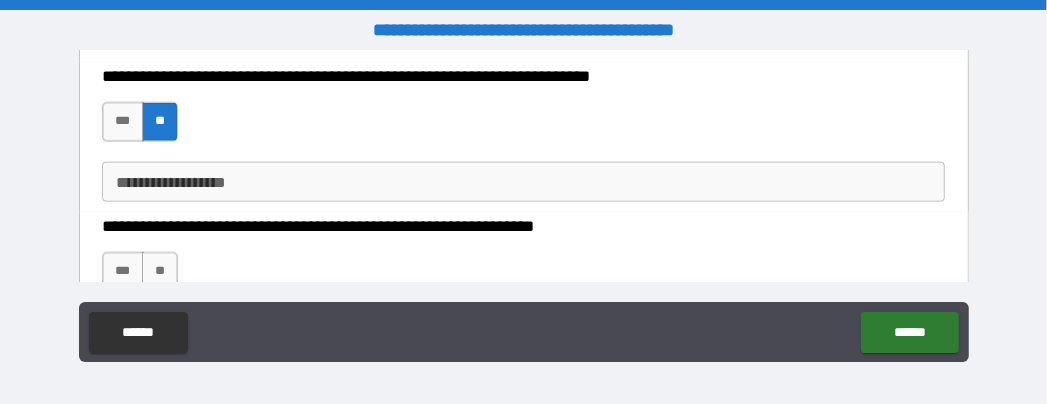 scroll, scrollTop: 1265, scrollLeft: 0, axis: vertical 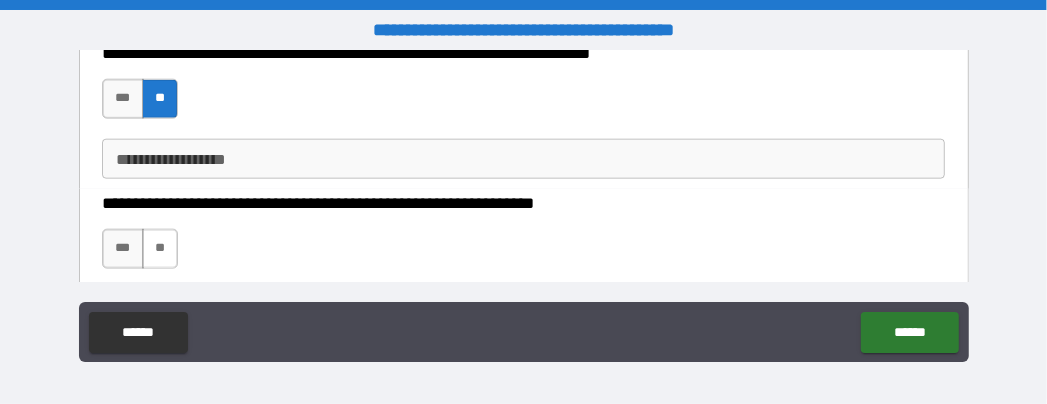 click on "**" at bounding box center (160, 249) 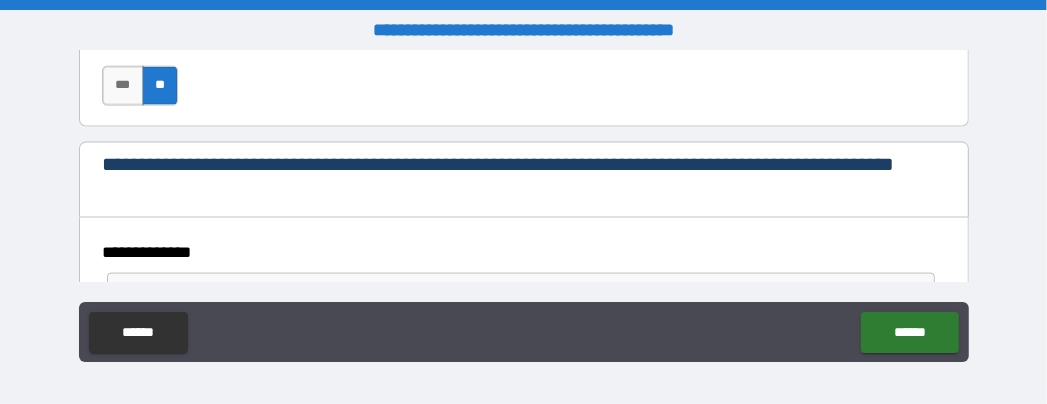 scroll, scrollTop: 1495, scrollLeft: 0, axis: vertical 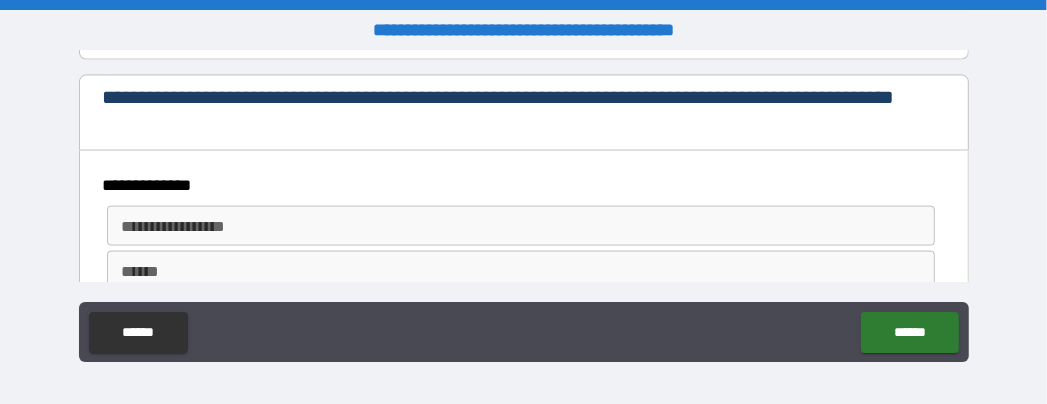 click on "**********" at bounding box center (520, 226) 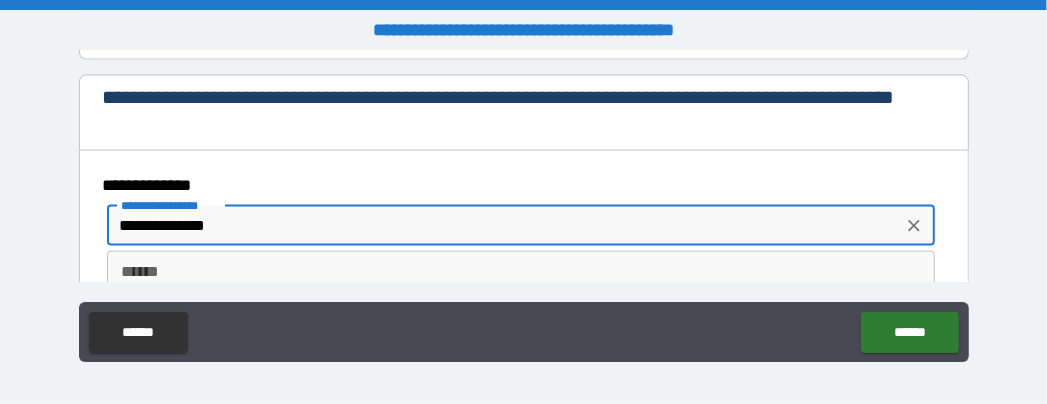 type on "**********" 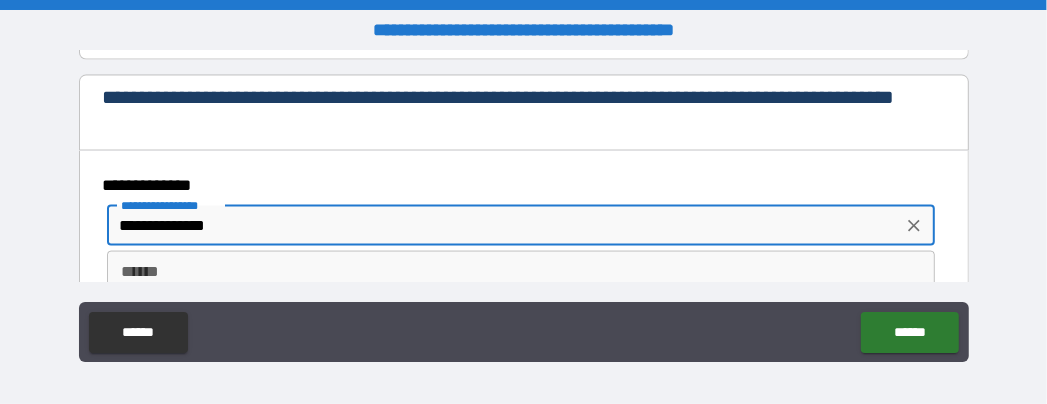 click on "******" at bounding box center [521, 271] 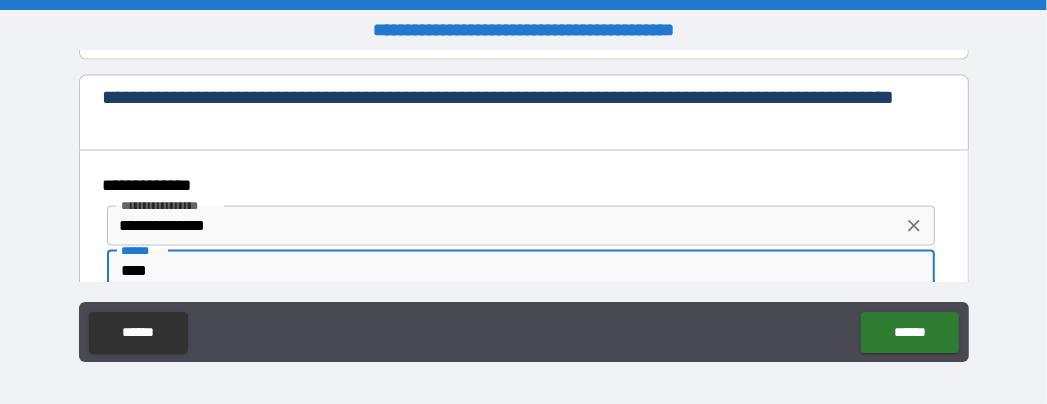 type on "***" 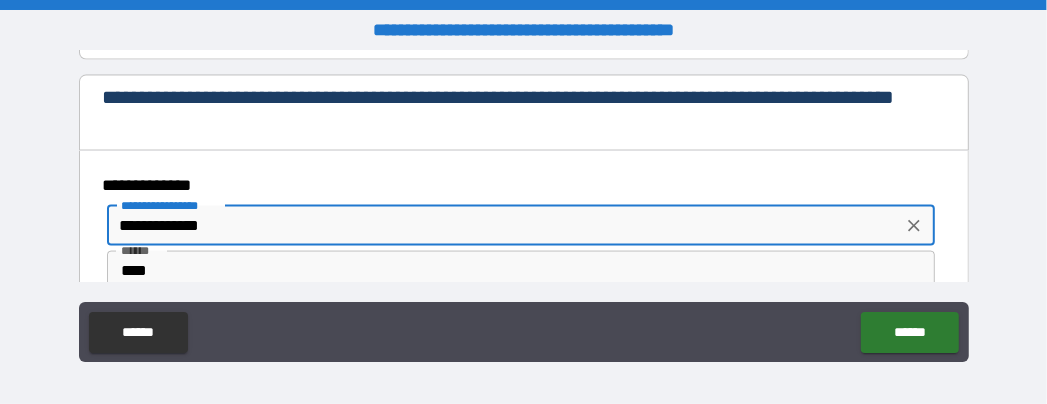 type on "**********" 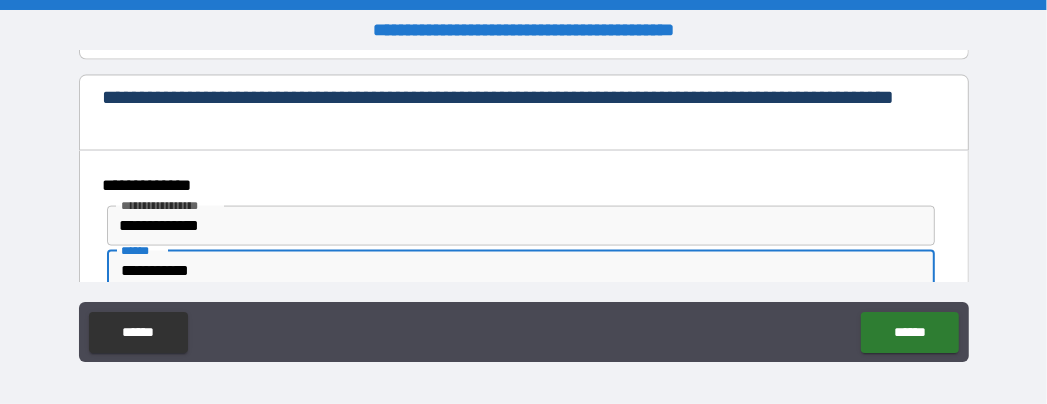type on "**********" 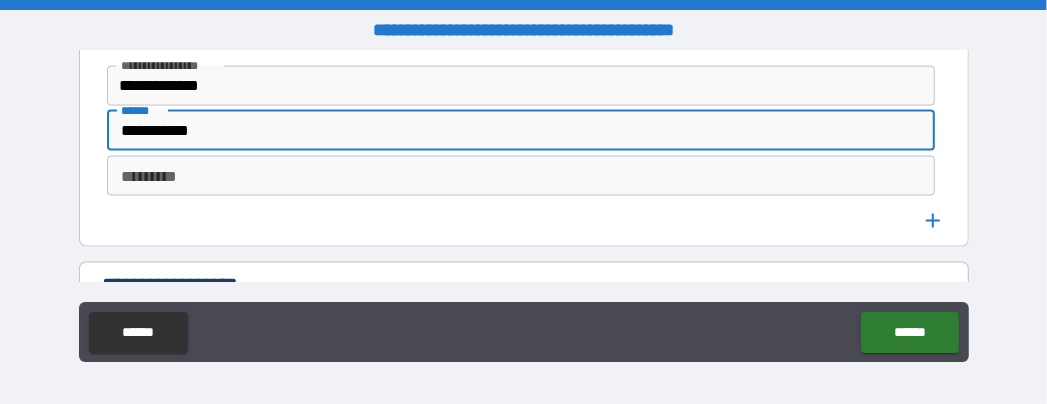 scroll, scrollTop: 1610, scrollLeft: 0, axis: vertical 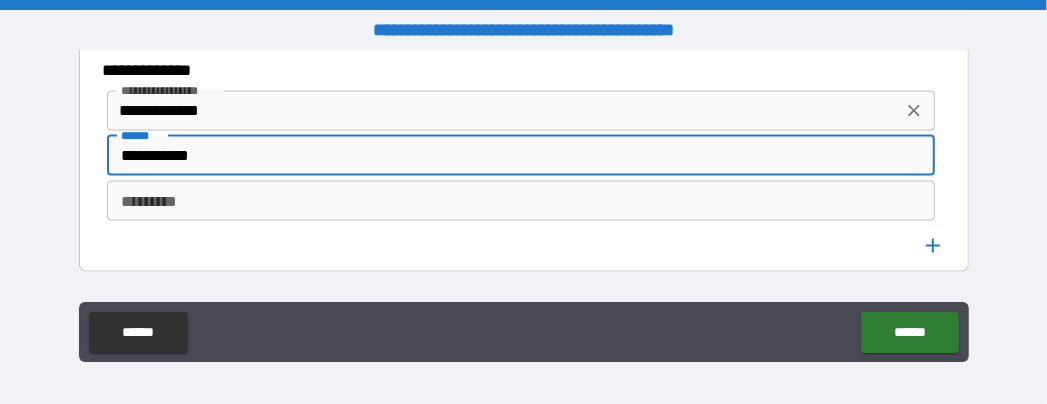 click on "**********" at bounding box center (505, 111) 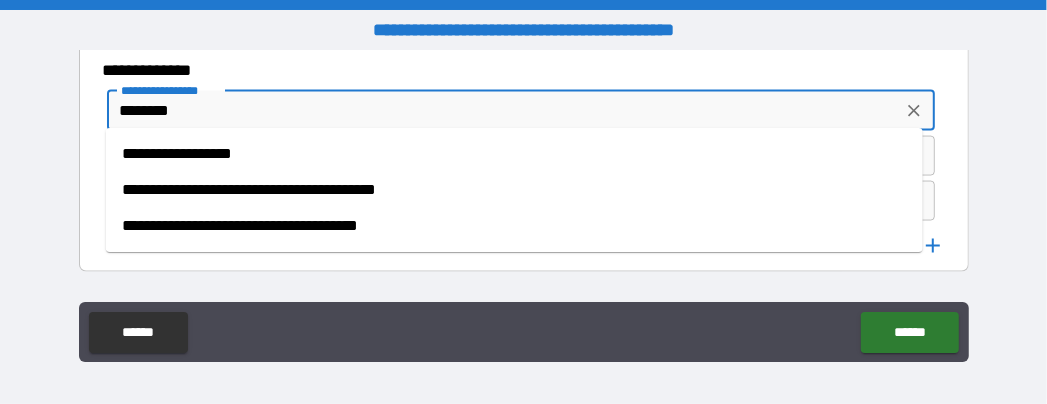 drag, startPoint x: 217, startPoint y: 155, endPoint x: 406, endPoint y: 365, distance: 282.5261 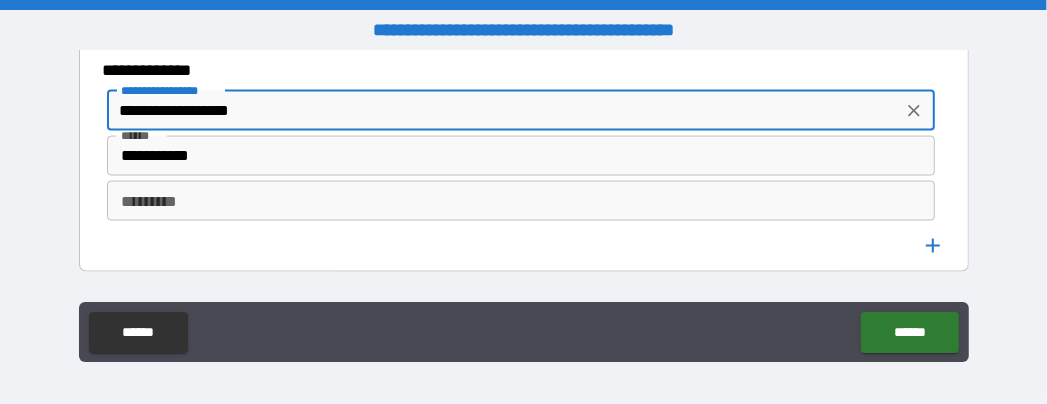 type on "**********" 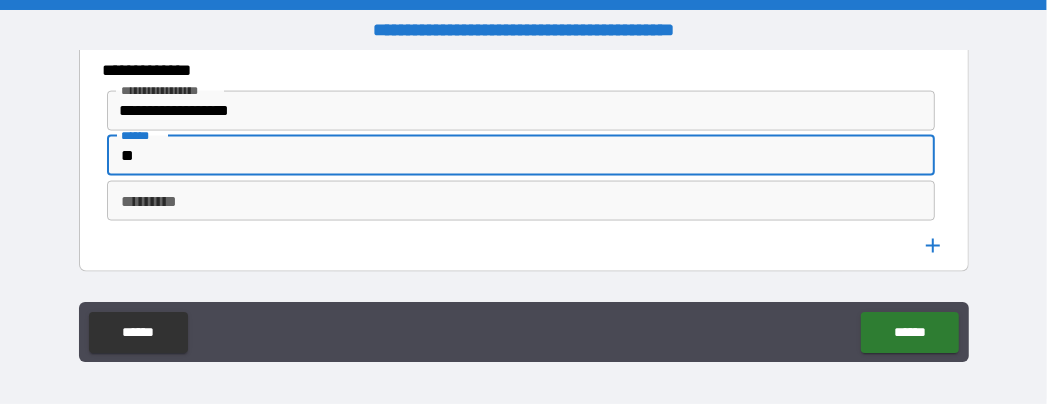 type on "*" 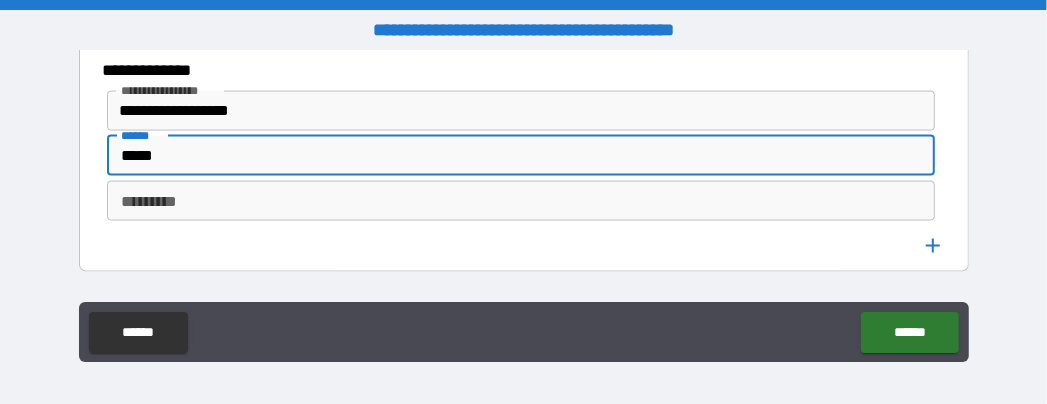 type on "*****" 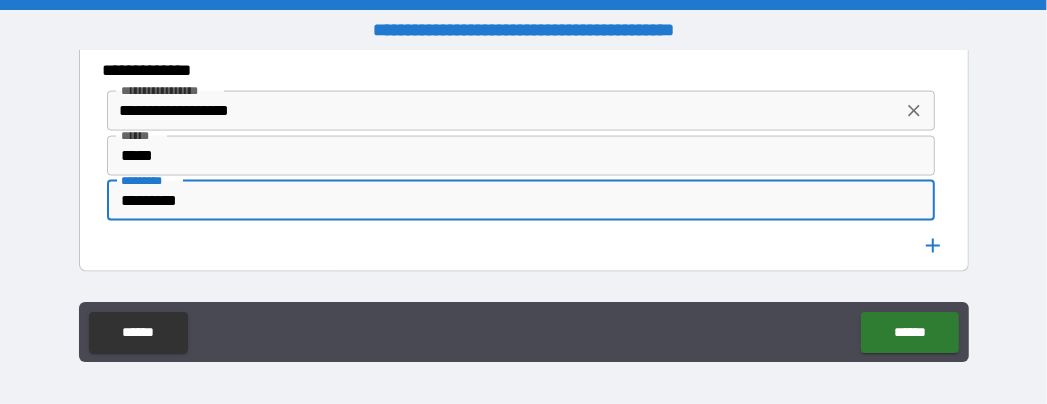 type on "*********" 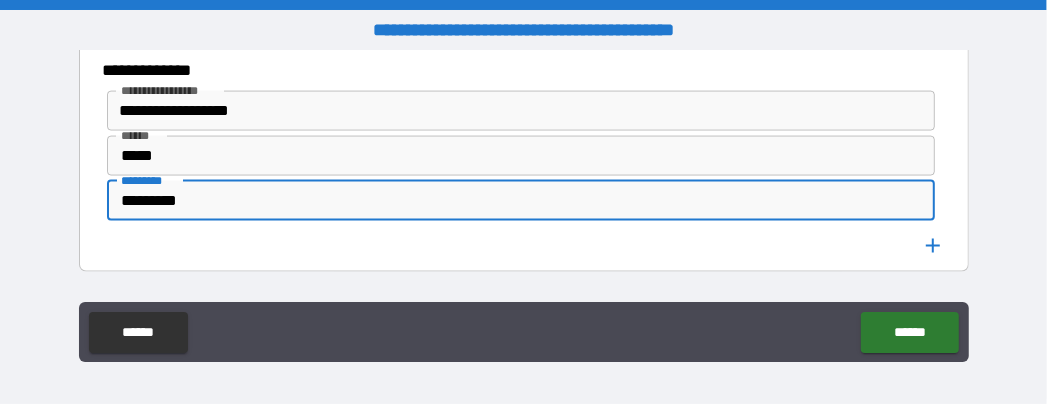 click 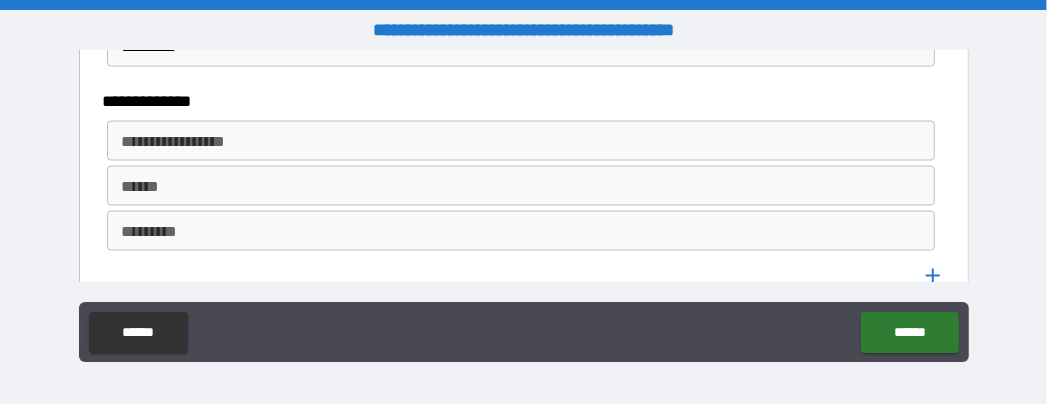 scroll, scrollTop: 1725, scrollLeft: 0, axis: vertical 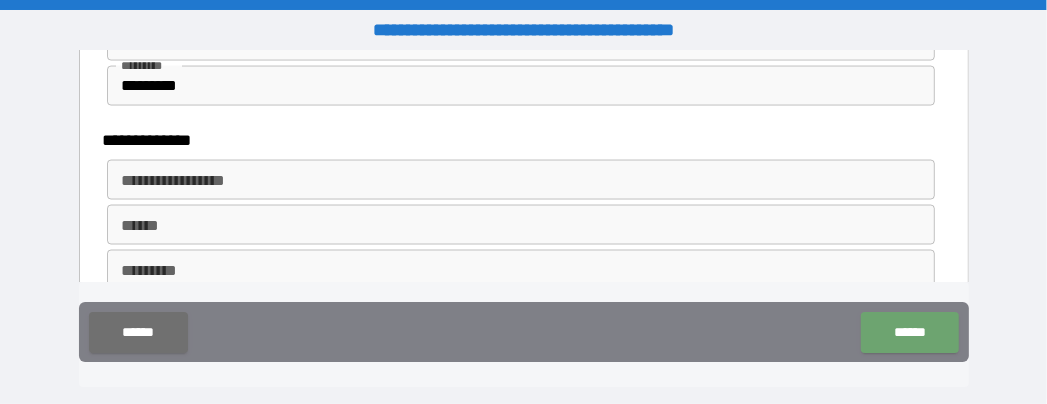 drag, startPoint x: 903, startPoint y: 330, endPoint x: 922, endPoint y: 354, distance: 30.610456 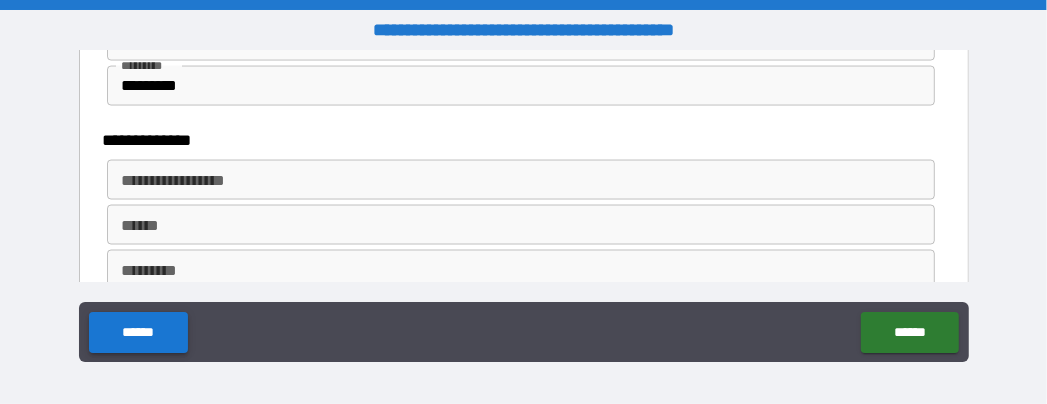 click on "******" at bounding box center [138, 332] 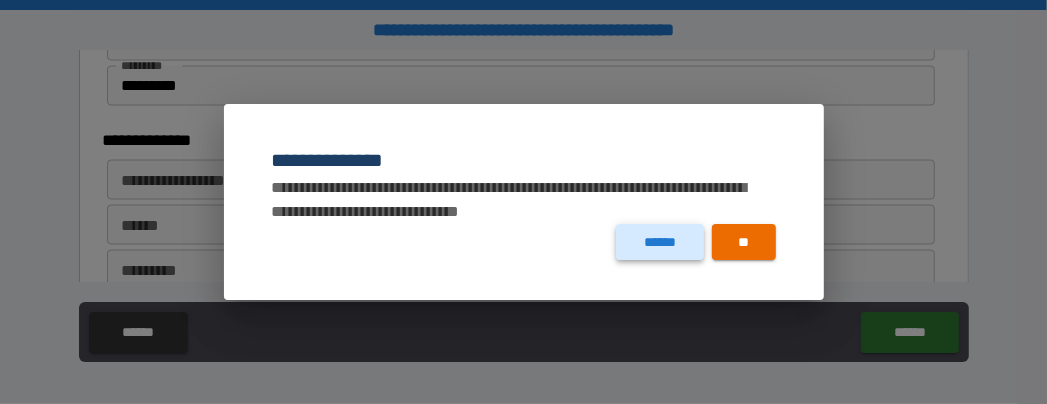 click on "******" at bounding box center (659, 242) 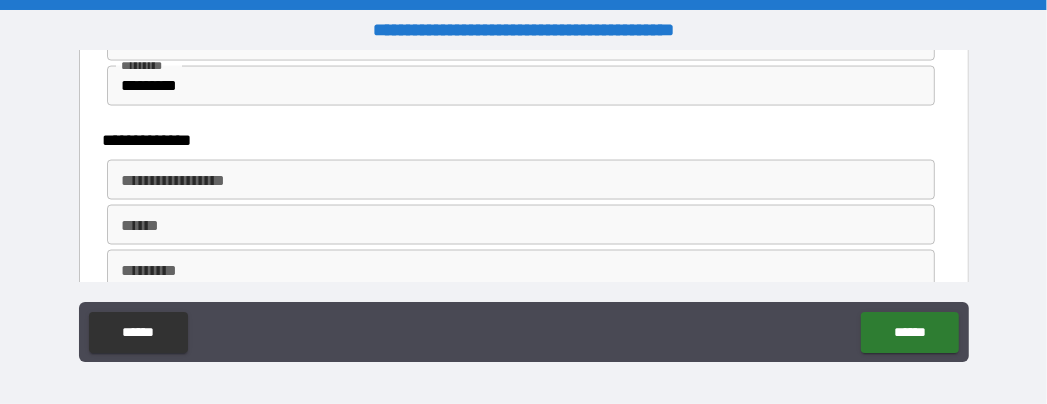 click on "**********" at bounding box center (520, 180) 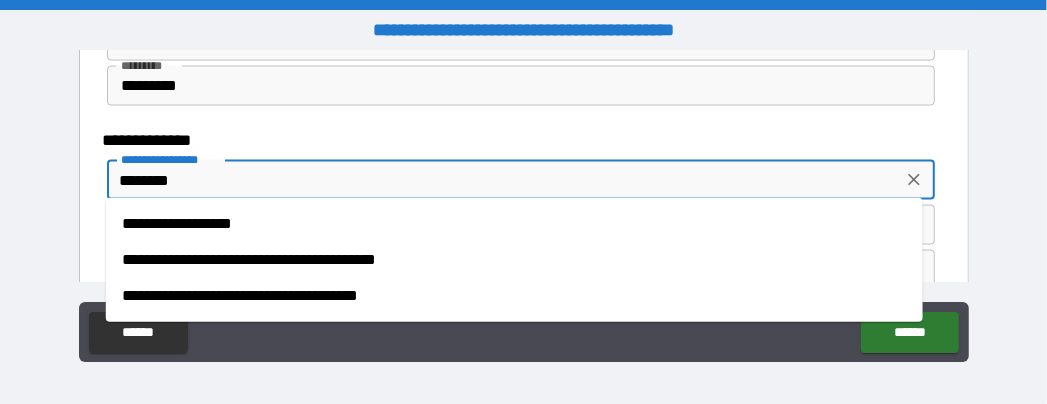 type on "********" 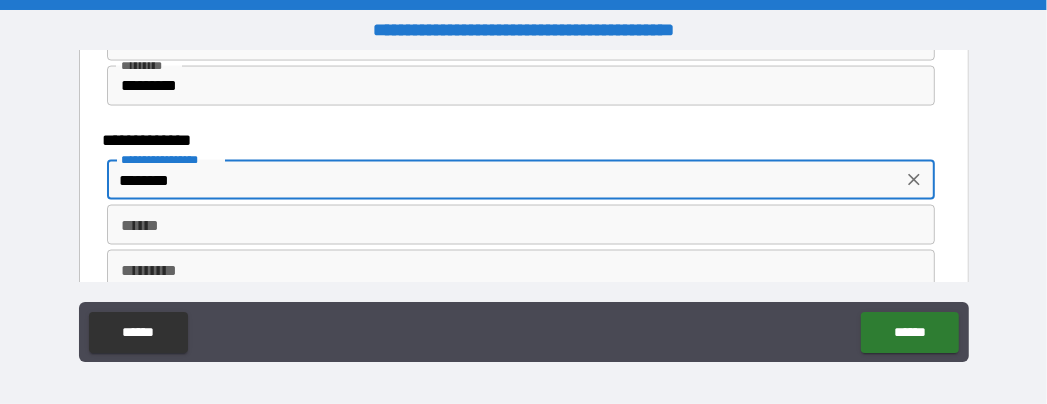 click on "******" at bounding box center (521, 225) 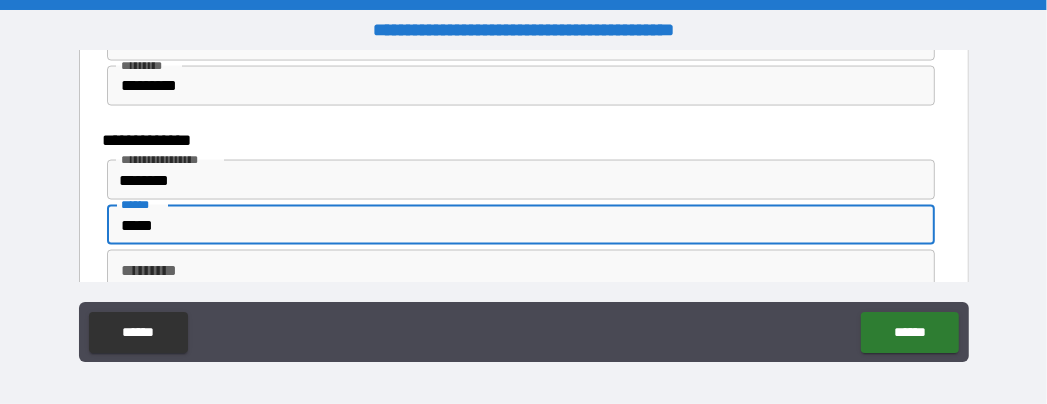 type on "*****" 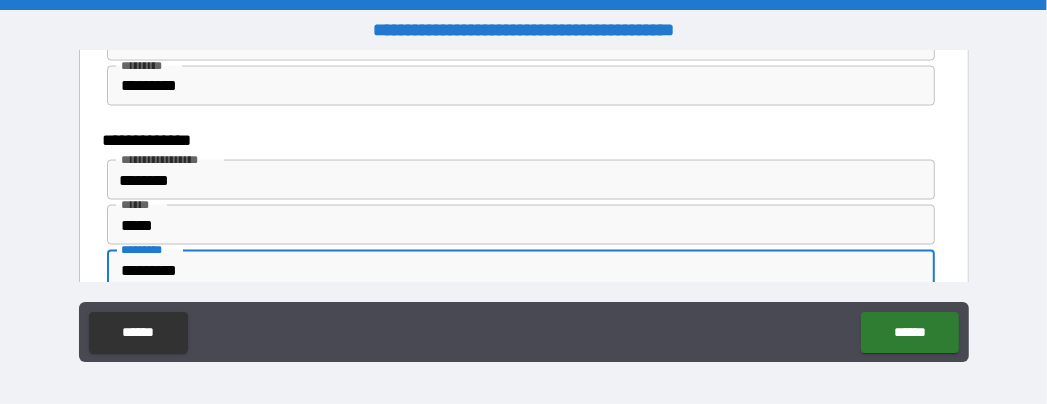 type on "*********" 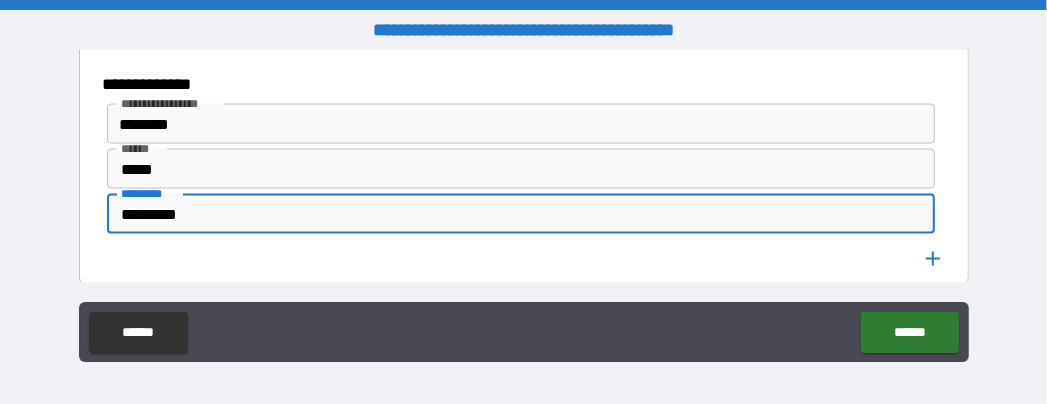 scroll, scrollTop: 1840, scrollLeft: 0, axis: vertical 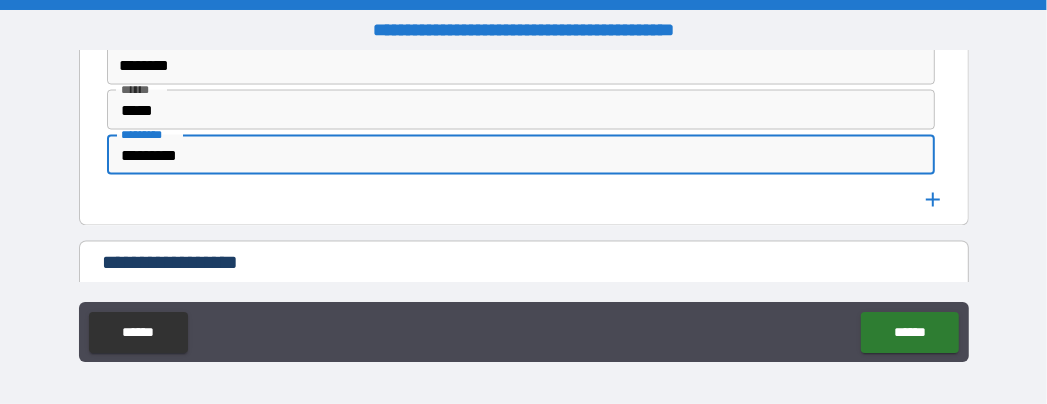 click 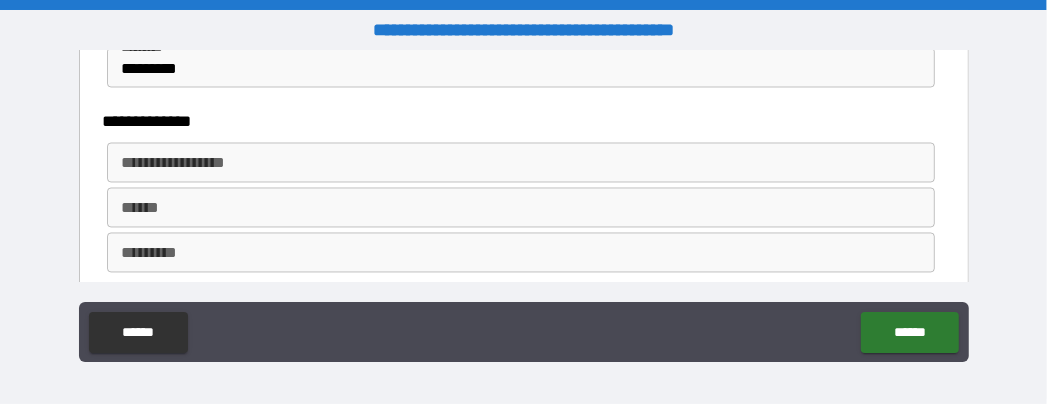 scroll, scrollTop: 1955, scrollLeft: 0, axis: vertical 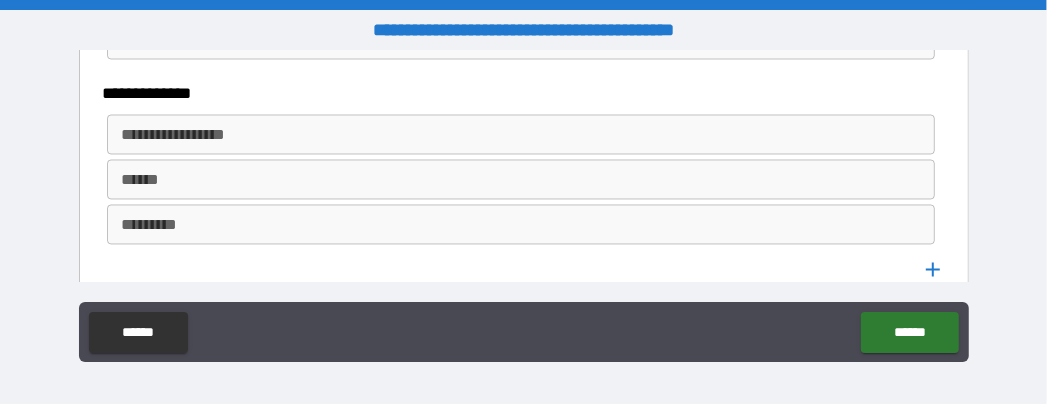 click on "**********" at bounding box center (520, 135) 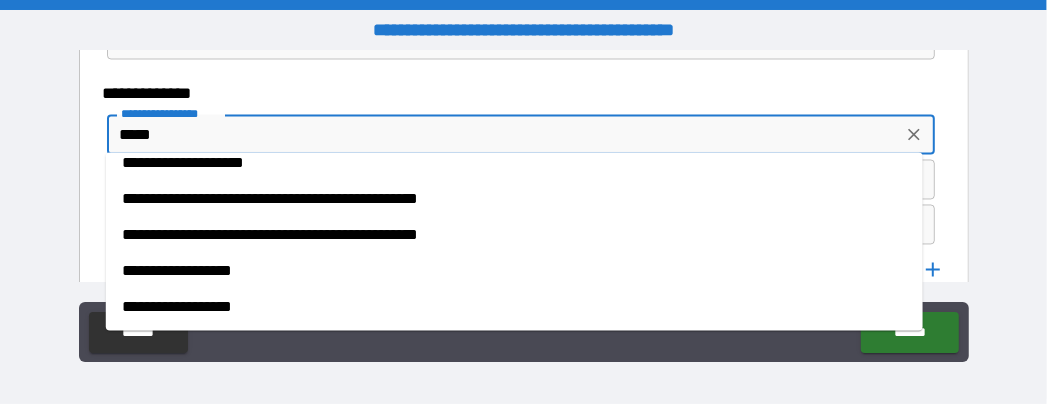scroll, scrollTop: 126, scrollLeft: 0, axis: vertical 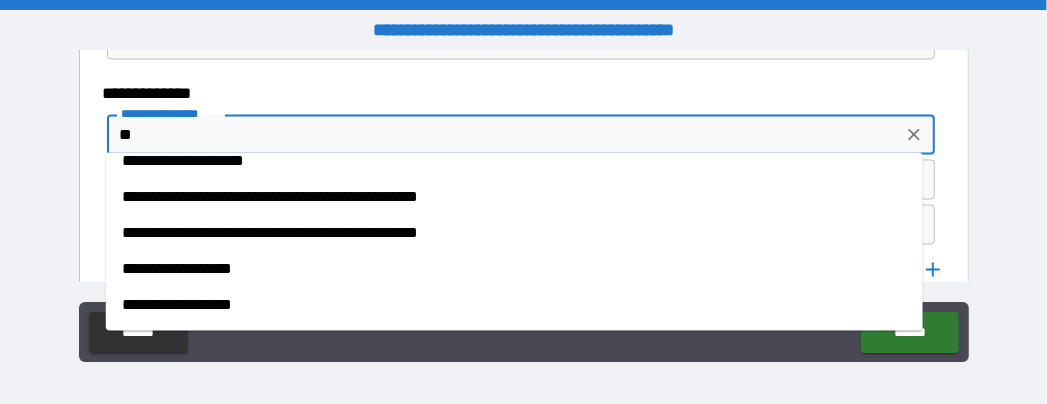 type on "*" 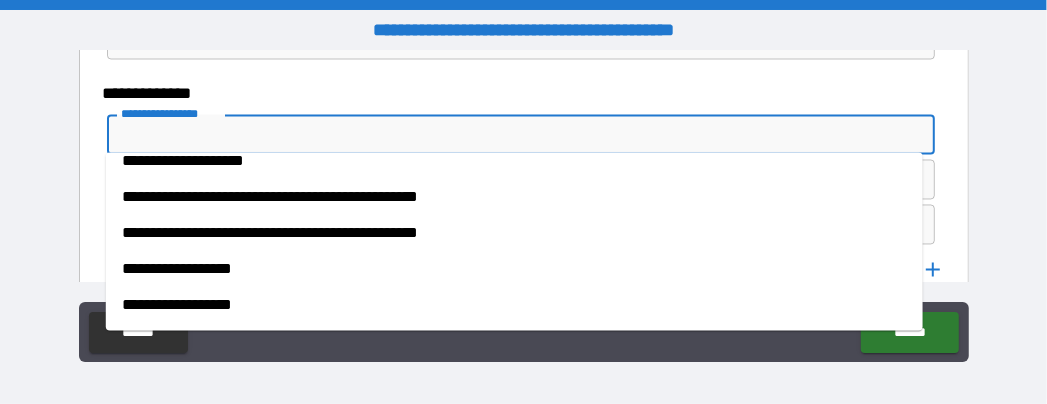 scroll, scrollTop: 0, scrollLeft: 0, axis: both 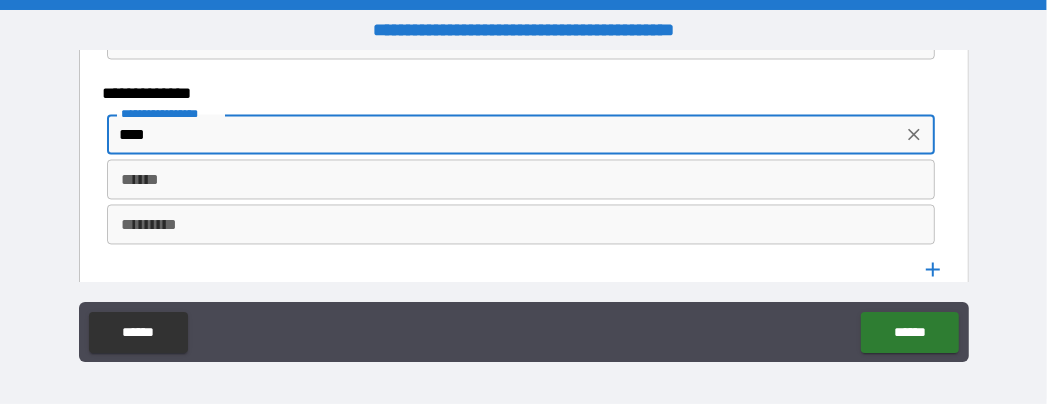 type on "****" 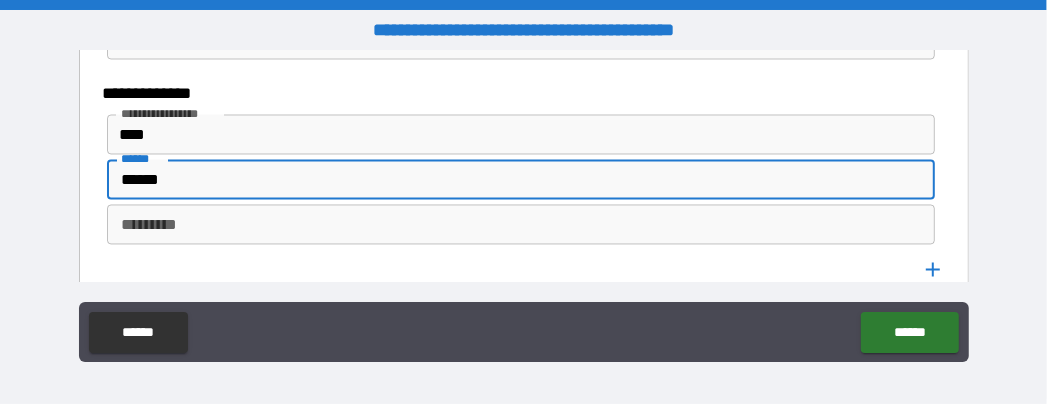 type on "******" 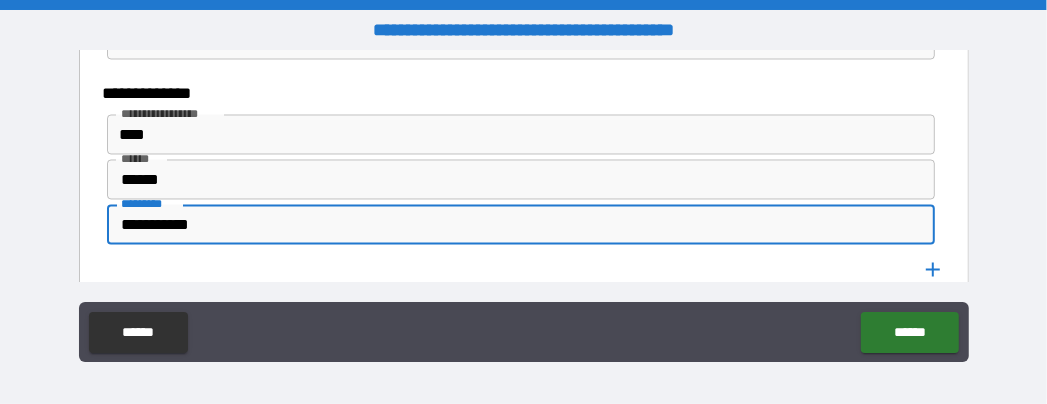 type on "**********" 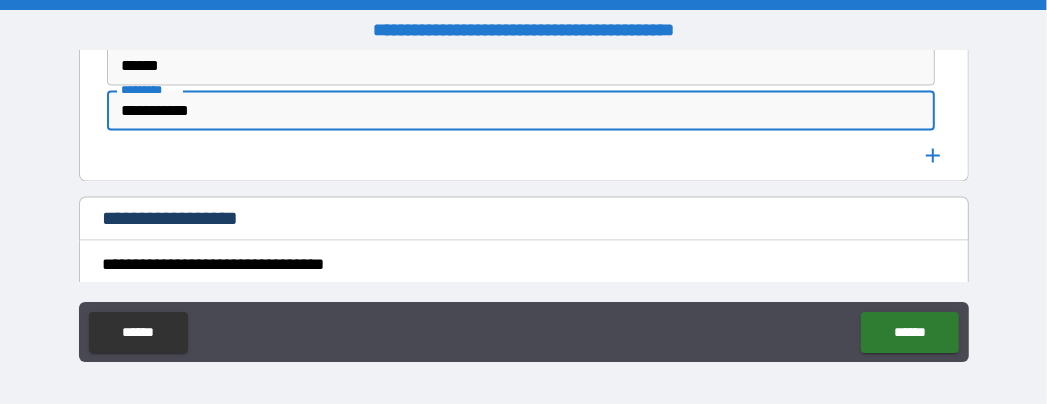 click 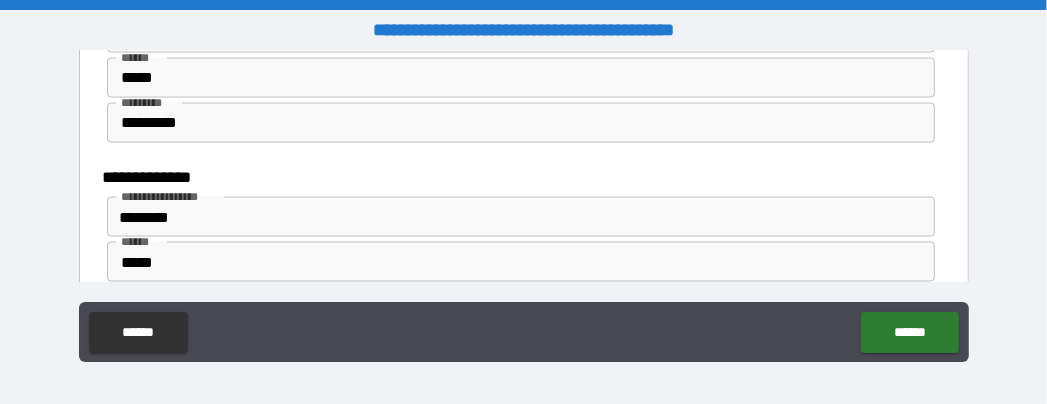 scroll, scrollTop: 1725, scrollLeft: 0, axis: vertical 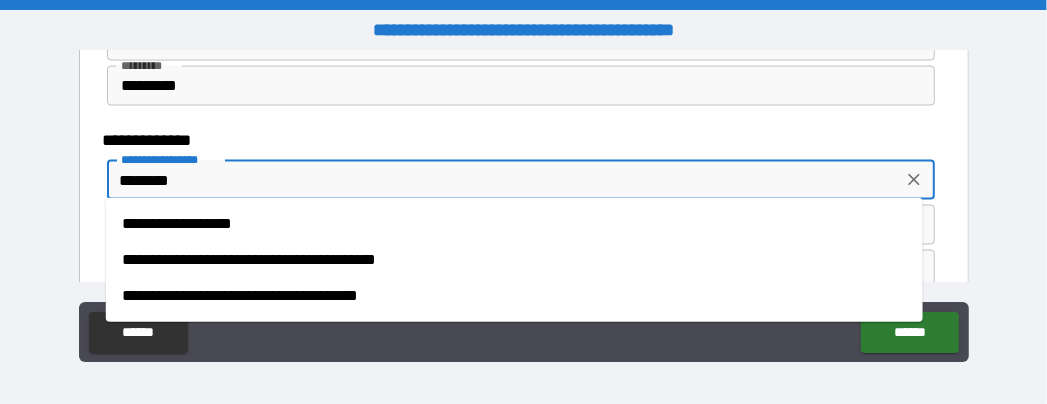 click on "********" at bounding box center (505, 180) 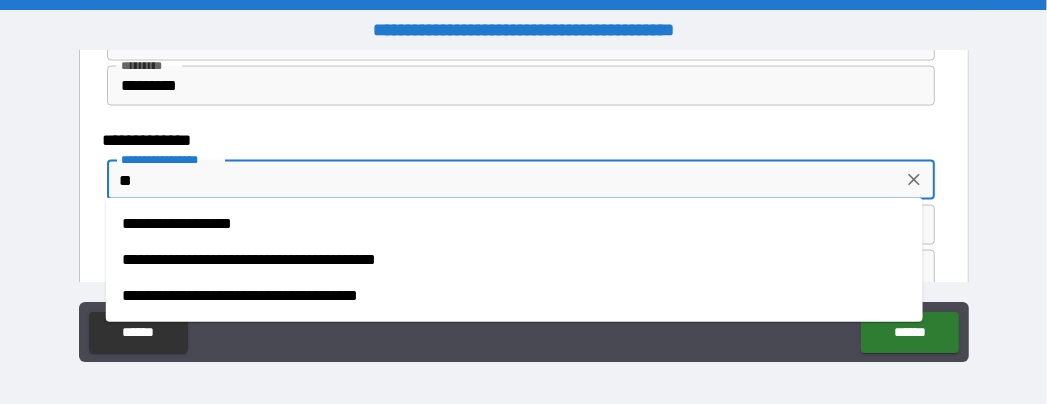 type on "*" 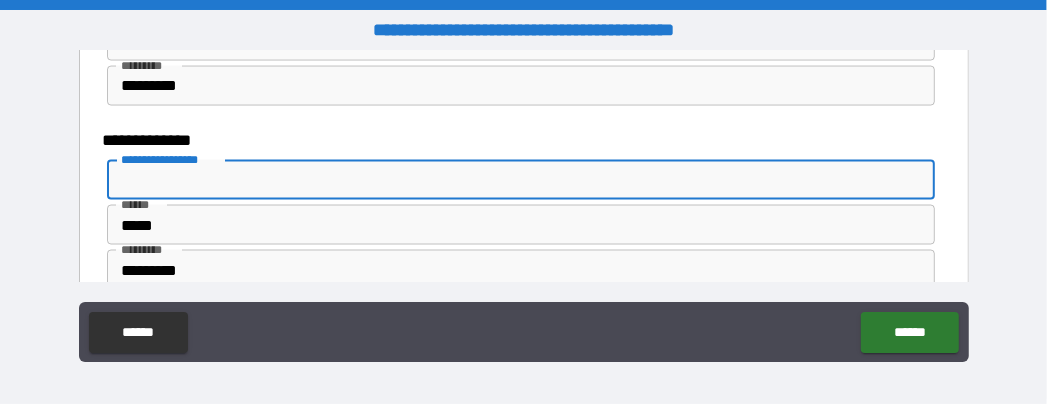 type 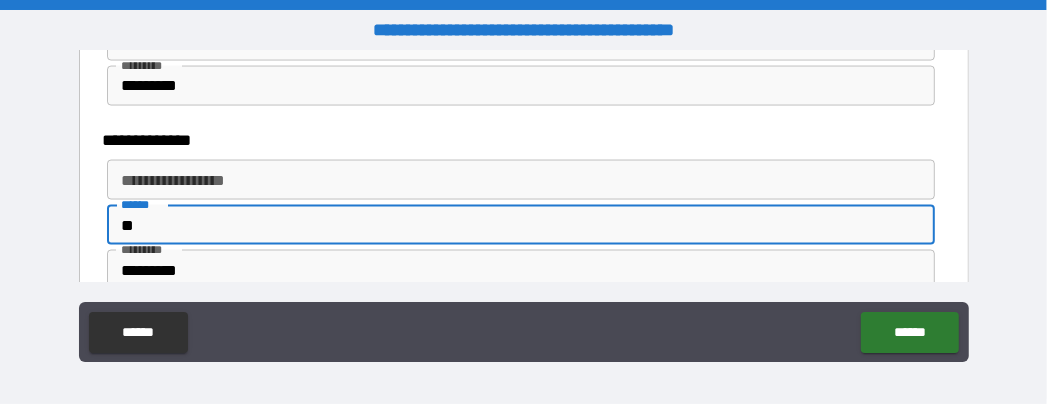 type on "*" 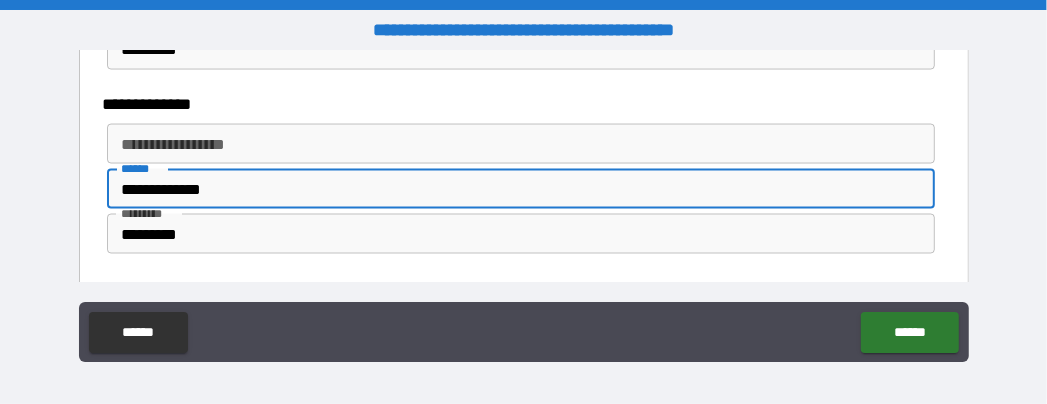 scroll, scrollTop: 1725, scrollLeft: 0, axis: vertical 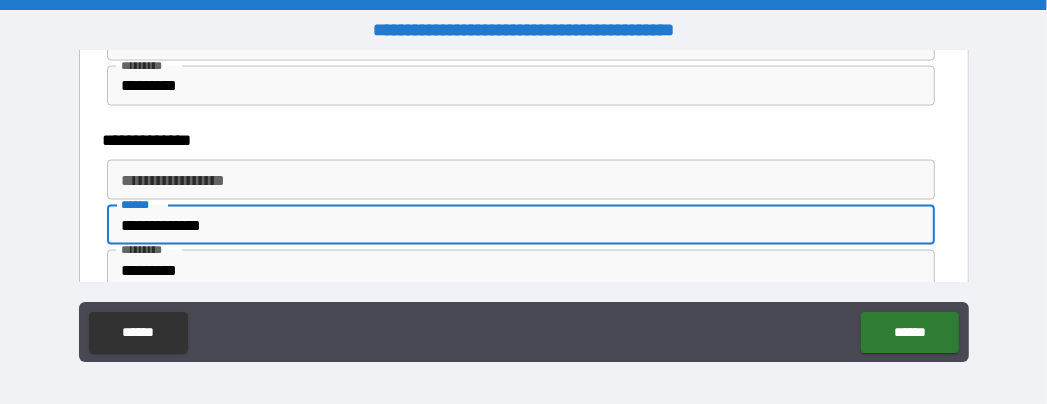 type on "**********" 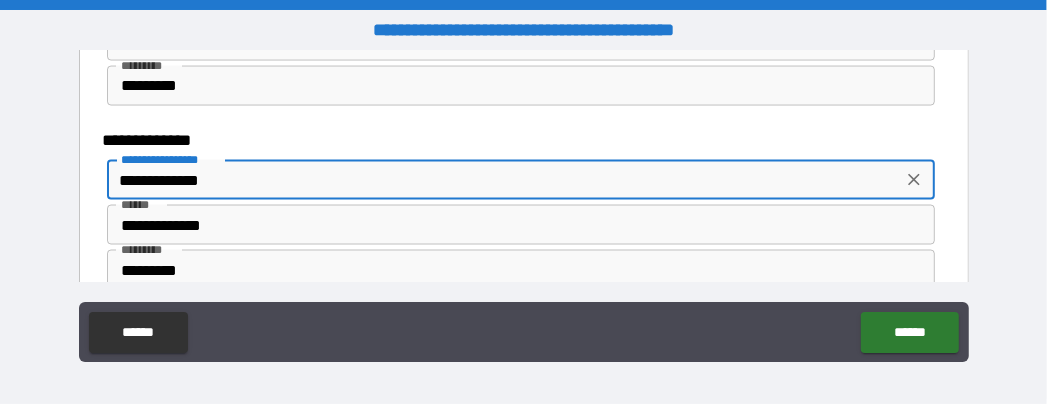 type on "**********" 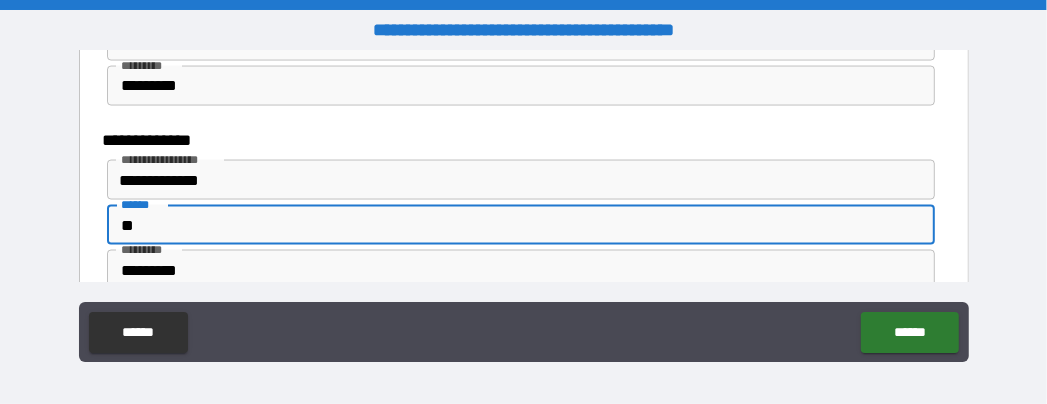 type on "*" 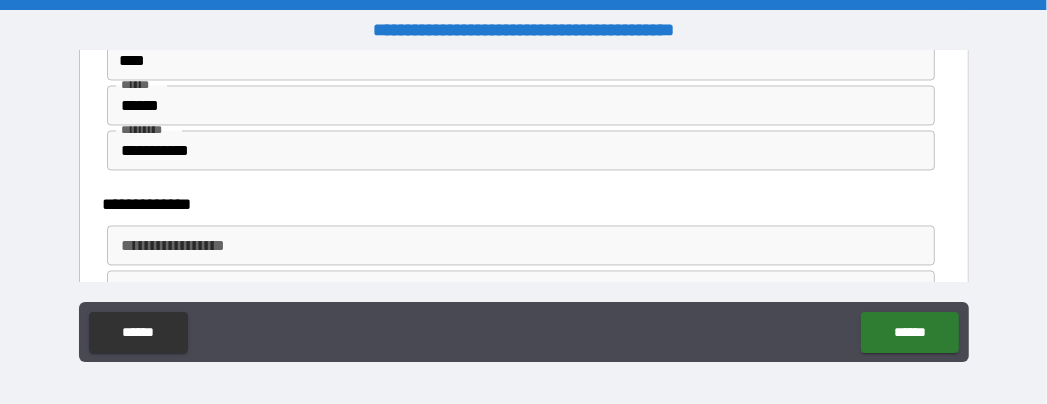 scroll, scrollTop: 2070, scrollLeft: 0, axis: vertical 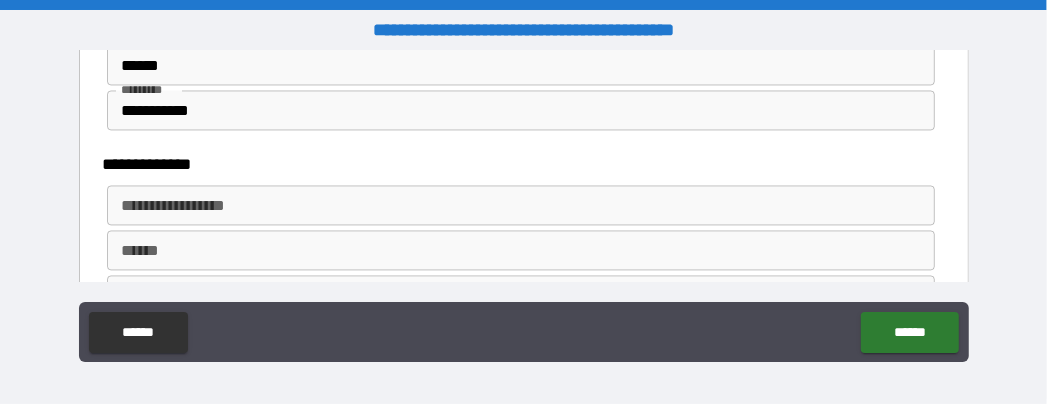 type 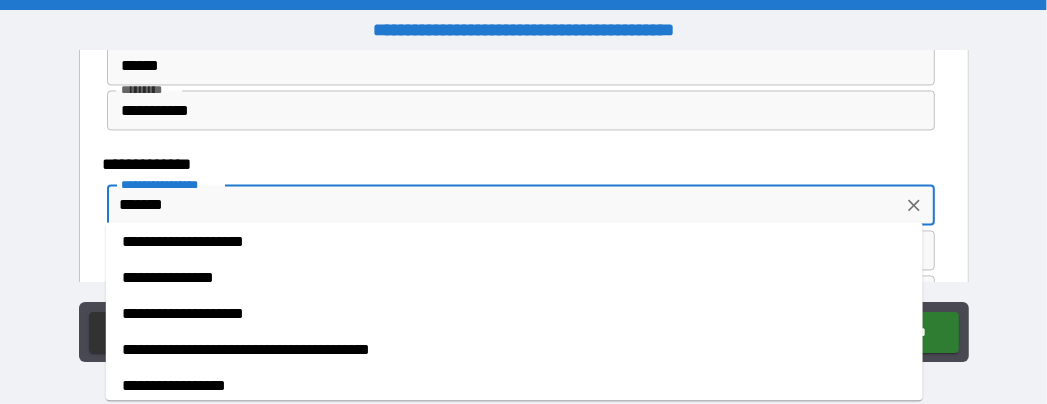 scroll, scrollTop: 115, scrollLeft: 0, axis: vertical 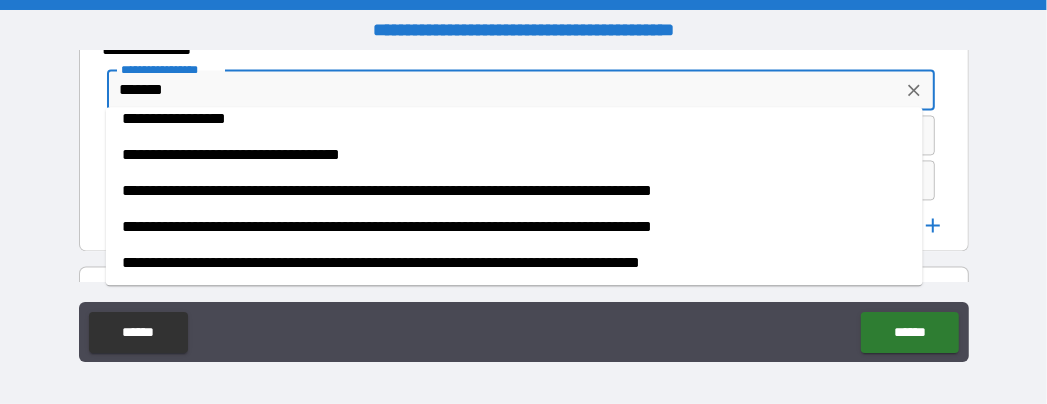 drag, startPoint x: 202, startPoint y: 121, endPoint x: 616, endPoint y: 381, distance: 488.87216 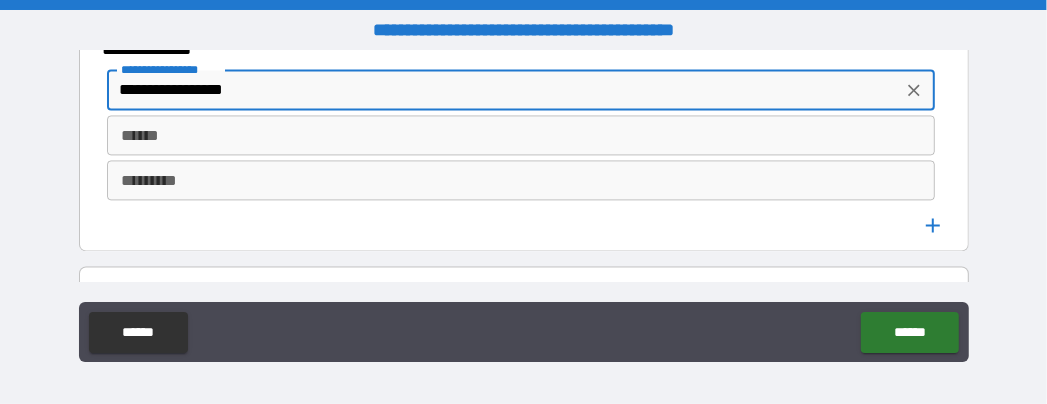 type on "**********" 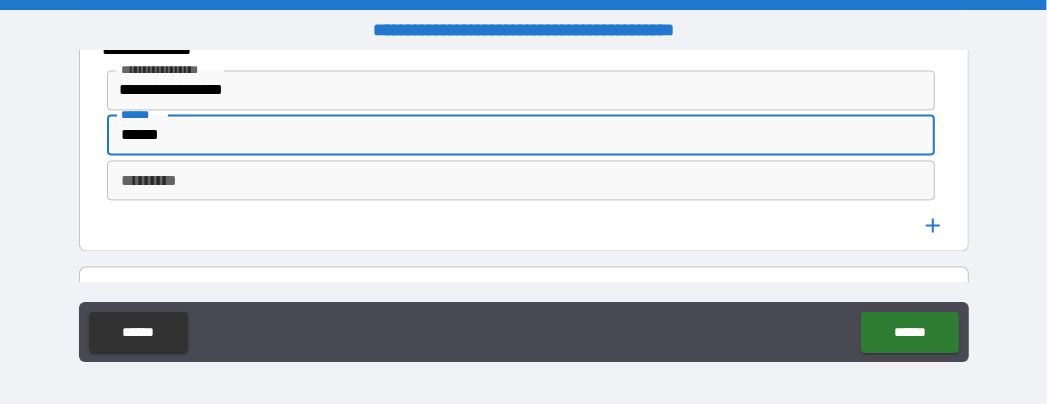 type on "******" 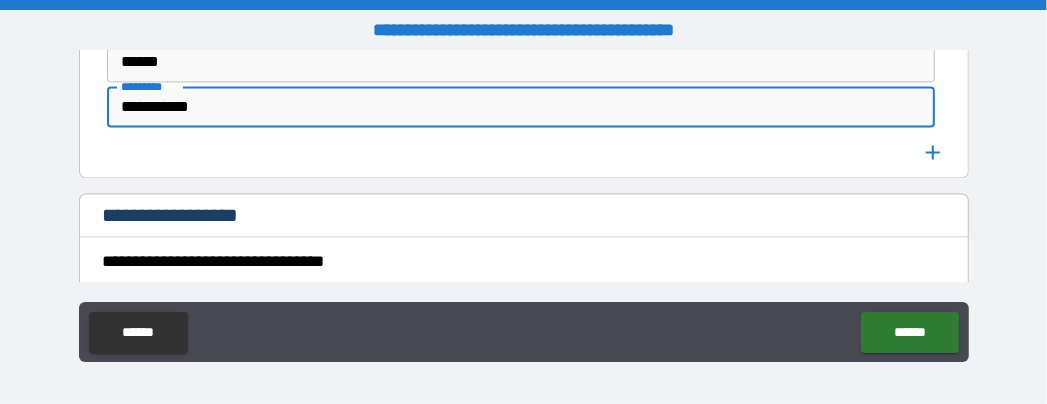 scroll, scrollTop: 2300, scrollLeft: 0, axis: vertical 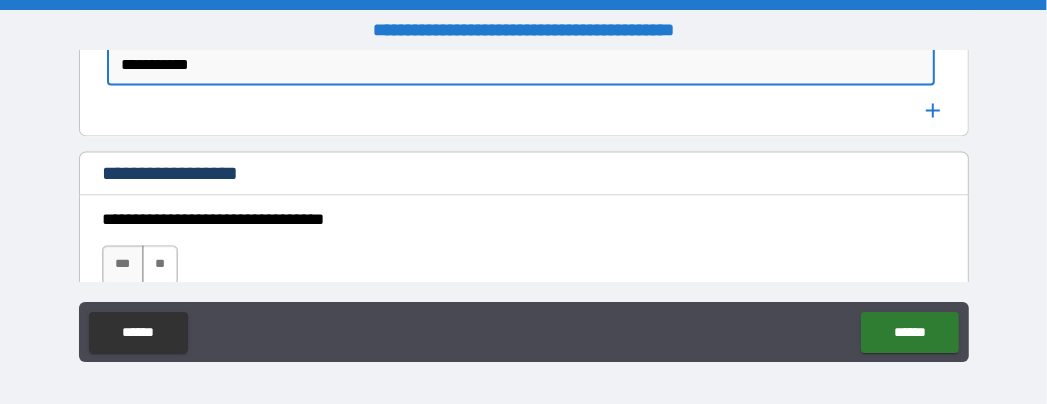type on "**********" 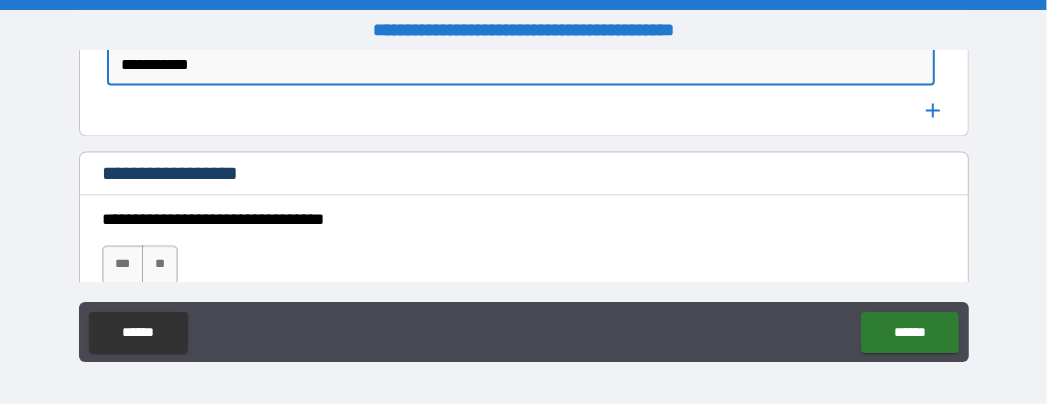 click on "**" at bounding box center [160, 265] 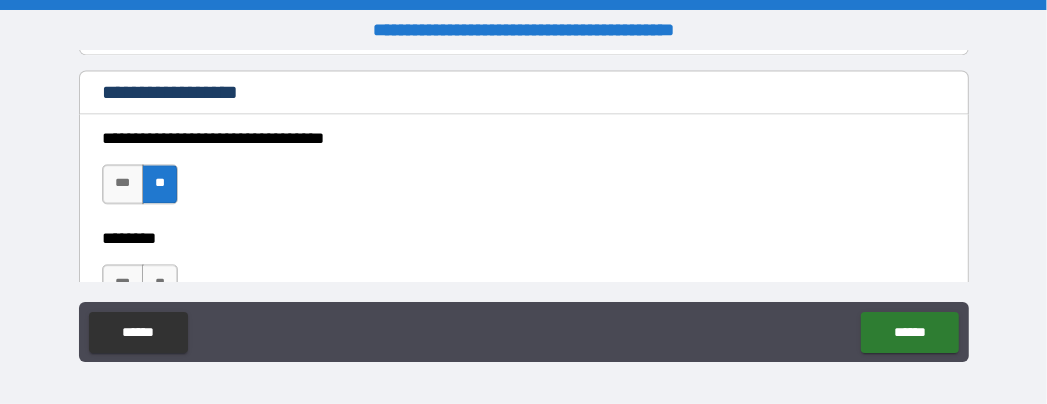 scroll, scrollTop: 2415, scrollLeft: 0, axis: vertical 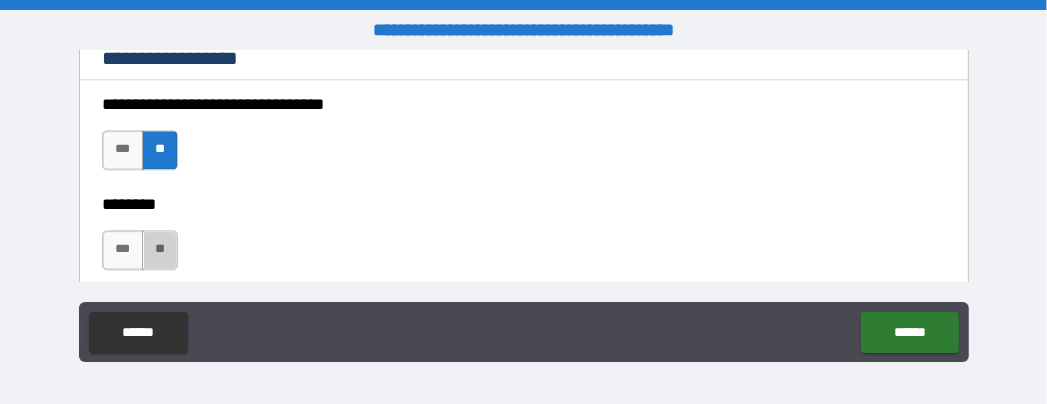 drag, startPoint x: 160, startPoint y: 248, endPoint x: 384, endPoint y: 222, distance: 225.50388 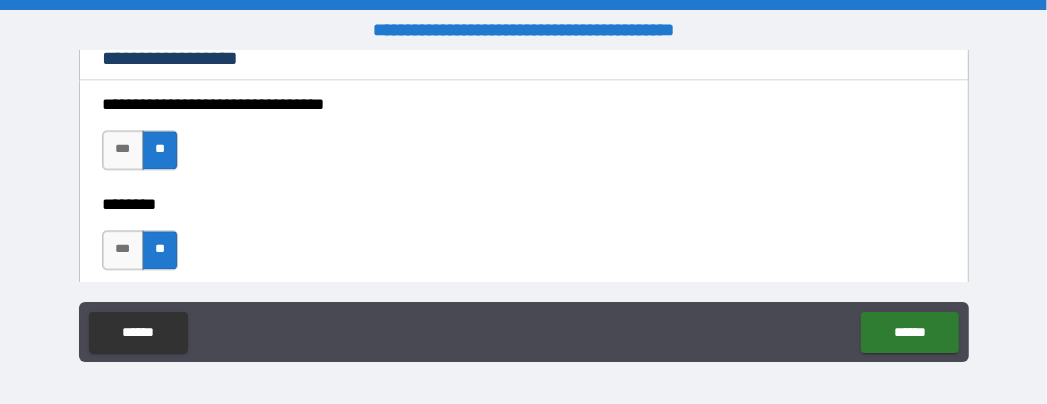 scroll, scrollTop: 2645, scrollLeft: 0, axis: vertical 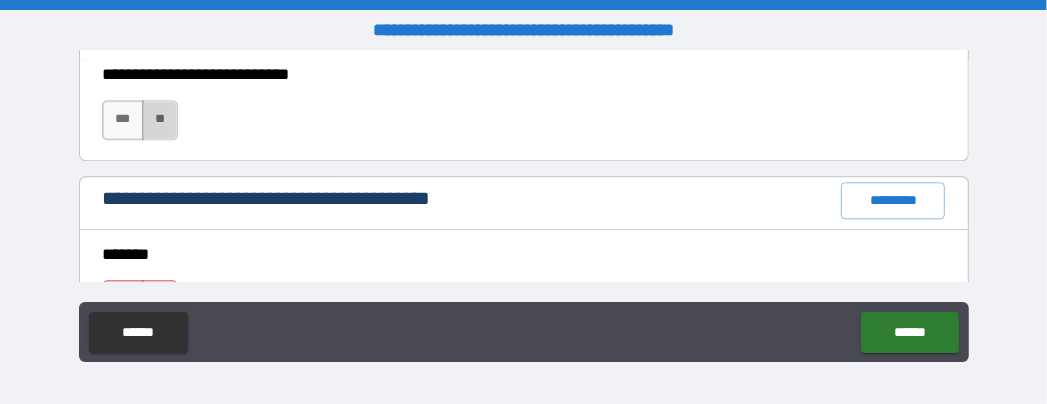 click on "**" at bounding box center (160, 120) 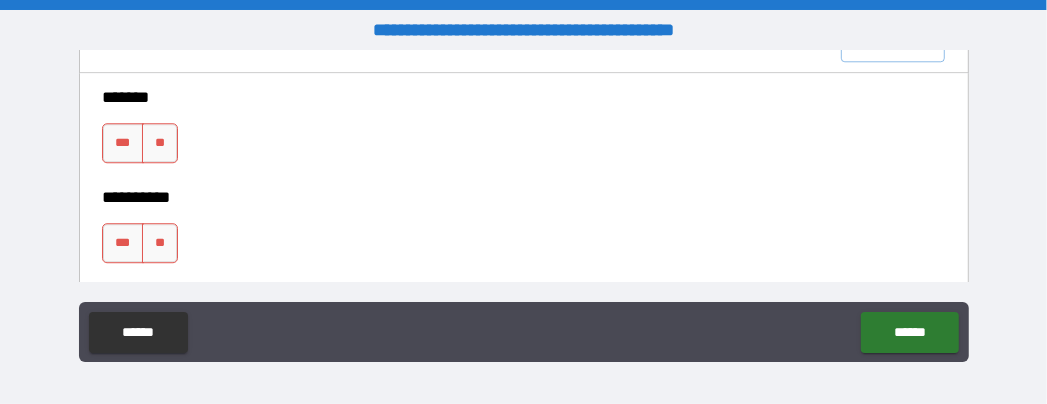 scroll, scrollTop: 2760, scrollLeft: 0, axis: vertical 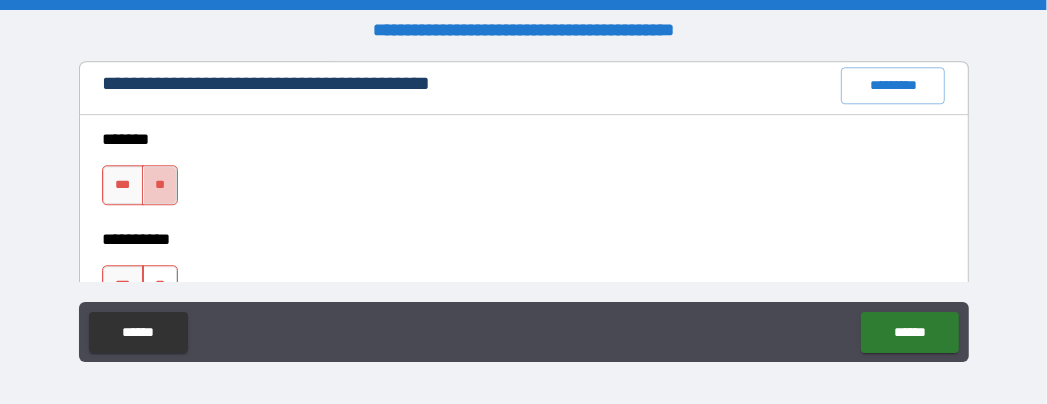 drag, startPoint x: 150, startPoint y: 179, endPoint x: 151, endPoint y: 282, distance: 103.00485 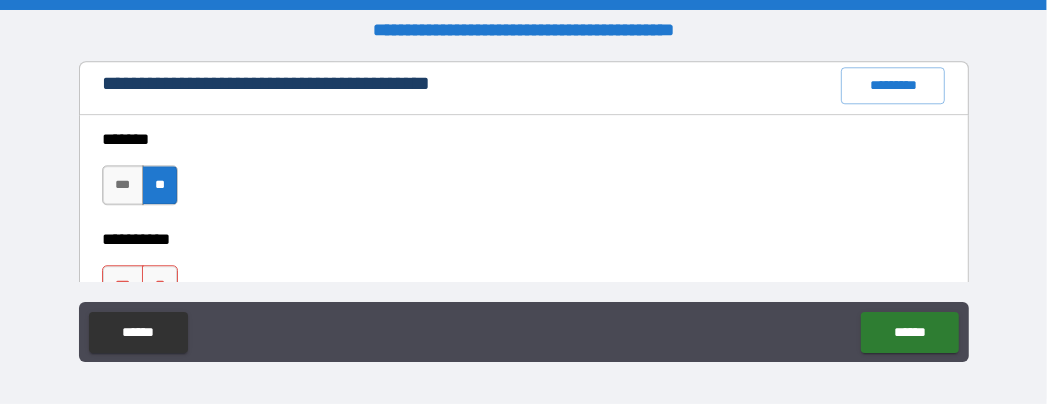 drag, startPoint x: 151, startPoint y: 282, endPoint x: 307, endPoint y: 209, distance: 172.2353 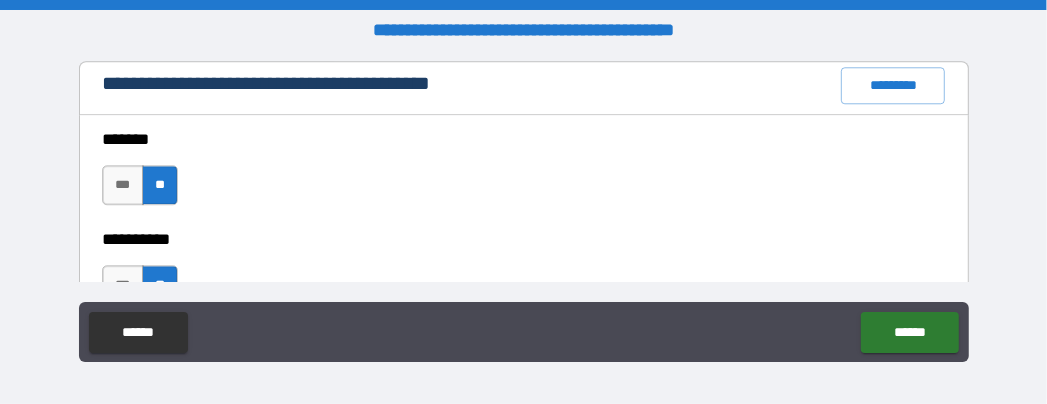 scroll, scrollTop: 2875, scrollLeft: 0, axis: vertical 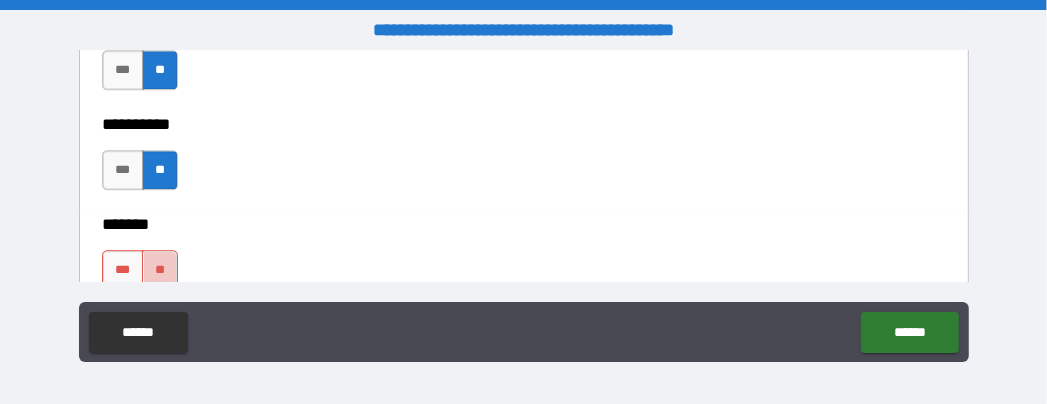 drag, startPoint x: 160, startPoint y: 265, endPoint x: 373, endPoint y: 209, distance: 220.23851 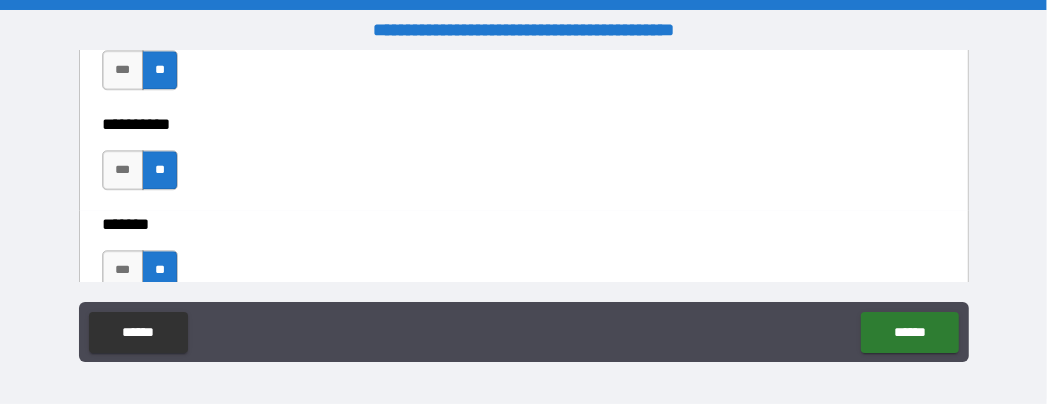 scroll, scrollTop: 2990, scrollLeft: 0, axis: vertical 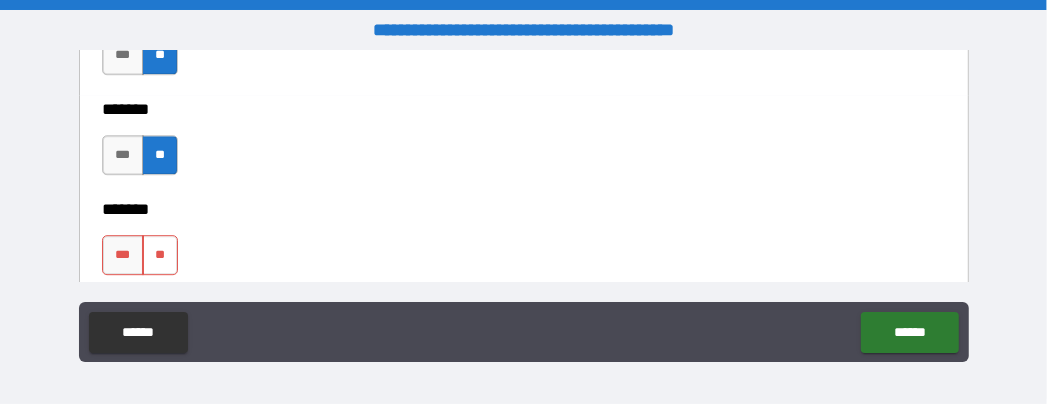 click on "**" at bounding box center [160, 255] 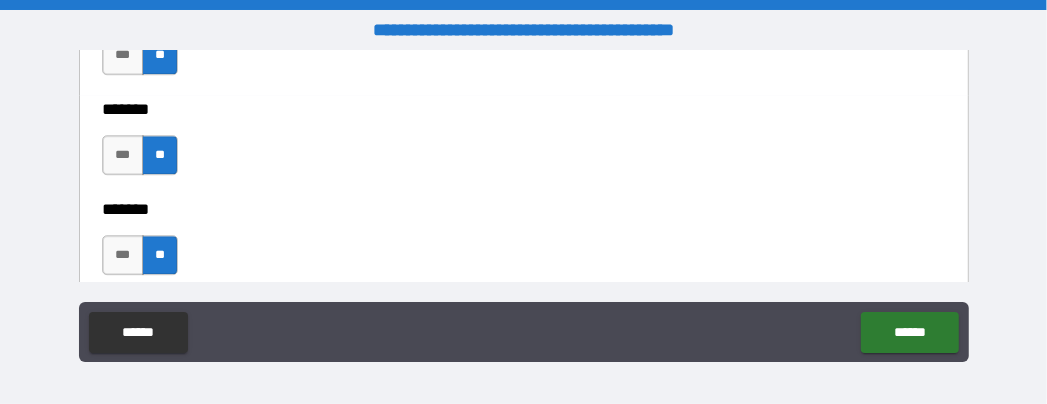 scroll, scrollTop: 3220, scrollLeft: 0, axis: vertical 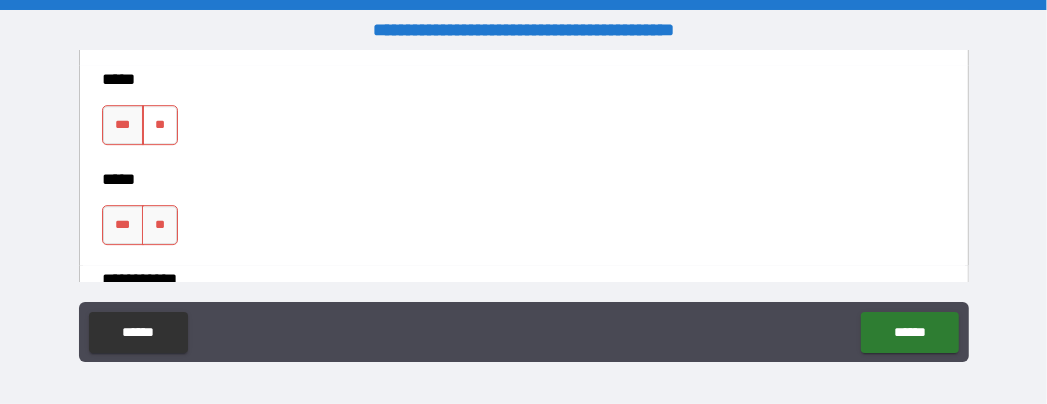 click on "**" at bounding box center [160, 125] 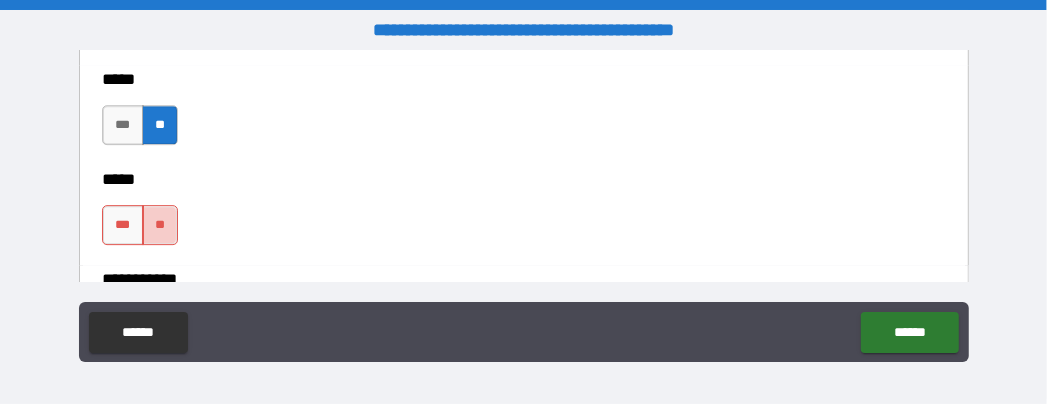click on "**" at bounding box center [160, 225] 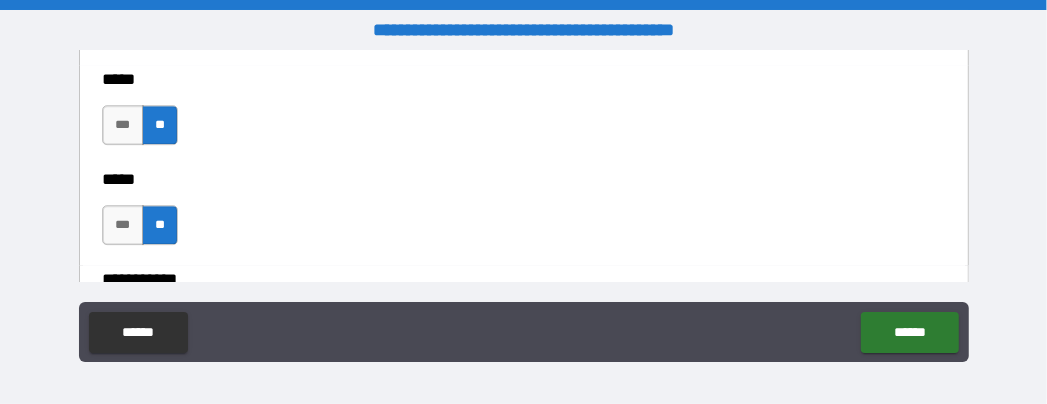 scroll, scrollTop: 3335, scrollLeft: 0, axis: vertical 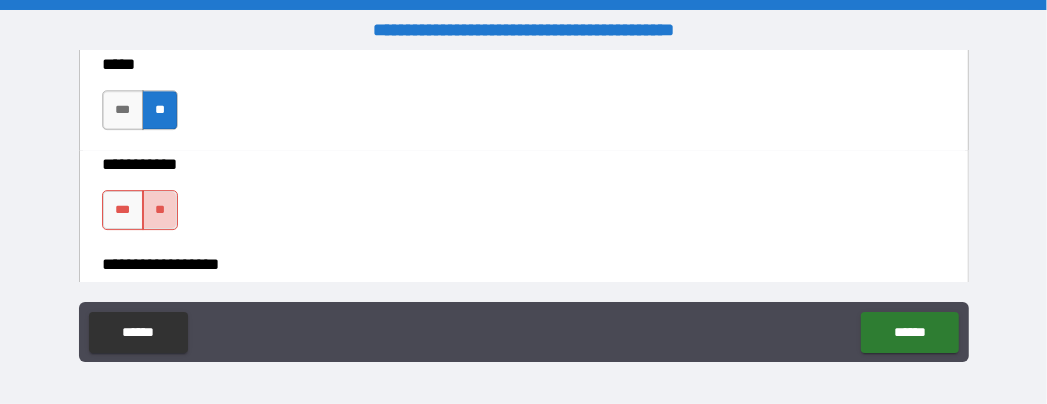 click on "**" at bounding box center [160, 210] 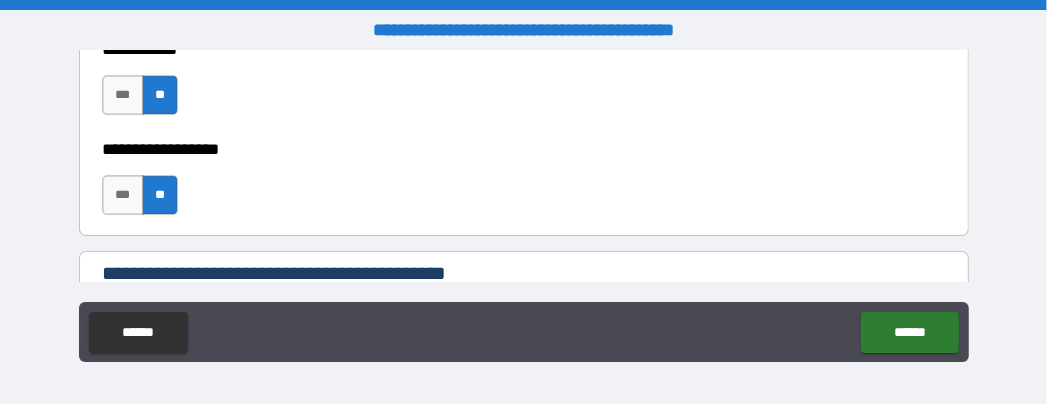 click on "**" at bounding box center [160, 195] 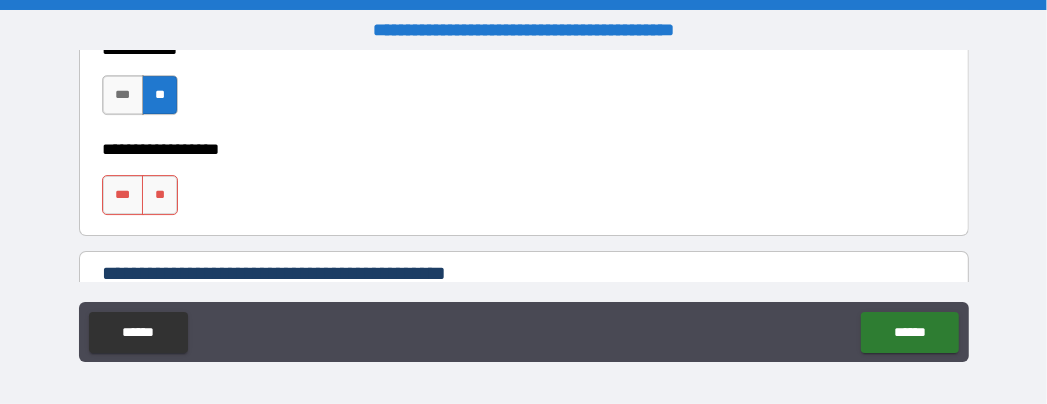 click on "**********" at bounding box center (524, 167) 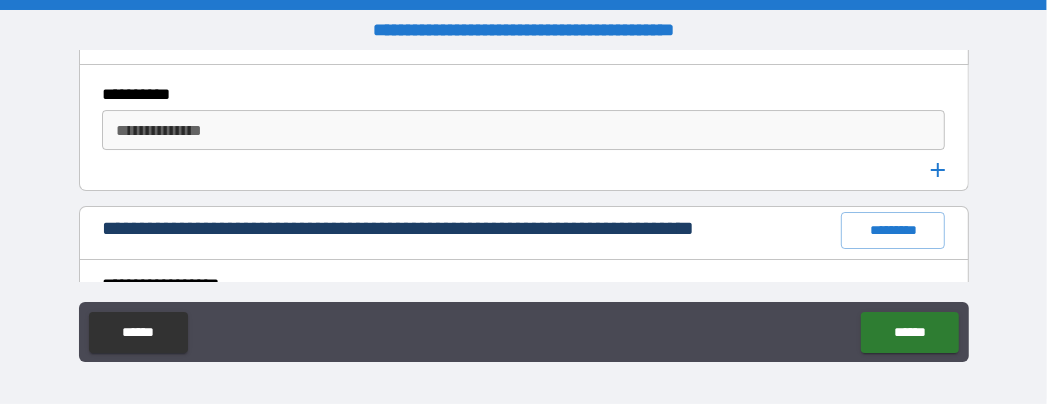 scroll, scrollTop: 3795, scrollLeft: 0, axis: vertical 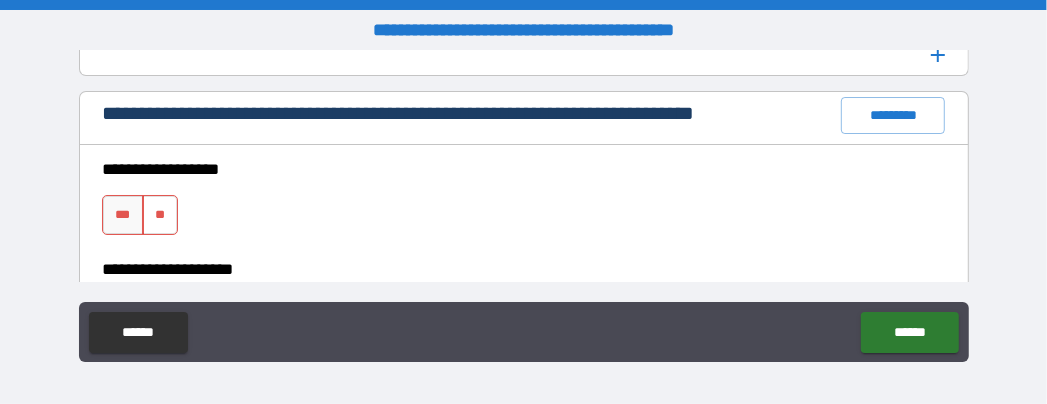 click on "**" at bounding box center (160, 215) 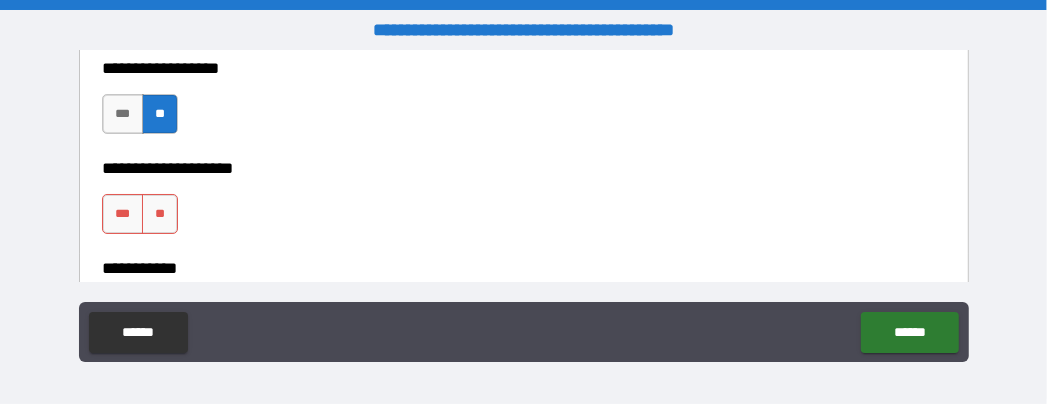scroll, scrollTop: 3910, scrollLeft: 0, axis: vertical 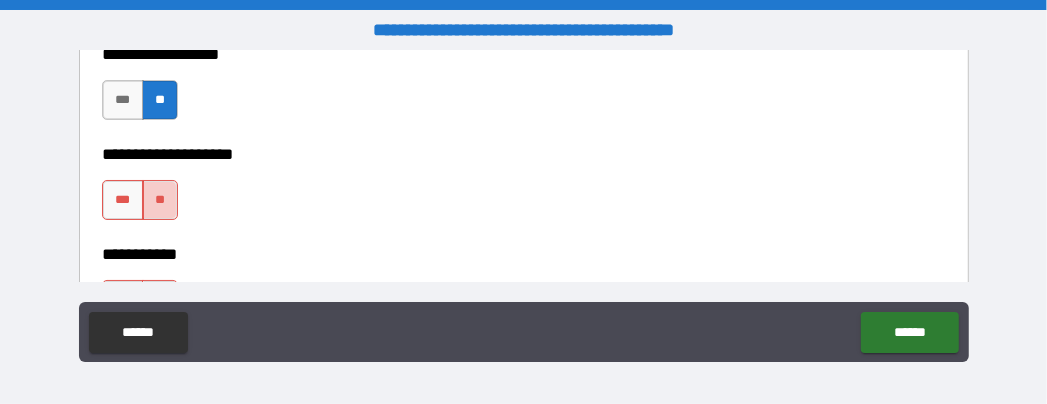 click on "**" at bounding box center (160, 200) 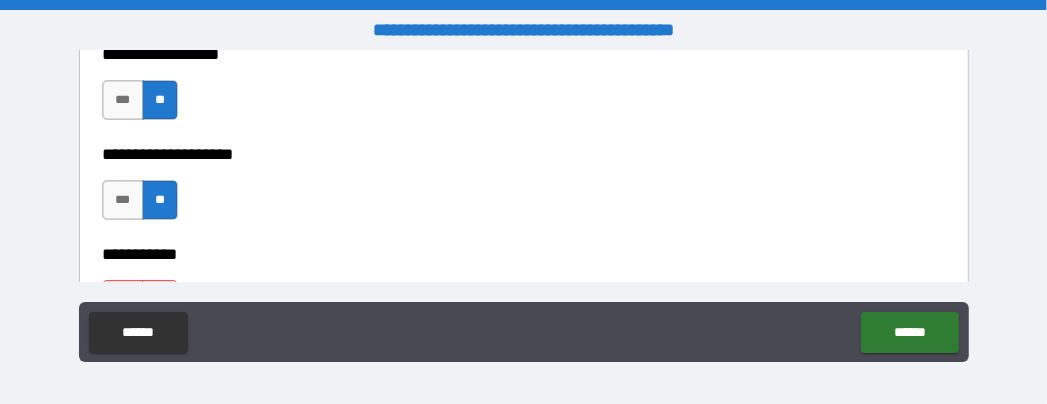scroll, scrollTop: 4025, scrollLeft: 0, axis: vertical 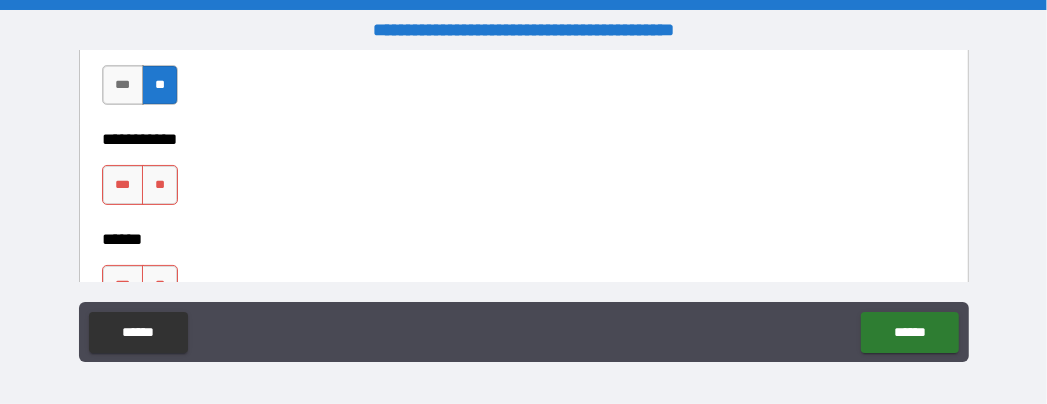 drag, startPoint x: 157, startPoint y: 190, endPoint x: 271, endPoint y: 172, distance: 115.41231 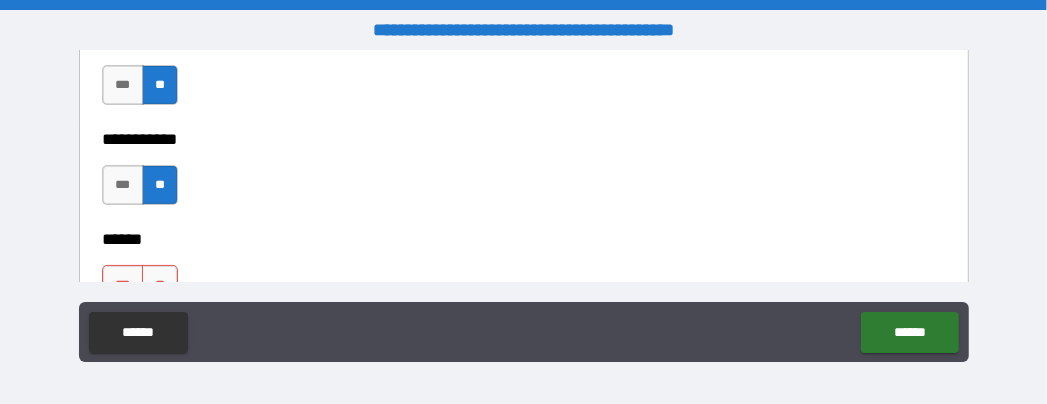 scroll, scrollTop: 4140, scrollLeft: 0, axis: vertical 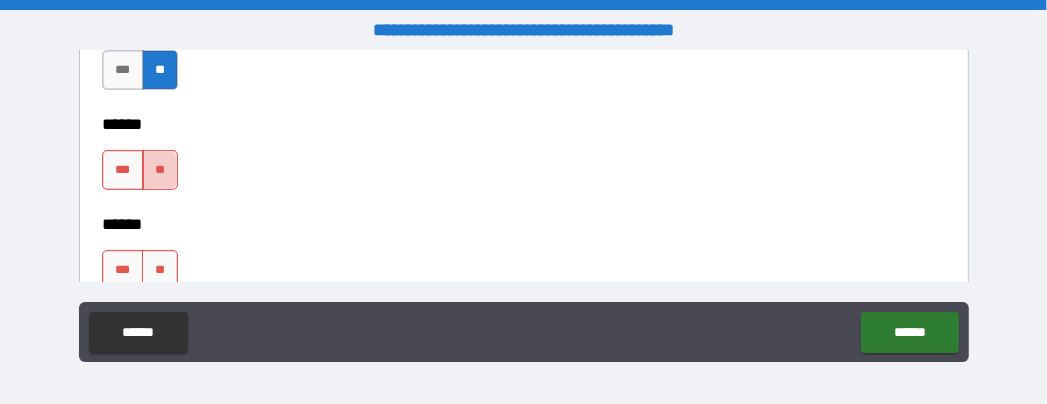 click on "**" at bounding box center [160, 170] 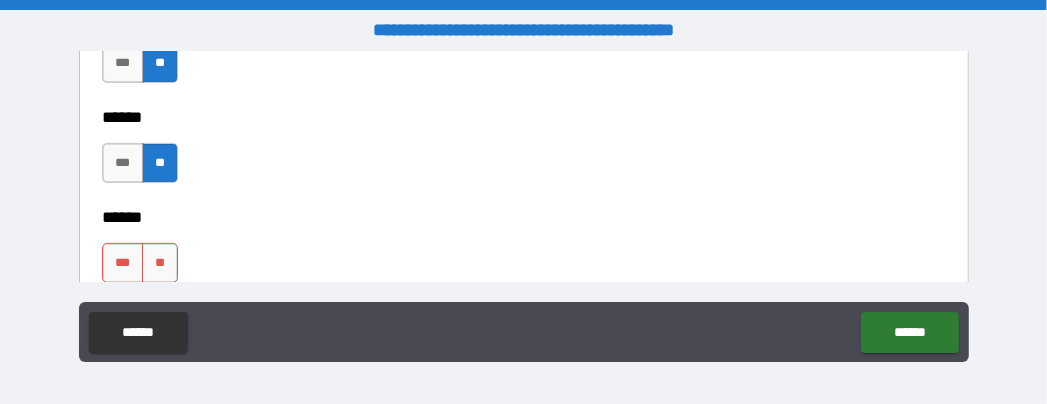 scroll, scrollTop: 4140, scrollLeft: 0, axis: vertical 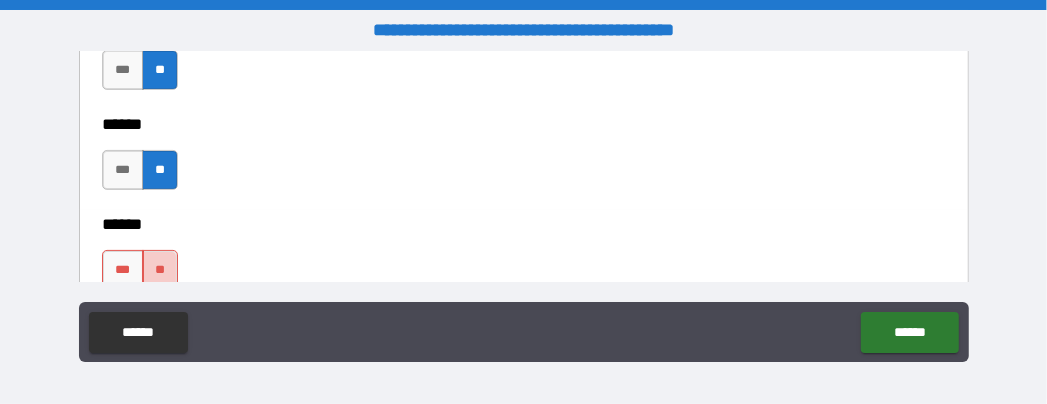 click on "**" at bounding box center [160, 270] 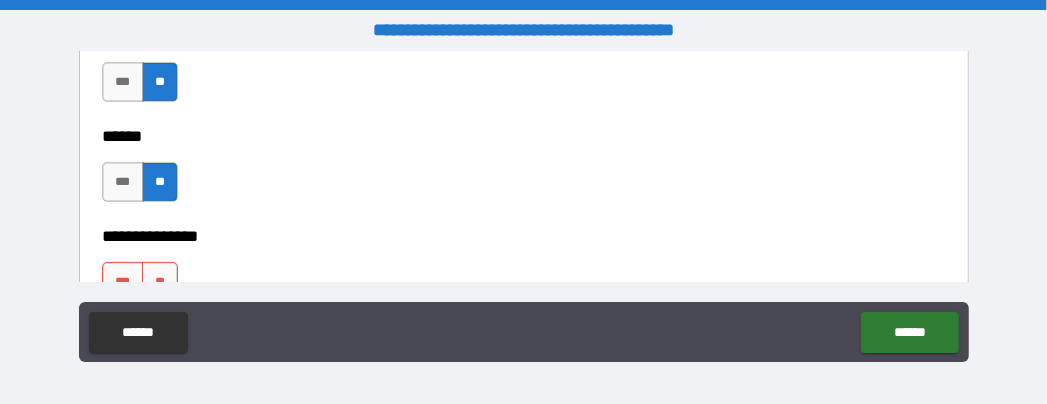 scroll, scrollTop: 4255, scrollLeft: 0, axis: vertical 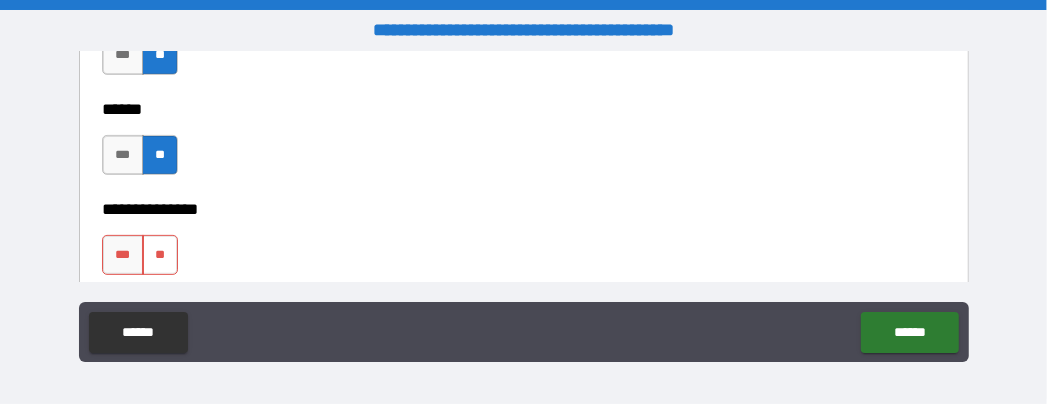click on "**" at bounding box center (160, 255) 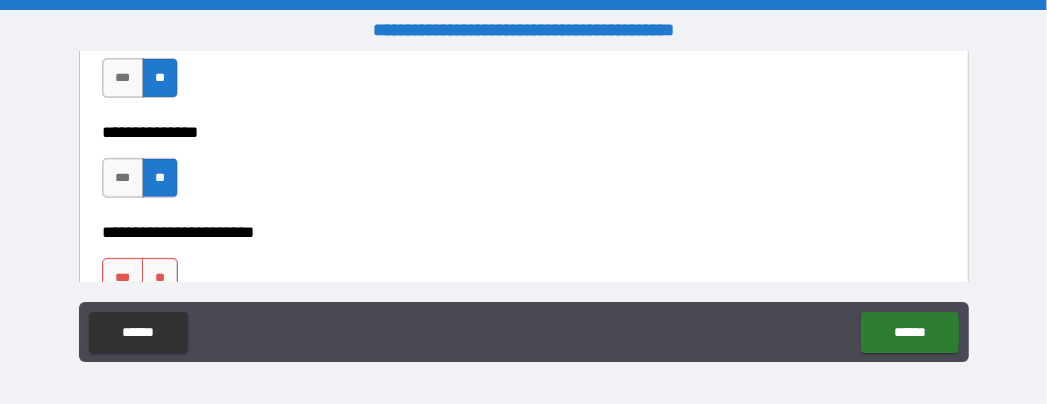 scroll, scrollTop: 4370, scrollLeft: 0, axis: vertical 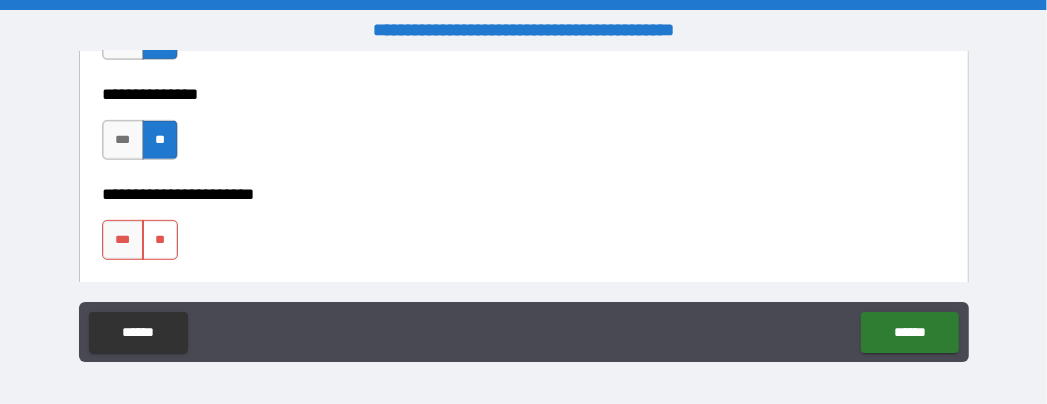 click on "**" at bounding box center (160, 240) 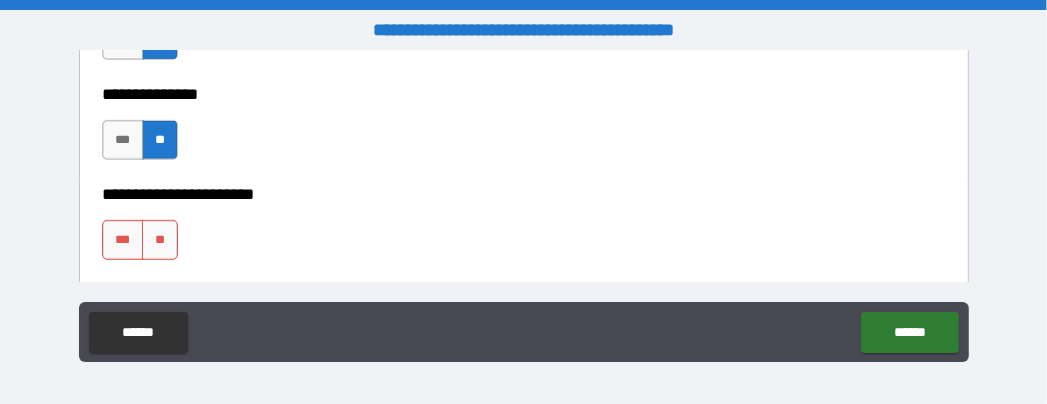 scroll, scrollTop: 4485, scrollLeft: 0, axis: vertical 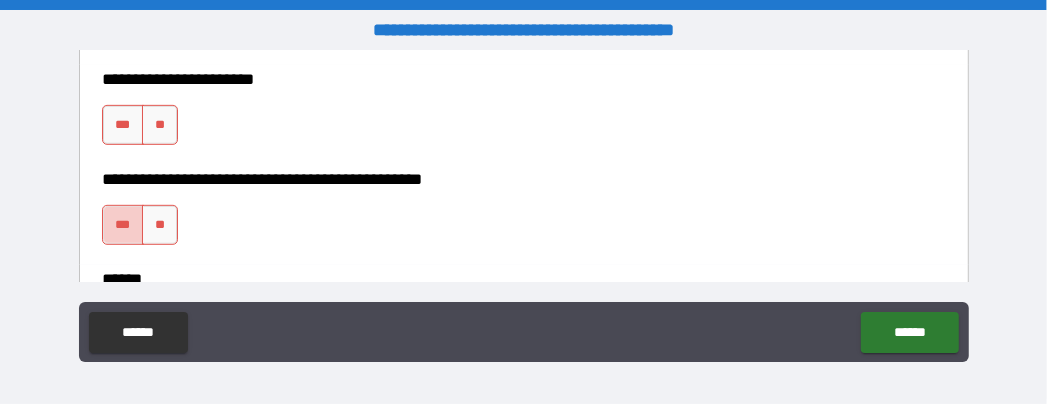 click on "***" at bounding box center [123, 225] 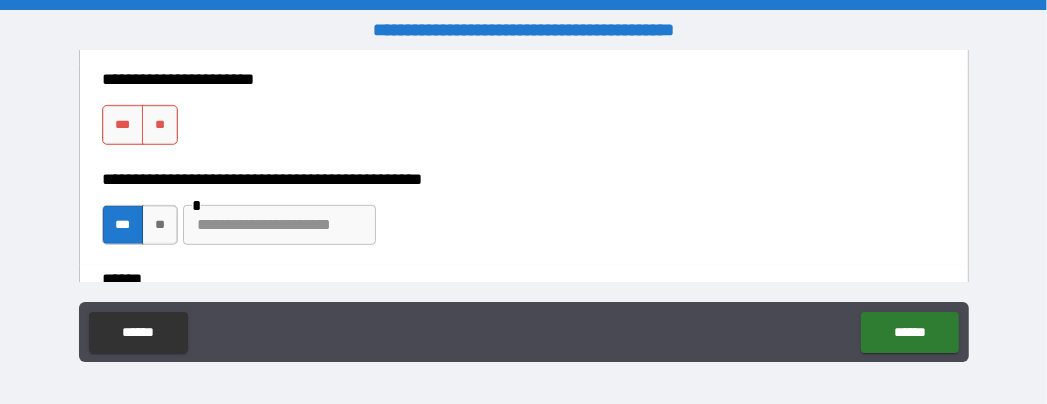 drag, startPoint x: 212, startPoint y: 220, endPoint x: 222, endPoint y: 219, distance: 10.049875 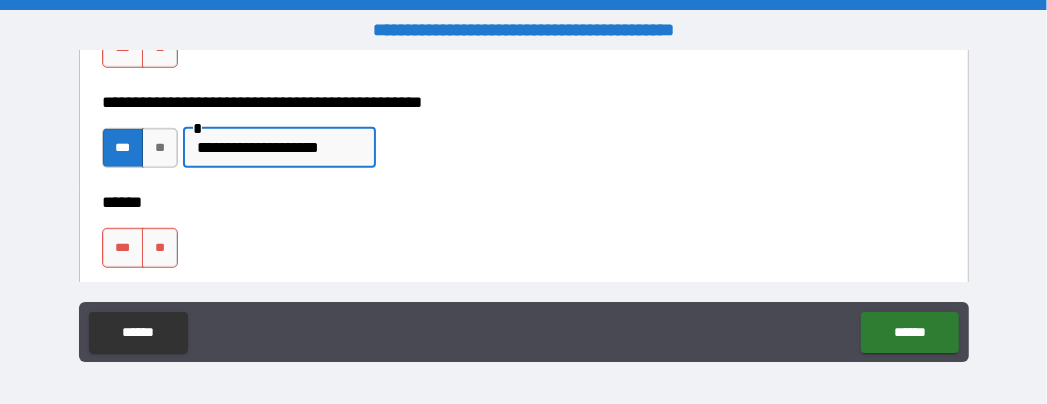 scroll, scrollTop: 4600, scrollLeft: 0, axis: vertical 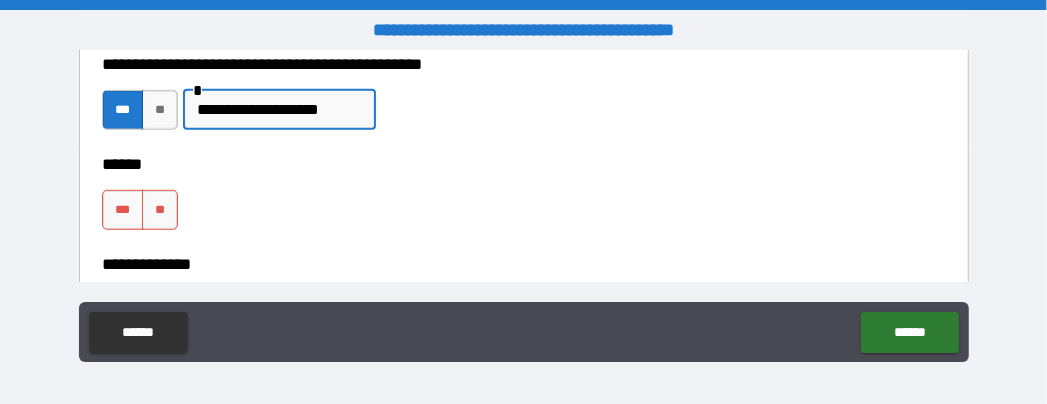 type on "**********" 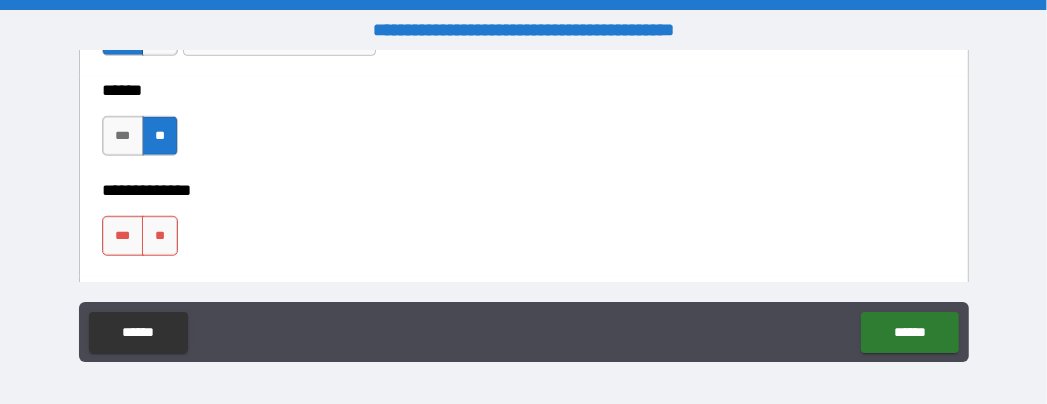 scroll, scrollTop: 4715, scrollLeft: 0, axis: vertical 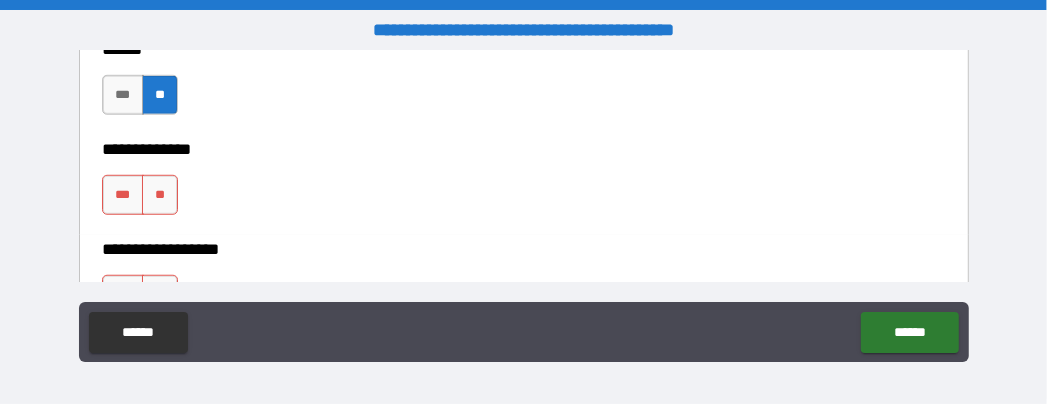 drag, startPoint x: 160, startPoint y: 202, endPoint x: 242, endPoint y: 200, distance: 82.02438 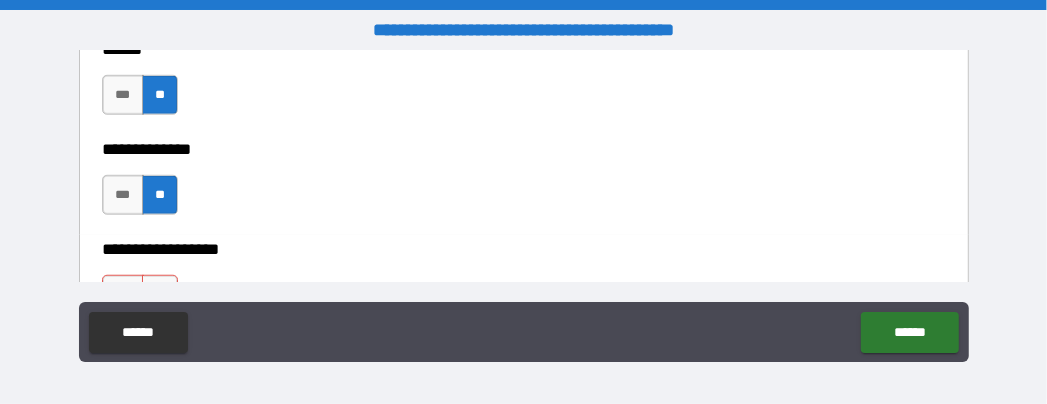 scroll, scrollTop: 4830, scrollLeft: 0, axis: vertical 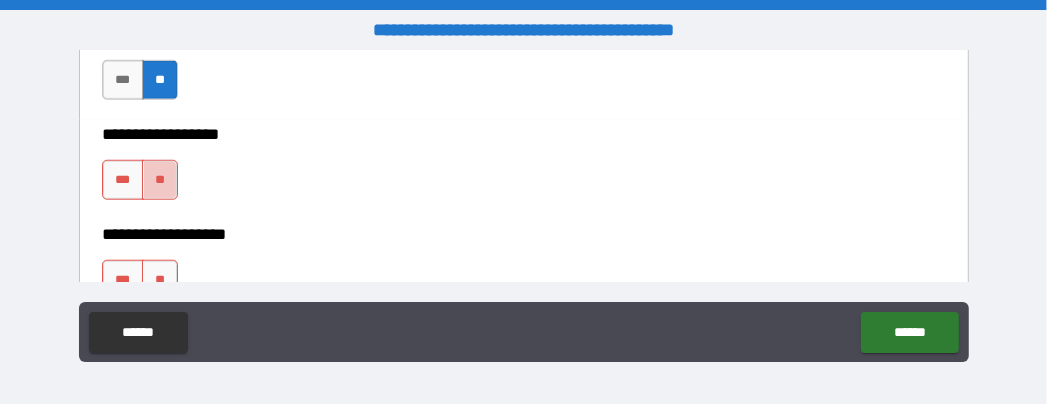 drag, startPoint x: 163, startPoint y: 180, endPoint x: 320, endPoint y: 205, distance: 158.97798 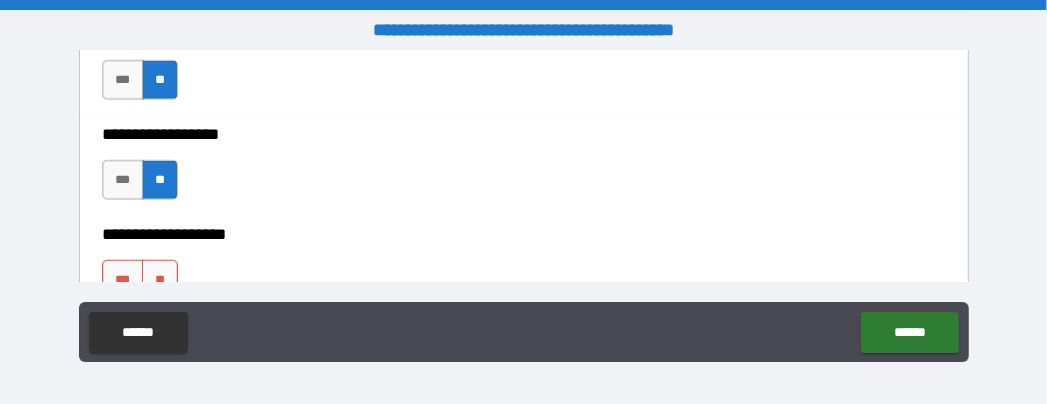 scroll, scrollTop: 4945, scrollLeft: 0, axis: vertical 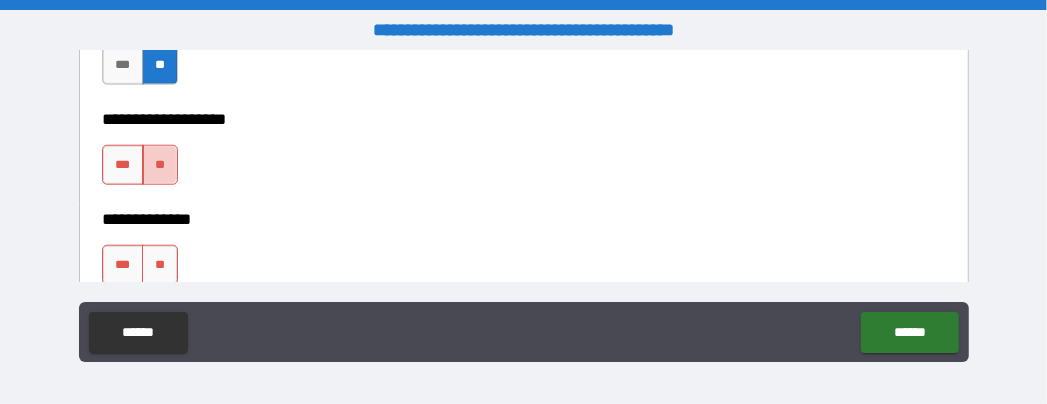 click on "**" at bounding box center (160, 165) 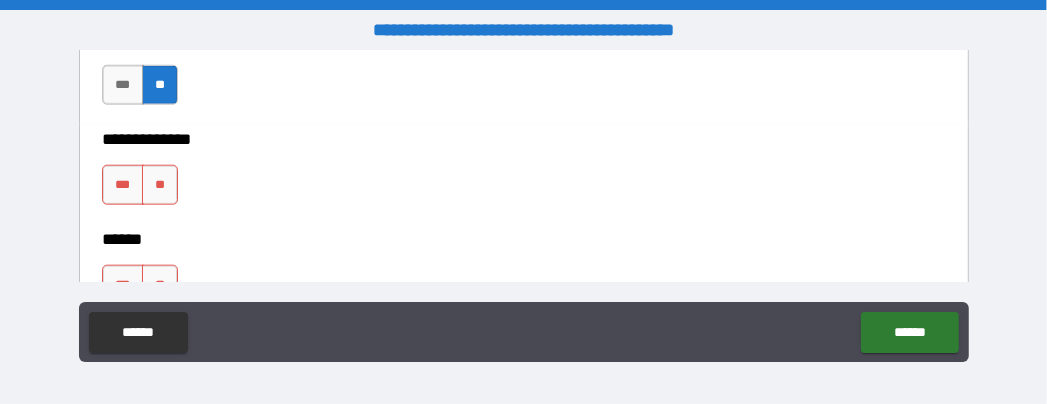 scroll, scrollTop: 5060, scrollLeft: 0, axis: vertical 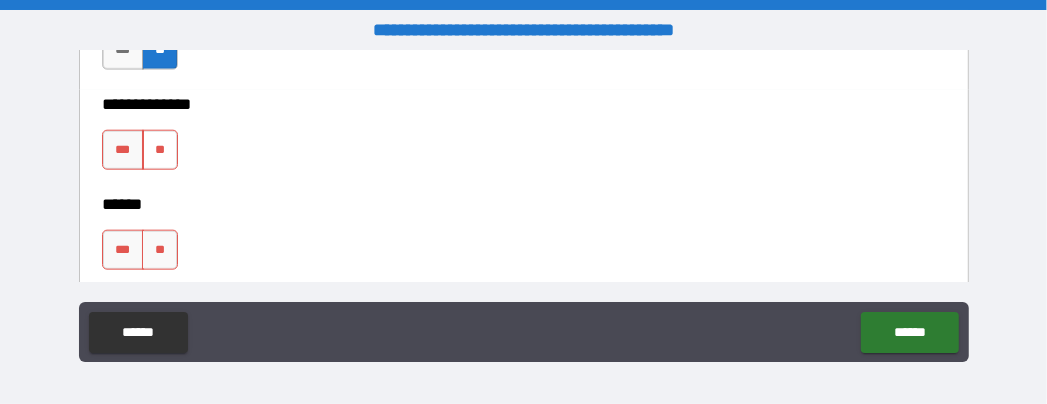 click on "**" at bounding box center (160, 150) 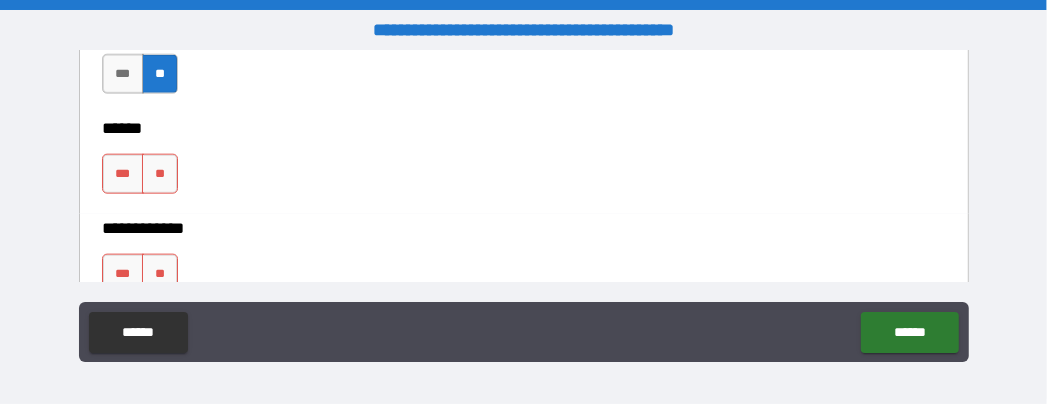 scroll, scrollTop: 5175, scrollLeft: 0, axis: vertical 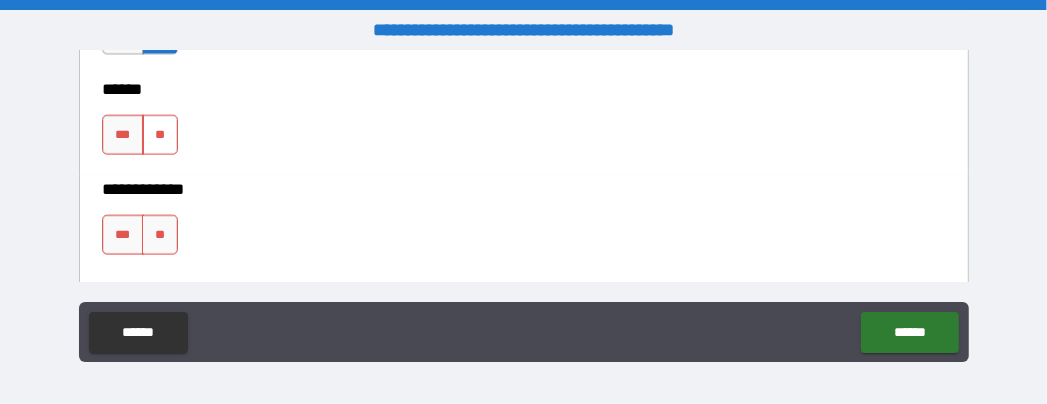 click on "*** **" at bounding box center (140, 135) 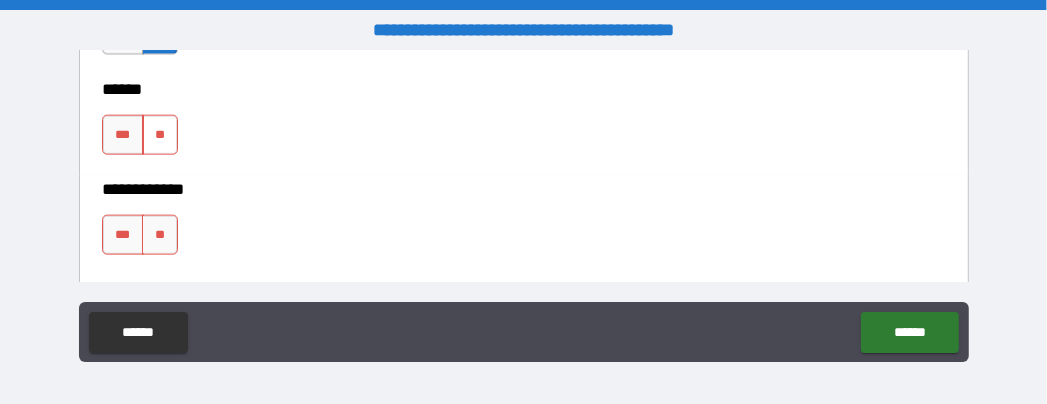 click on "**" at bounding box center [160, 135] 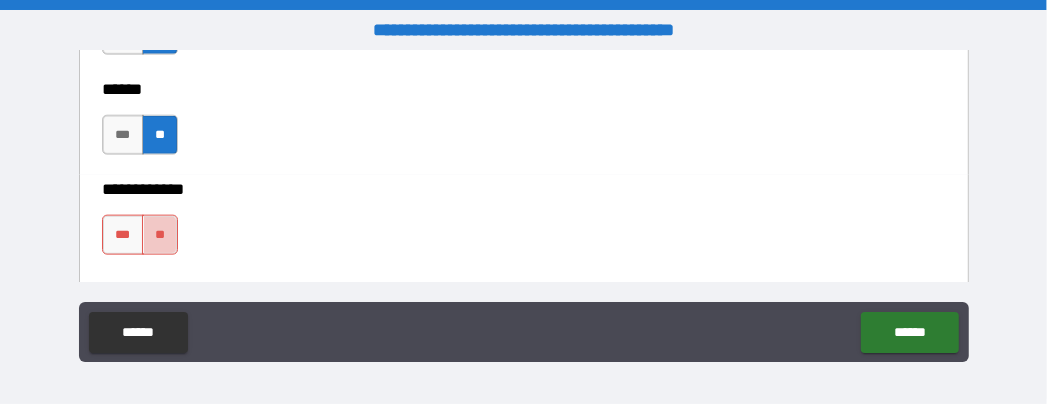 drag, startPoint x: 159, startPoint y: 219, endPoint x: 284, endPoint y: 197, distance: 126.921234 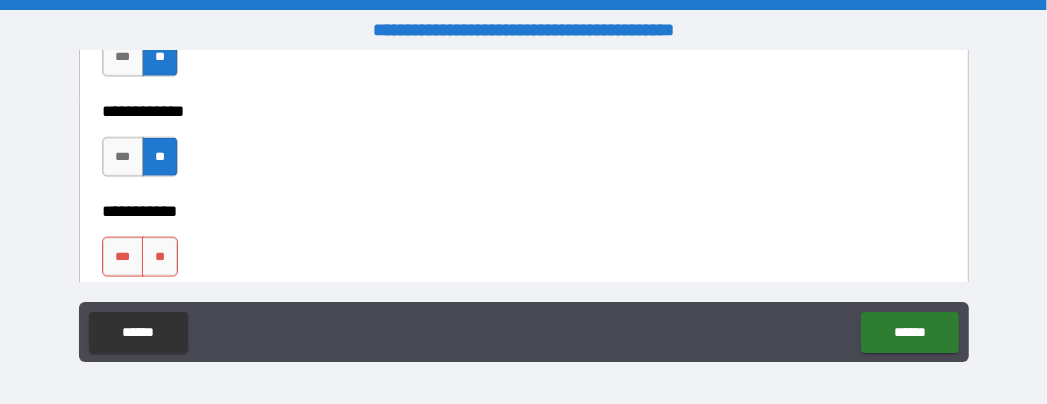 scroll, scrollTop: 5290, scrollLeft: 0, axis: vertical 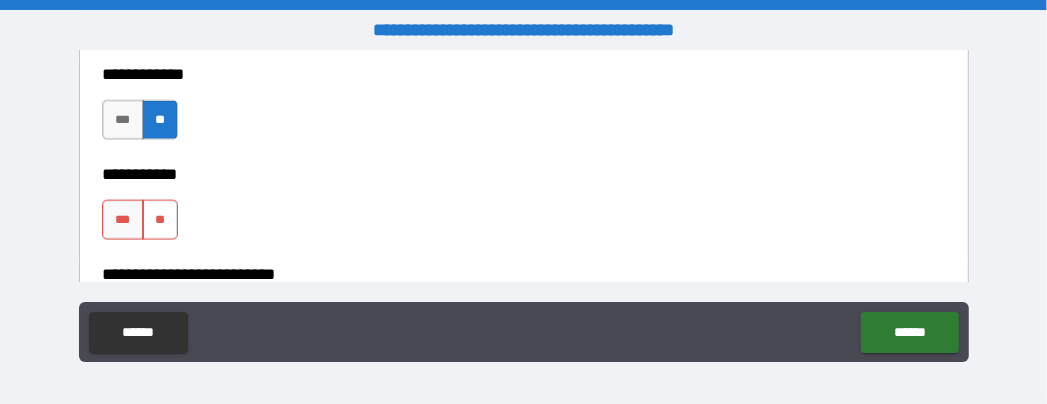 click on "**" at bounding box center (160, 220) 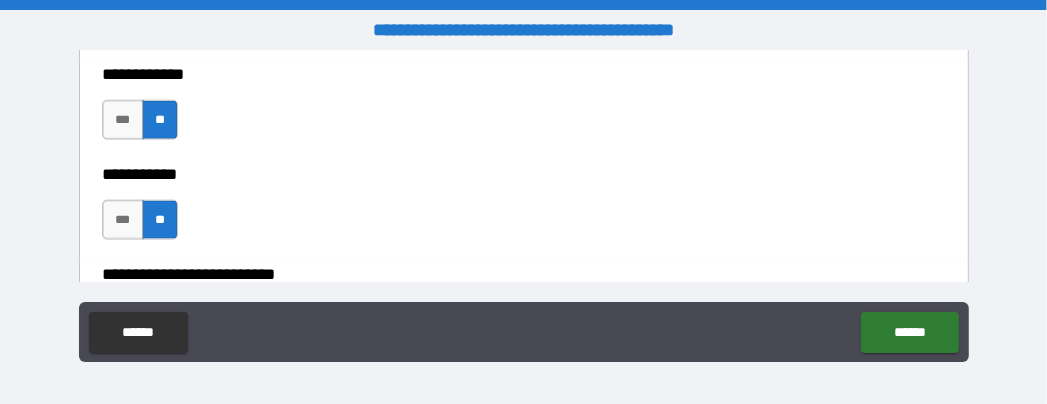 scroll, scrollTop: 5405, scrollLeft: 0, axis: vertical 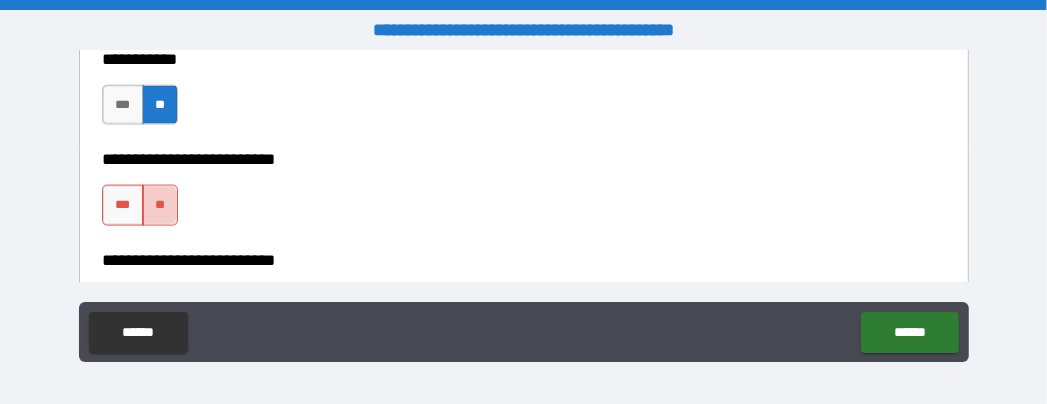 click on "**" at bounding box center (160, 205) 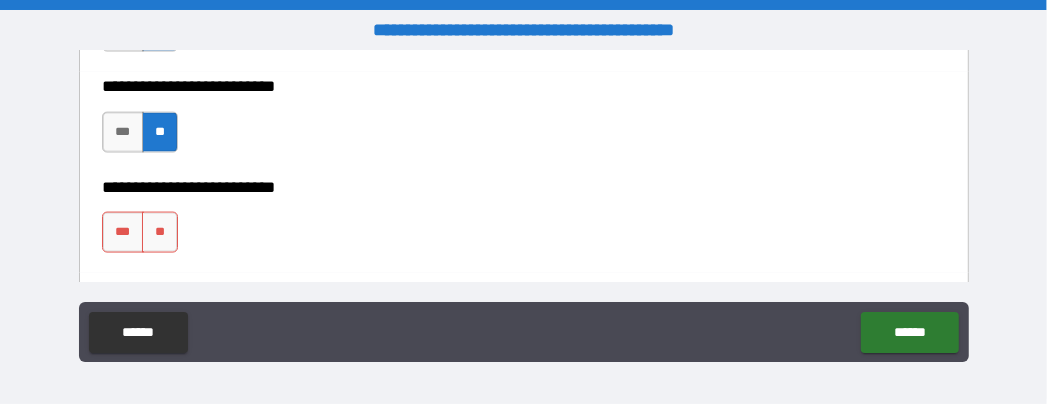 scroll, scrollTop: 5520, scrollLeft: 0, axis: vertical 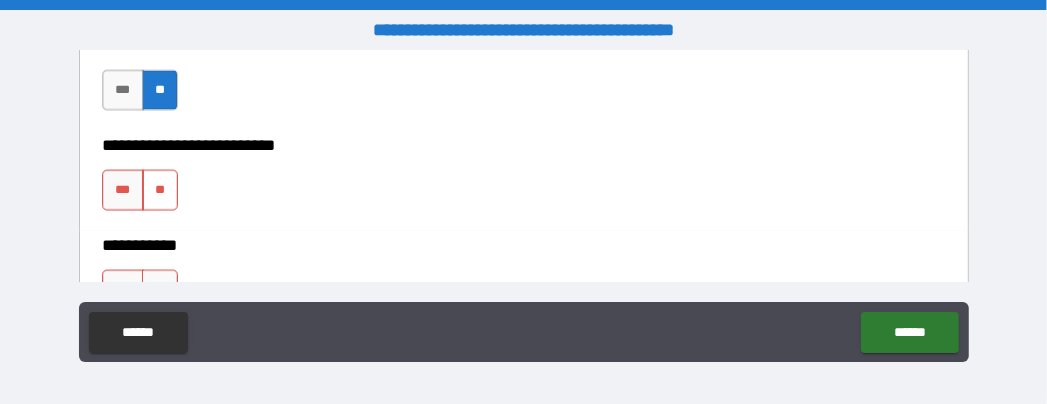 click on "**" at bounding box center [160, 190] 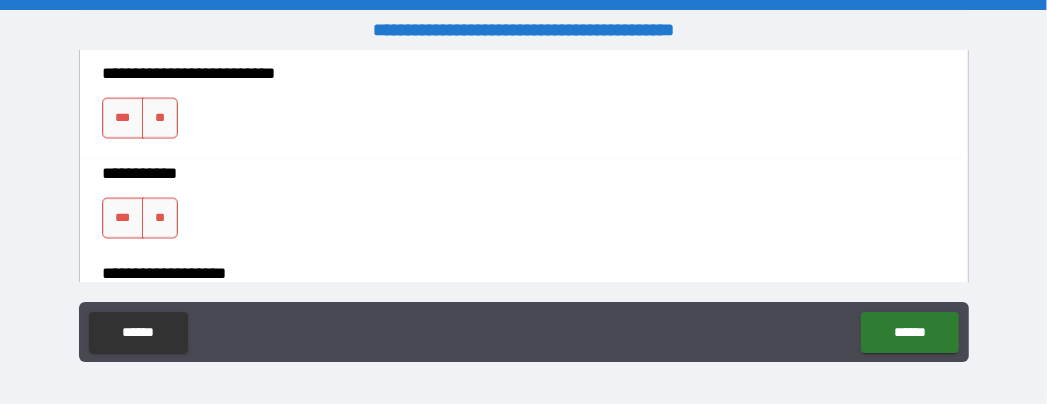 scroll, scrollTop: 5635, scrollLeft: 0, axis: vertical 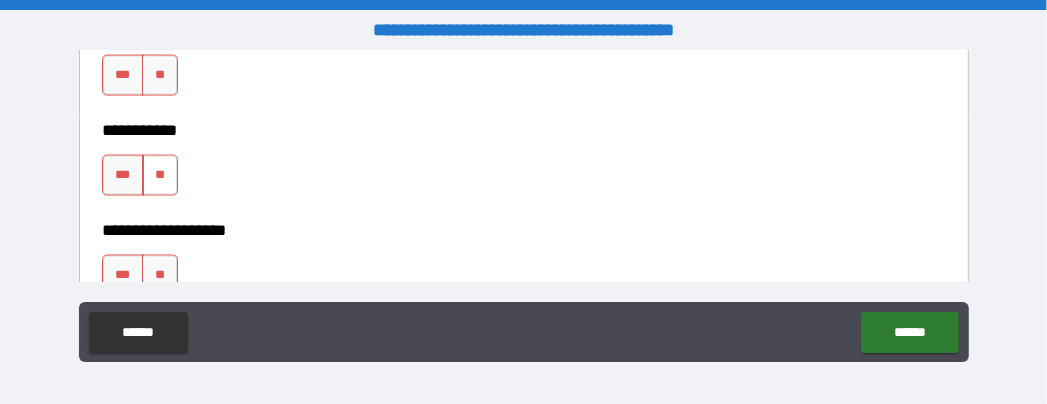 click on "**" at bounding box center [160, 175] 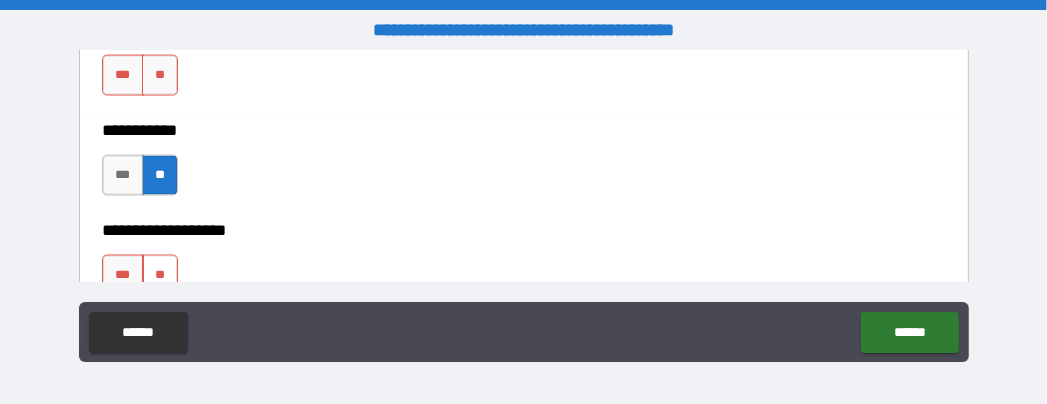 click on "**" at bounding box center [160, 275] 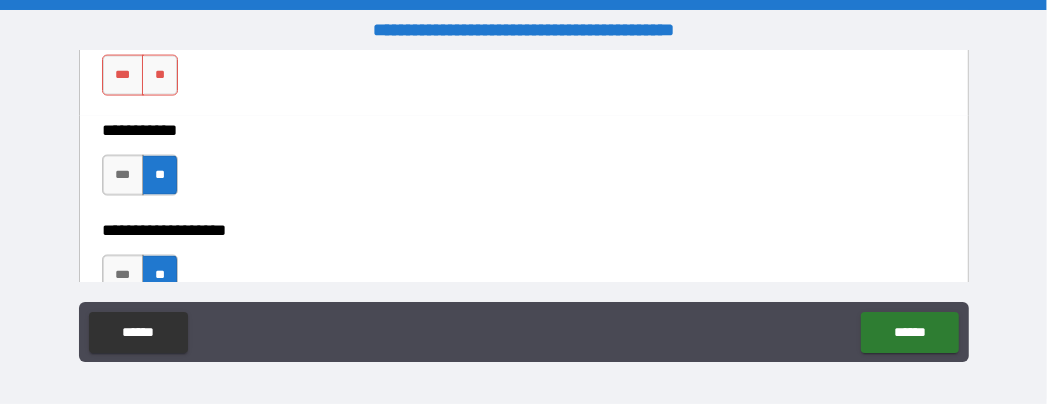 scroll, scrollTop: 5750, scrollLeft: 0, axis: vertical 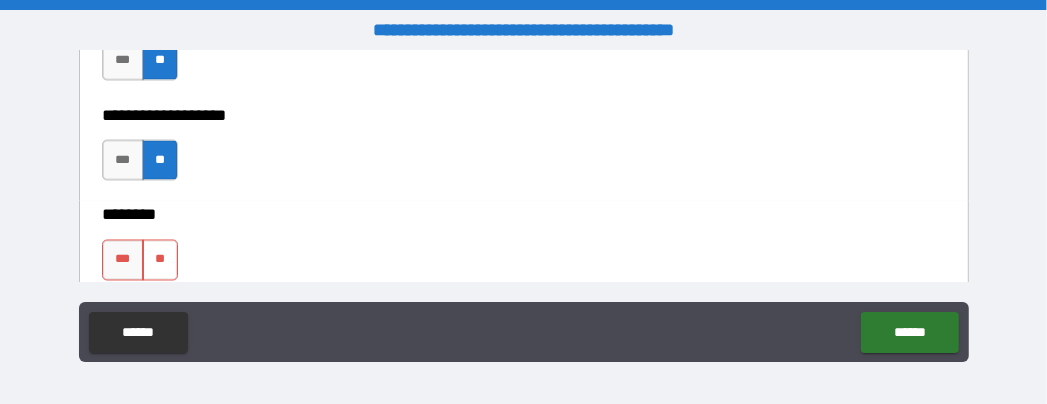 click on "**" at bounding box center (160, 260) 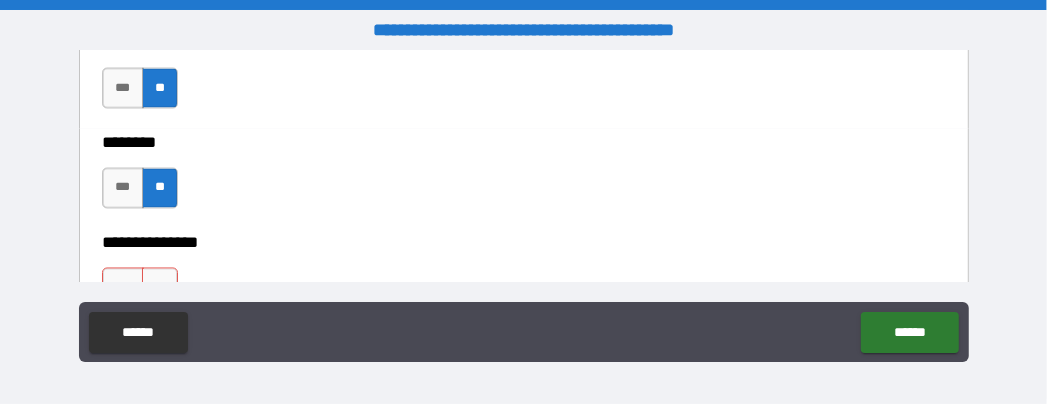 scroll, scrollTop: 5865, scrollLeft: 0, axis: vertical 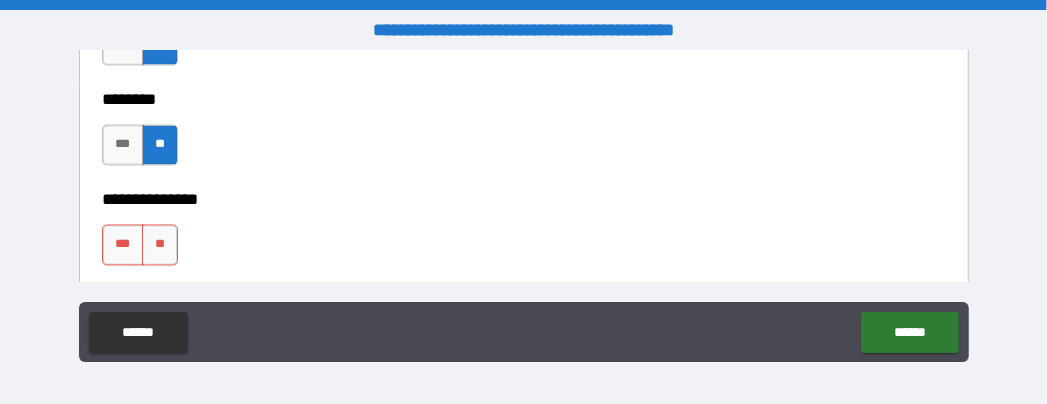 click on "**" at bounding box center (160, 245) 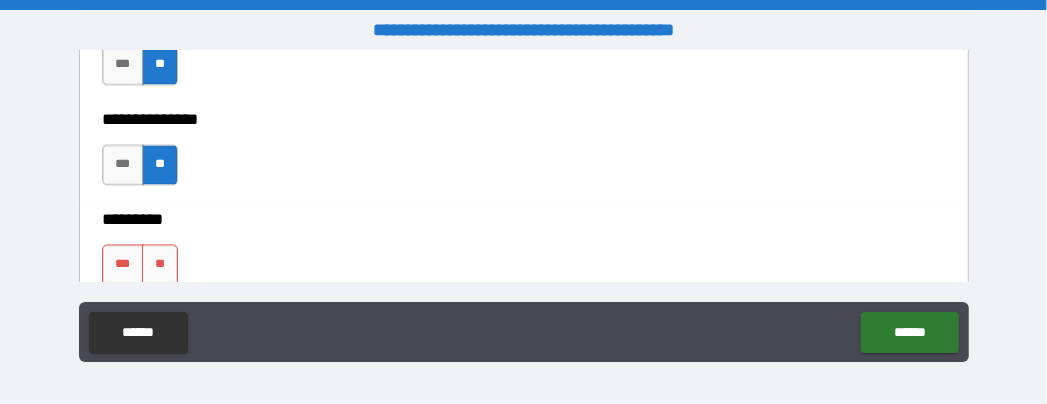 scroll, scrollTop: 5980, scrollLeft: 0, axis: vertical 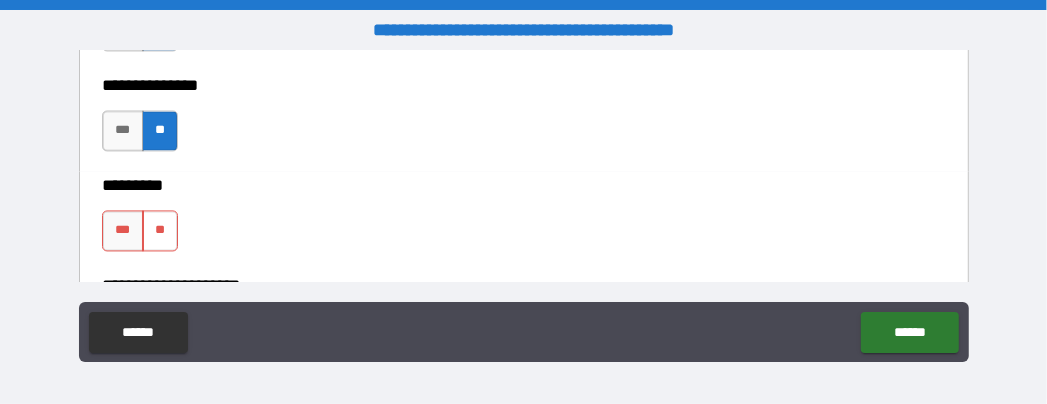 click on "**" at bounding box center (160, 230) 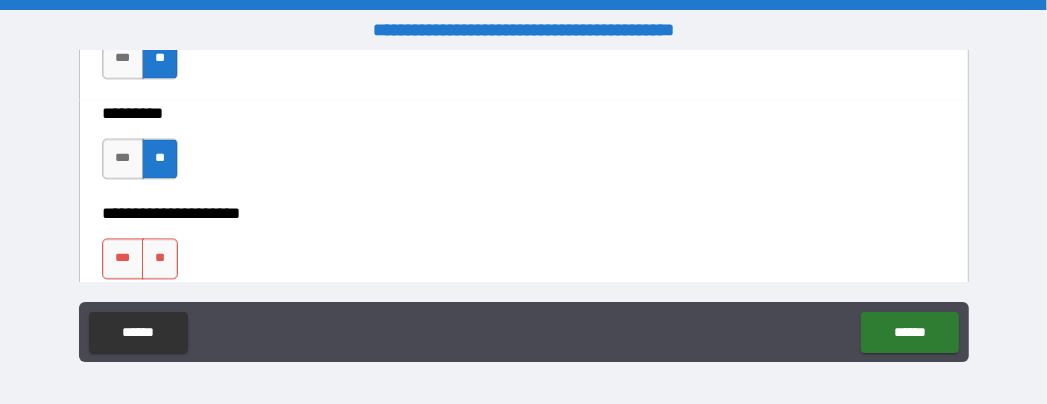 scroll, scrollTop: 6095, scrollLeft: 0, axis: vertical 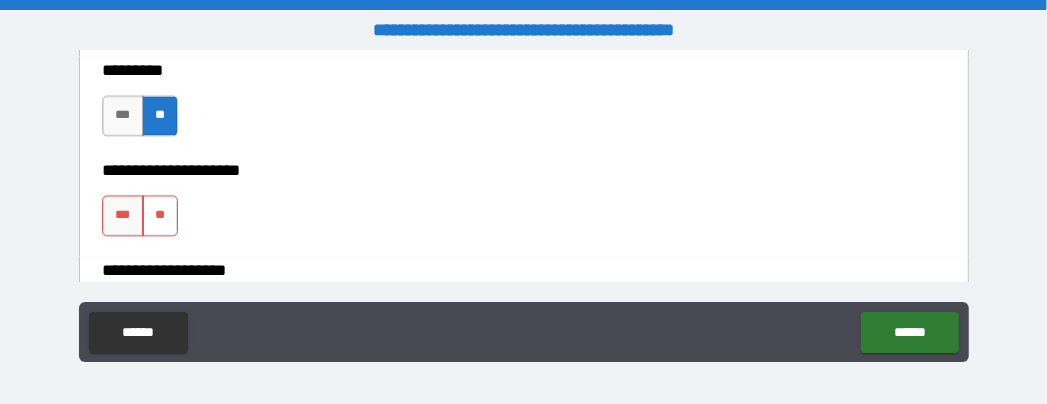 click on "**" at bounding box center (160, 215) 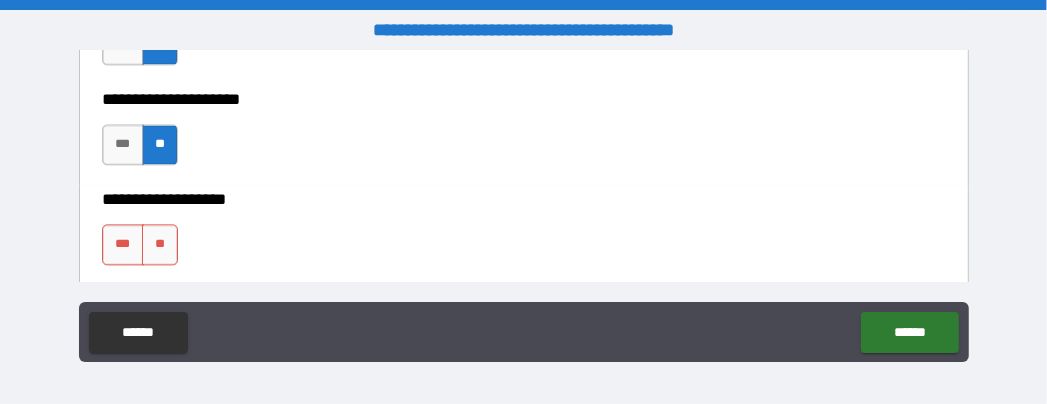scroll, scrollTop: 6210, scrollLeft: 0, axis: vertical 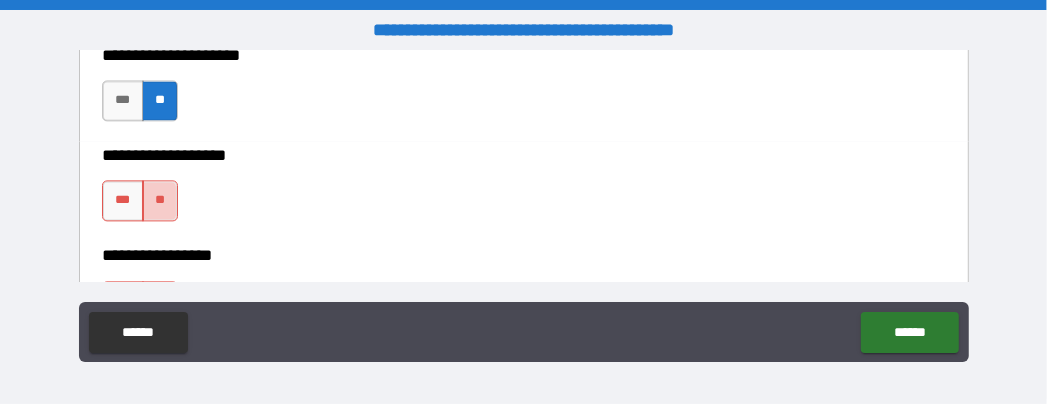 click on "**" at bounding box center (160, 200) 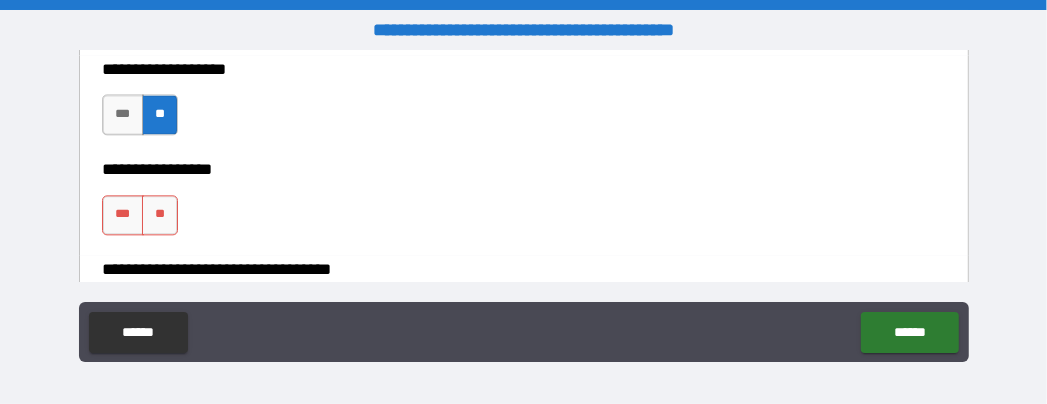 scroll, scrollTop: 6325, scrollLeft: 0, axis: vertical 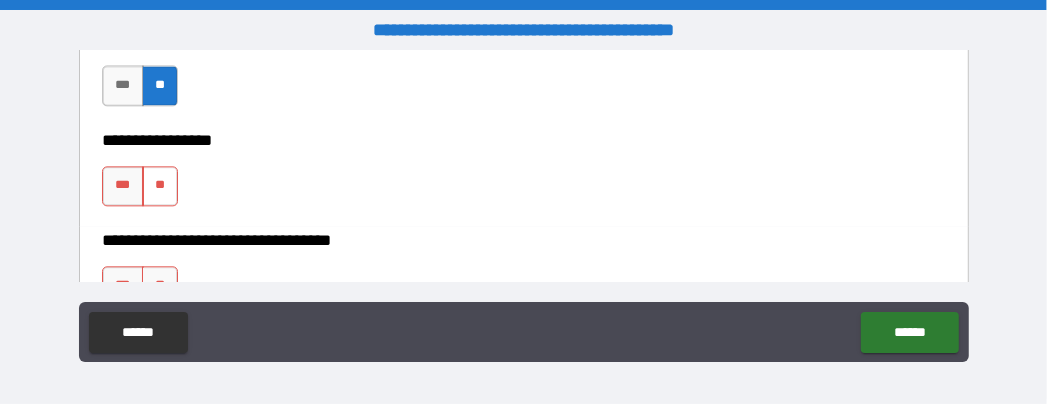 click on "**" at bounding box center (160, 186) 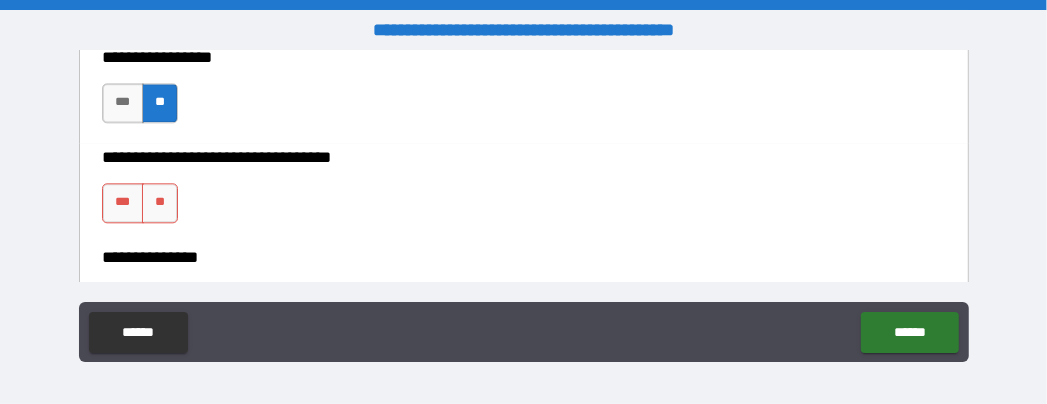 scroll, scrollTop: 6440, scrollLeft: 0, axis: vertical 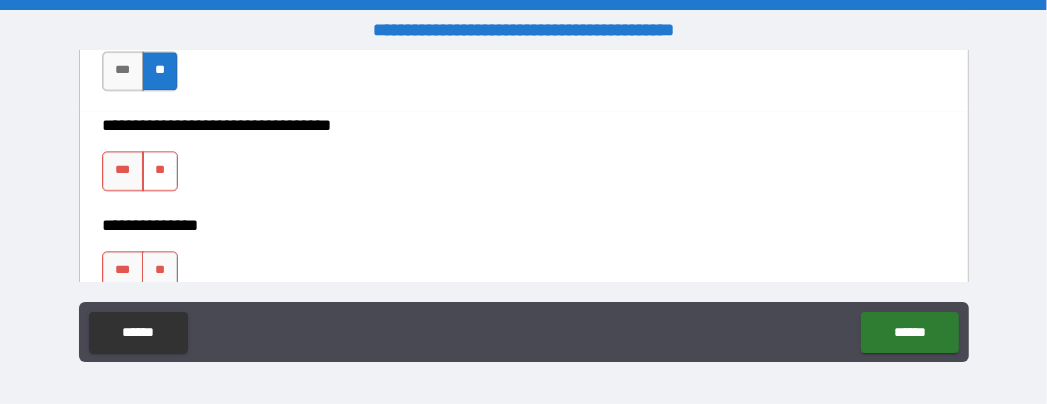 click on "**" at bounding box center (160, 171) 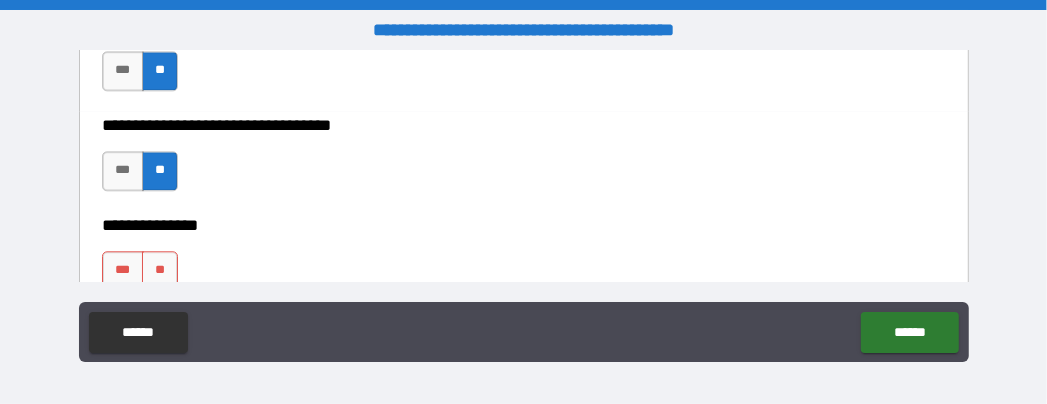 drag, startPoint x: 160, startPoint y: 274, endPoint x: 348, endPoint y: 205, distance: 200.26233 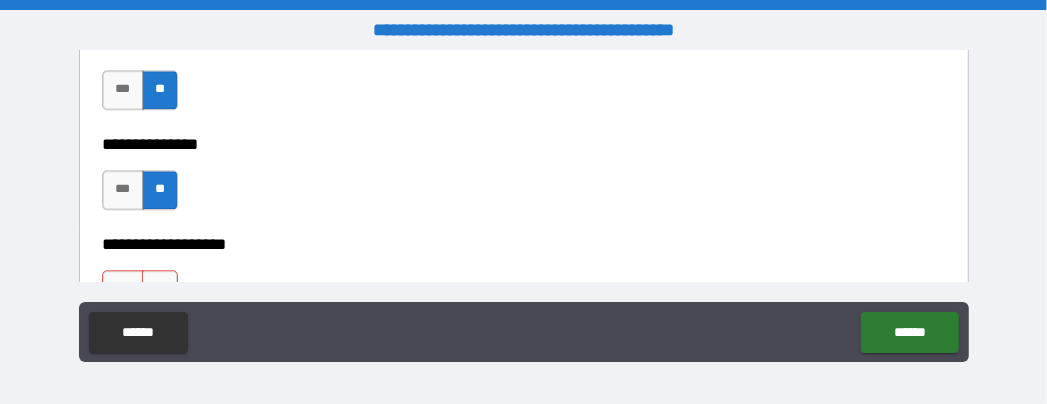 scroll, scrollTop: 6555, scrollLeft: 0, axis: vertical 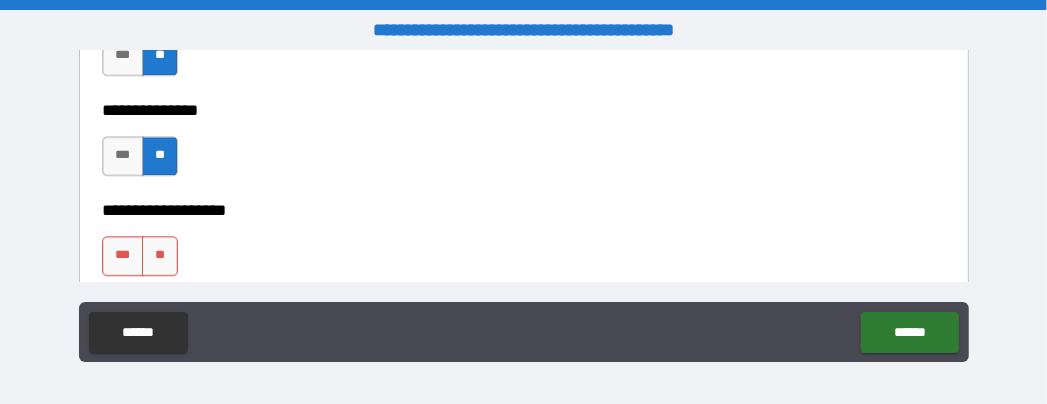 drag, startPoint x: 163, startPoint y: 250, endPoint x: 312, endPoint y: 199, distance: 157.48651 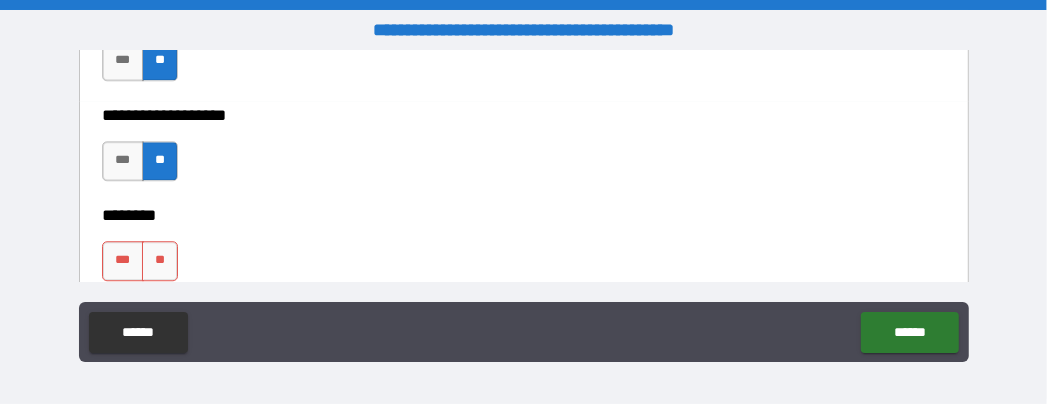 scroll, scrollTop: 6670, scrollLeft: 0, axis: vertical 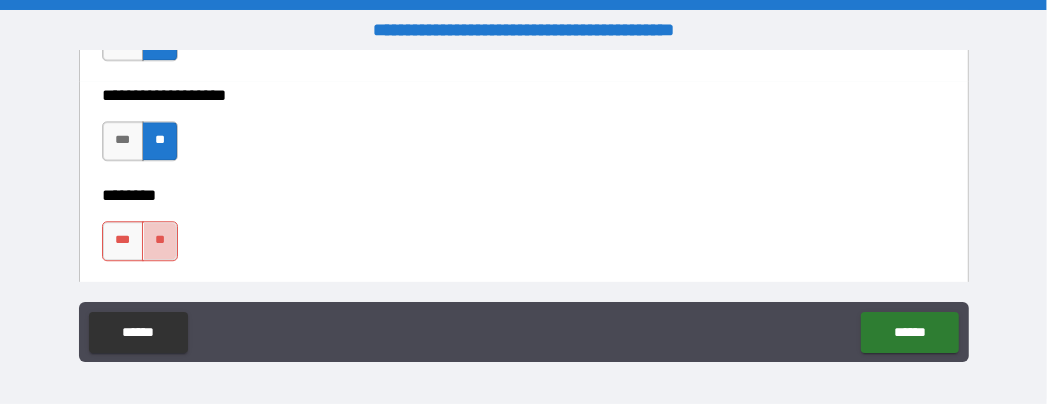 drag, startPoint x: 162, startPoint y: 230, endPoint x: 279, endPoint y: 226, distance: 117.06836 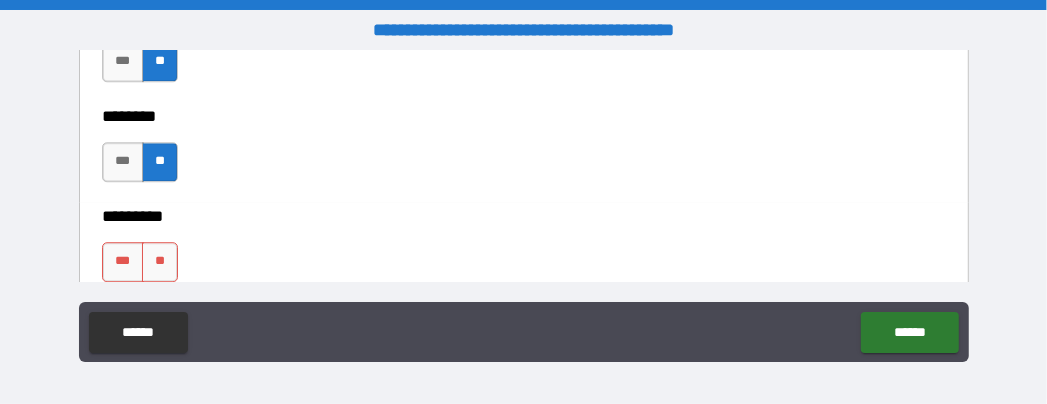 scroll, scrollTop: 6785, scrollLeft: 0, axis: vertical 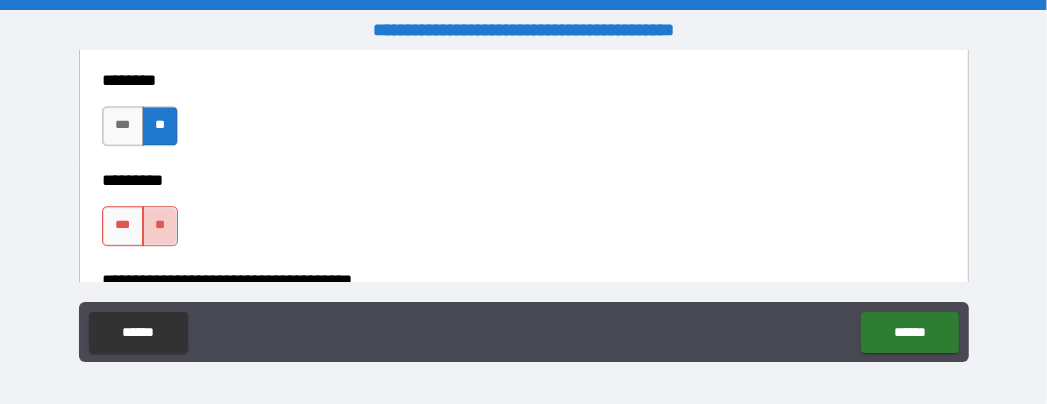 click on "**" at bounding box center [160, 226] 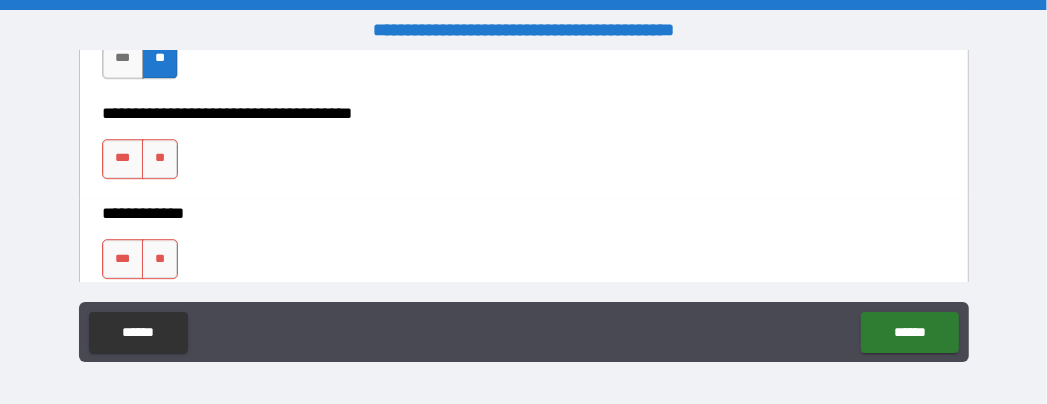 scroll, scrollTop: 7015, scrollLeft: 0, axis: vertical 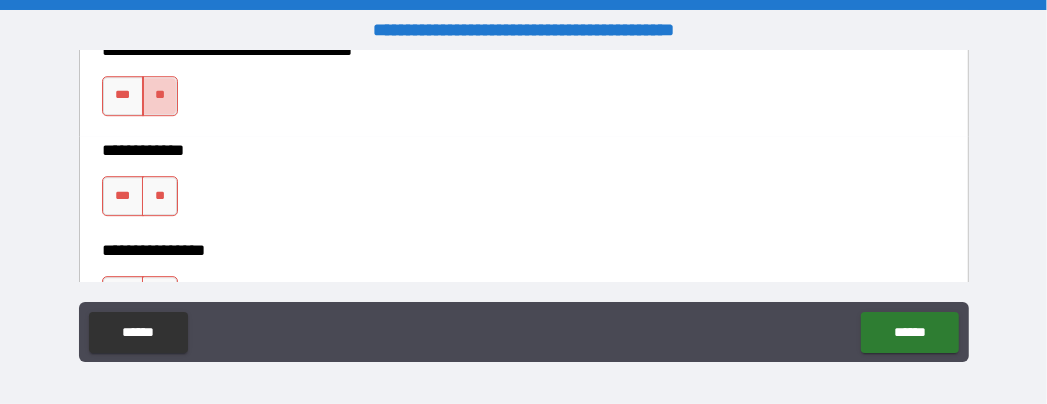 click on "**" at bounding box center [160, 96] 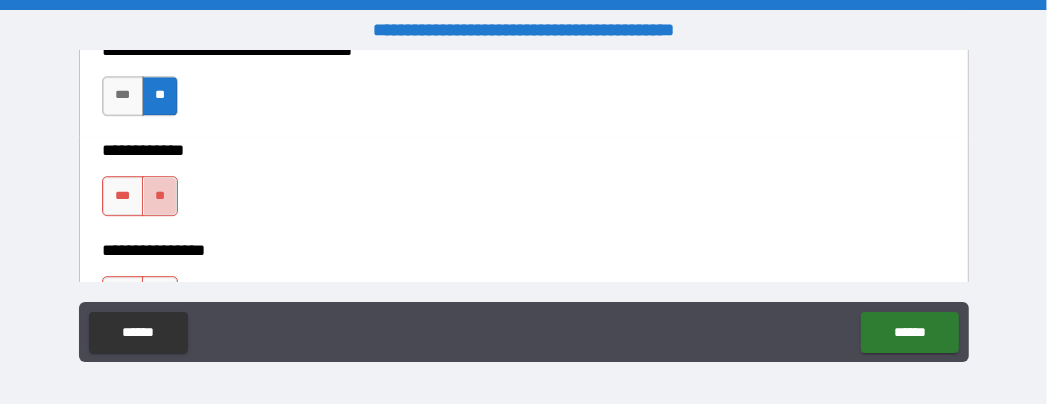 drag, startPoint x: 159, startPoint y: 191, endPoint x: 154, endPoint y: 287, distance: 96.13012 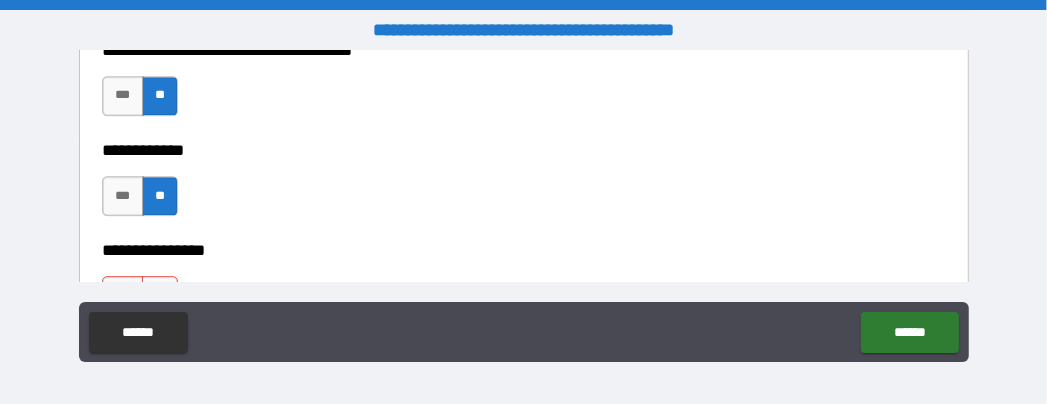 click on "******   ******" at bounding box center [524, 334] 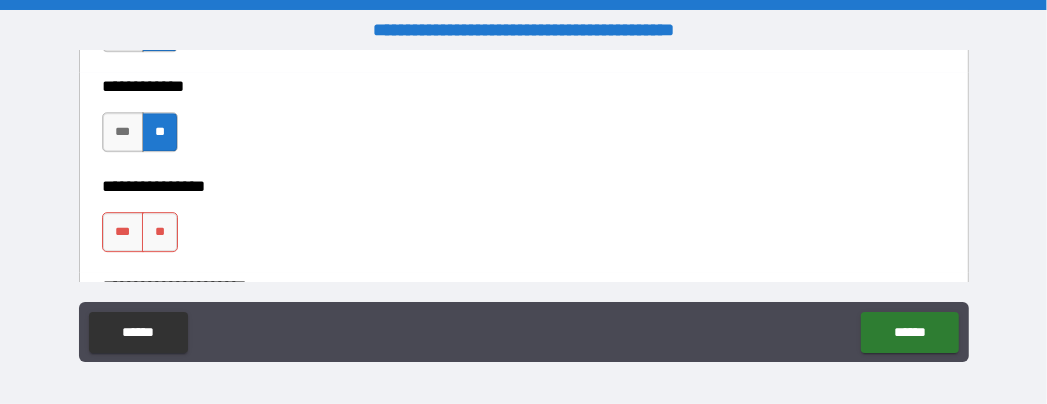 scroll, scrollTop: 7130, scrollLeft: 0, axis: vertical 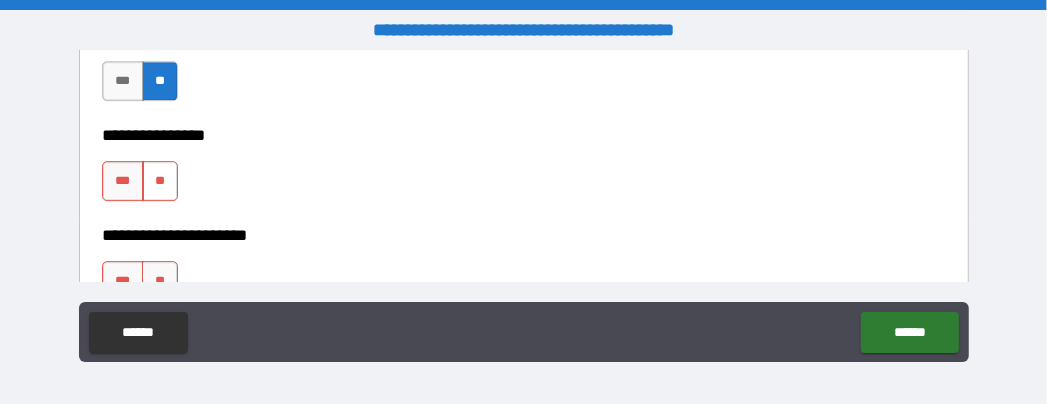 click on "**" at bounding box center (160, 181) 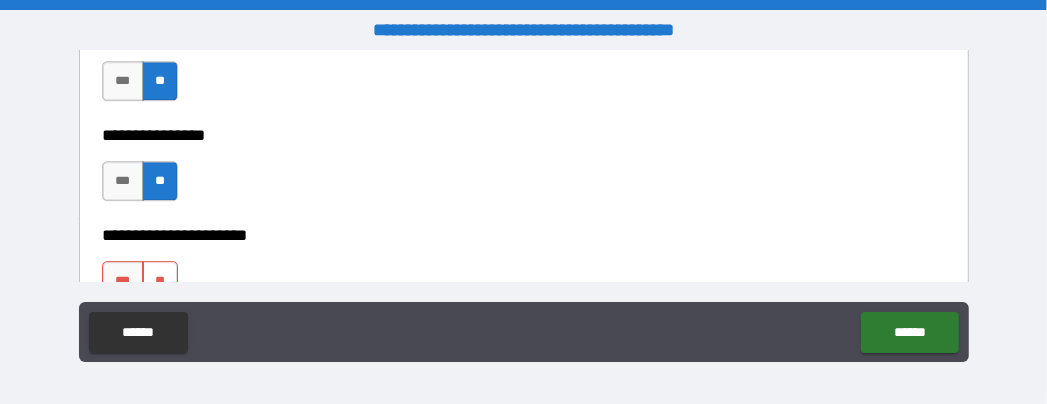 click on "**" at bounding box center (160, 281) 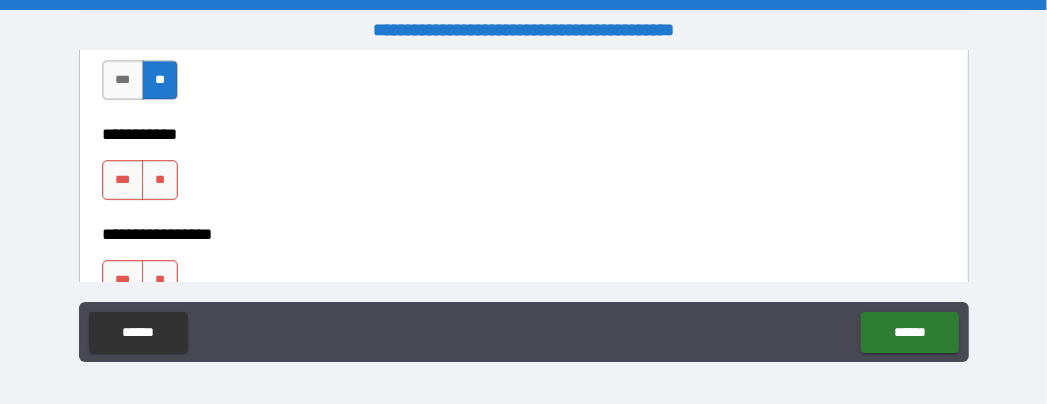 scroll, scrollTop: 7360, scrollLeft: 0, axis: vertical 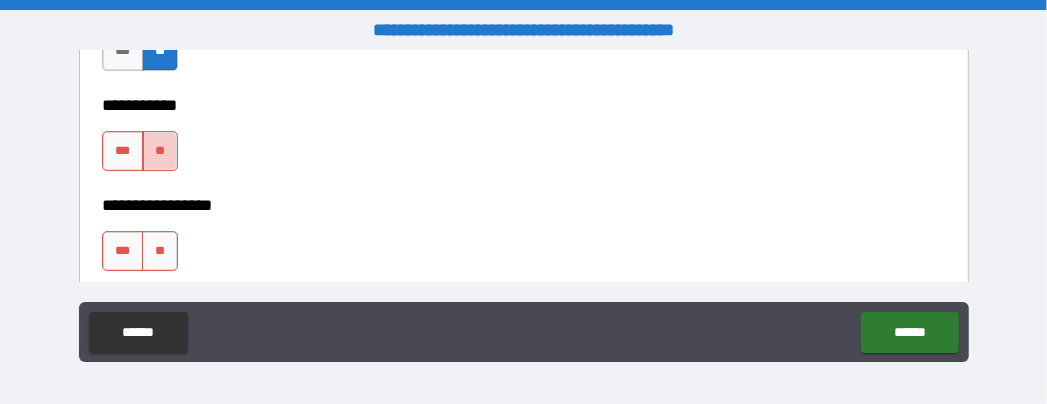 click on "**" at bounding box center [160, 151] 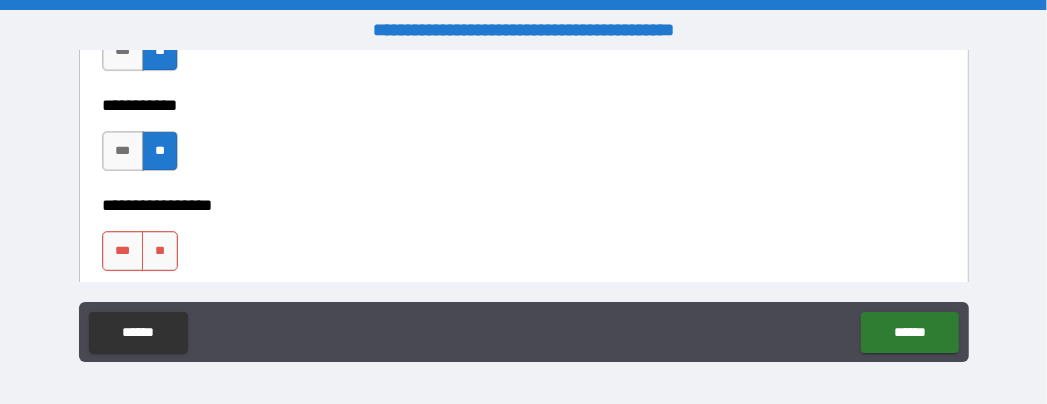 click on "**" at bounding box center [160, 151] 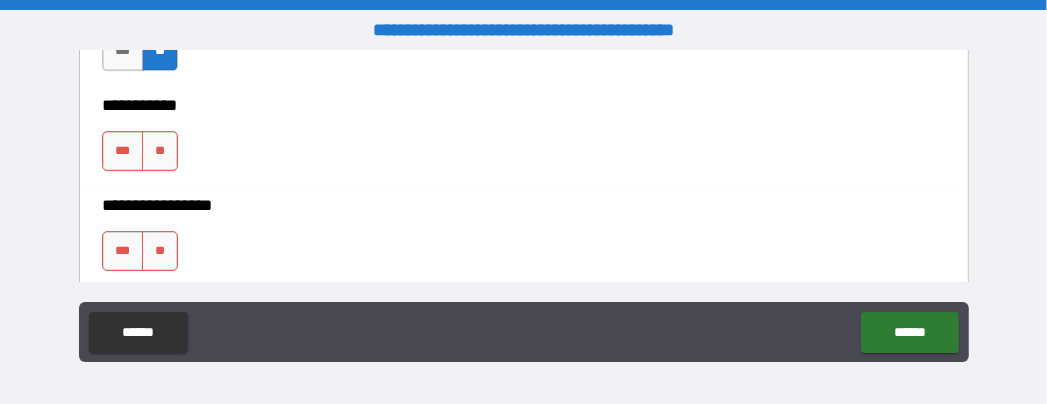 click on "**" at bounding box center (160, 251) 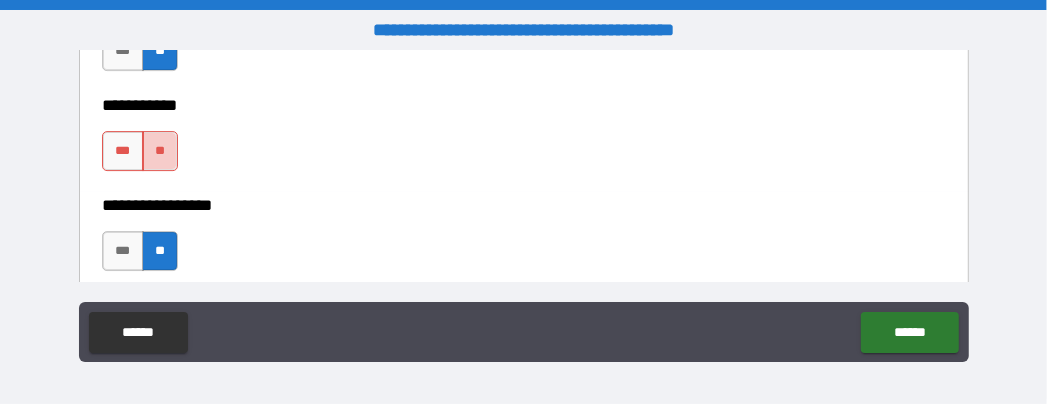 click on "**" at bounding box center (160, 151) 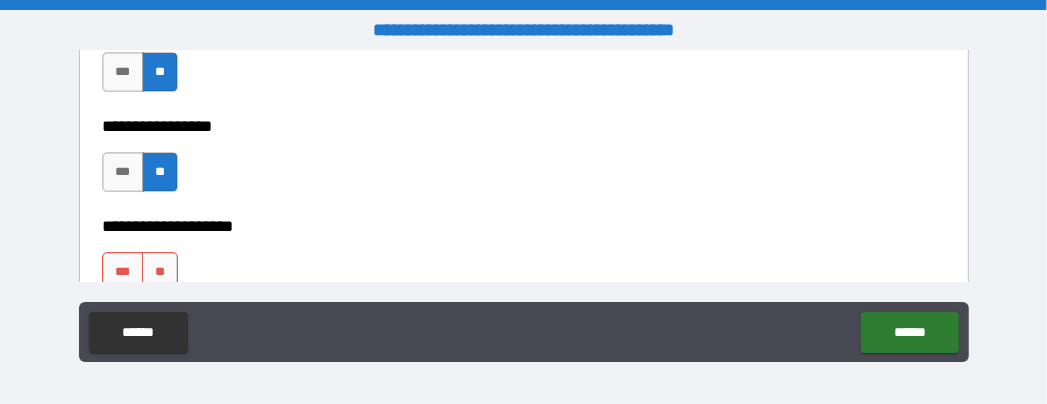 scroll, scrollTop: 7475, scrollLeft: 0, axis: vertical 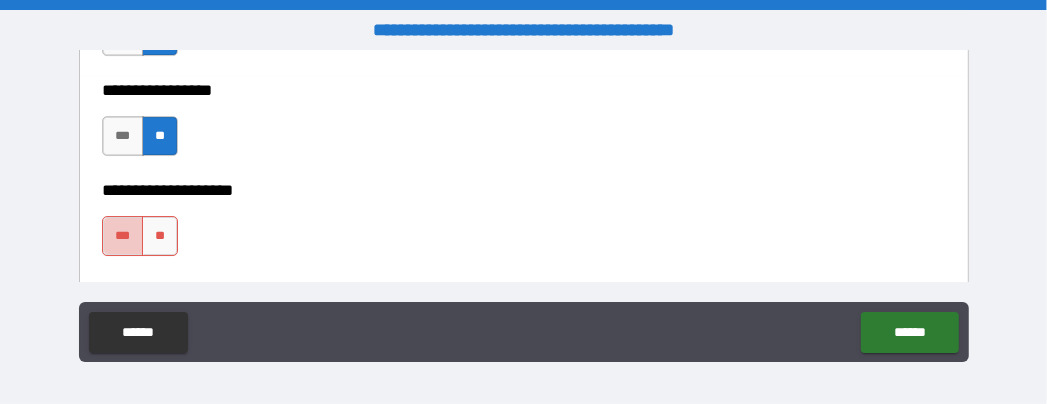 drag, startPoint x: 117, startPoint y: 232, endPoint x: 256, endPoint y: 240, distance: 139.23003 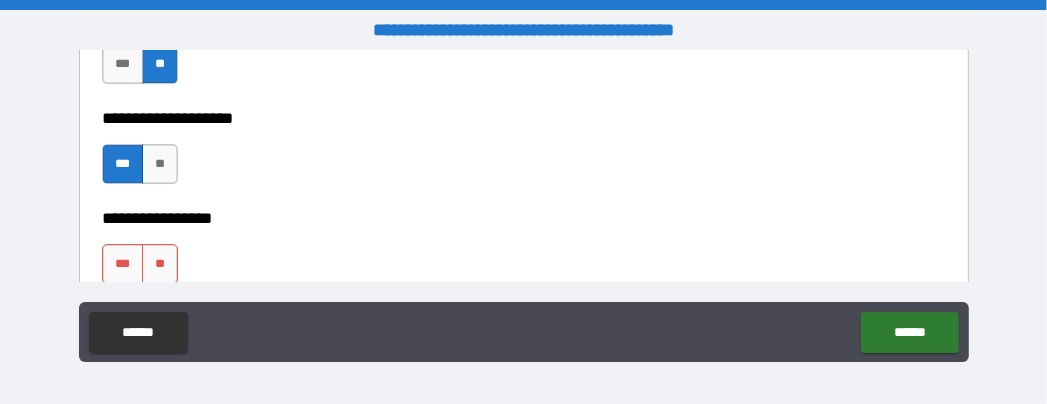 scroll, scrollTop: 7590, scrollLeft: 0, axis: vertical 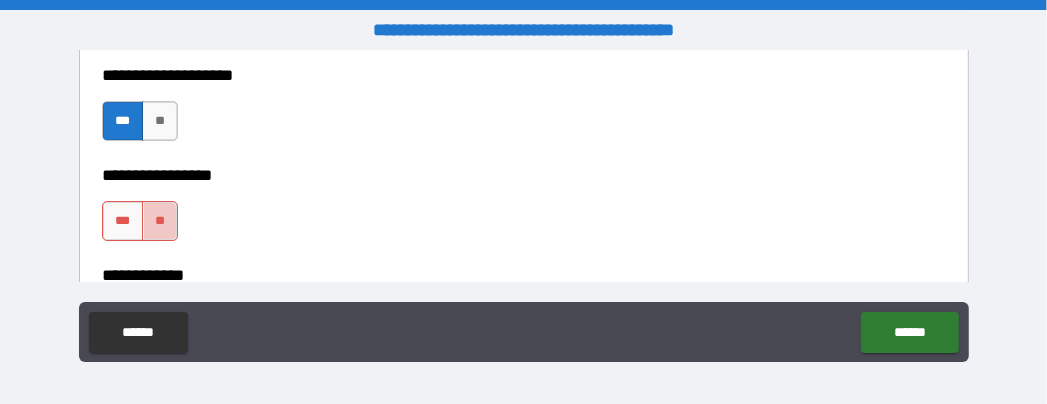 drag, startPoint x: 160, startPoint y: 214, endPoint x: 241, endPoint y: 197, distance: 82.764725 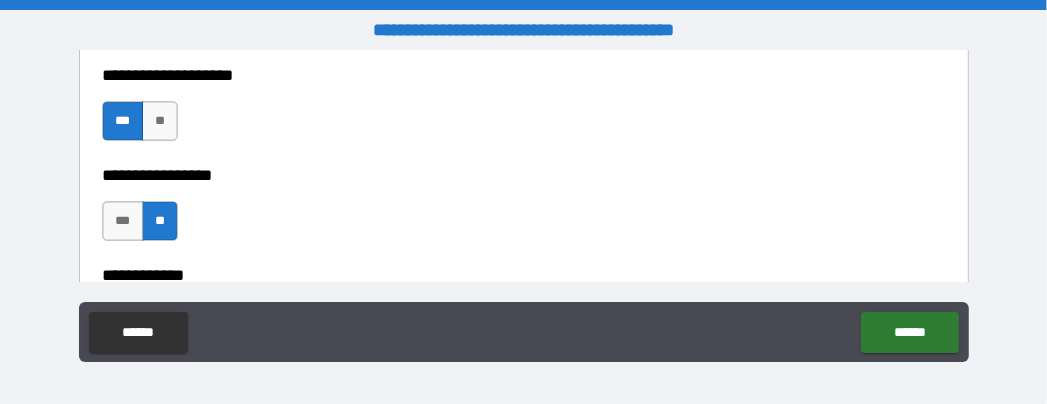 scroll, scrollTop: 7705, scrollLeft: 0, axis: vertical 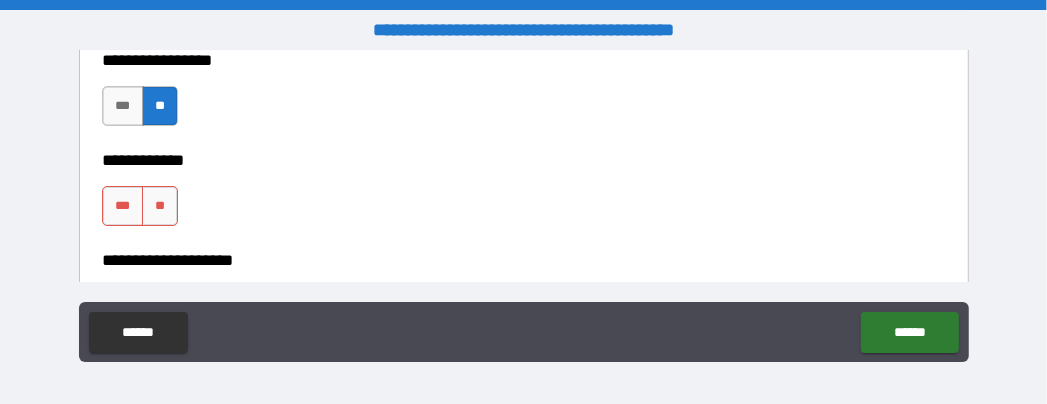 drag, startPoint x: 160, startPoint y: 195, endPoint x: 91, endPoint y: 212, distance: 71.063354 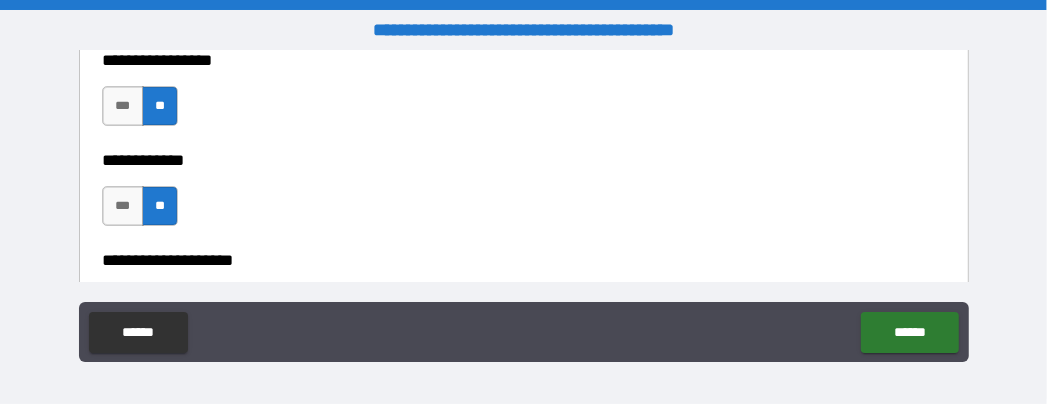 scroll, scrollTop: 7820, scrollLeft: 0, axis: vertical 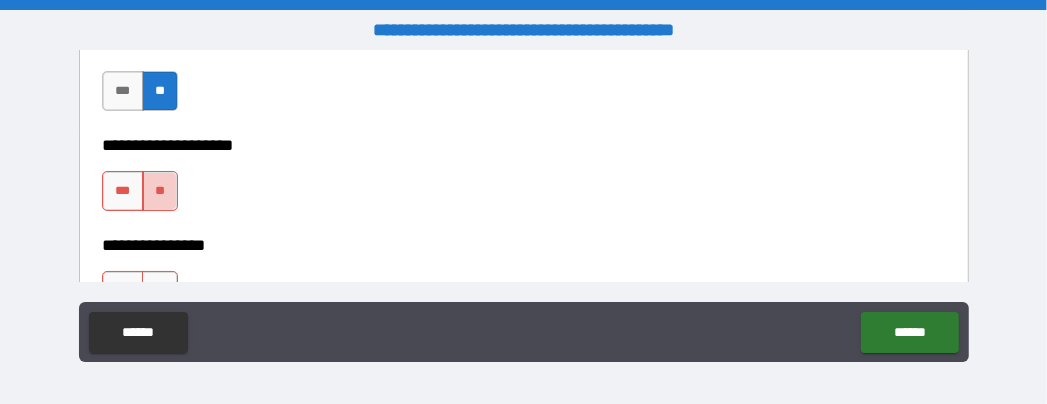 click on "**" at bounding box center (160, 191) 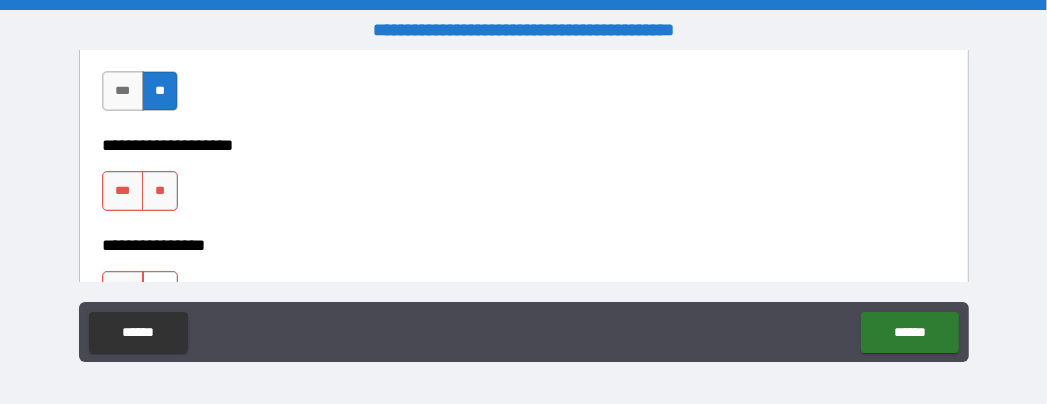 scroll, scrollTop: 7935, scrollLeft: 0, axis: vertical 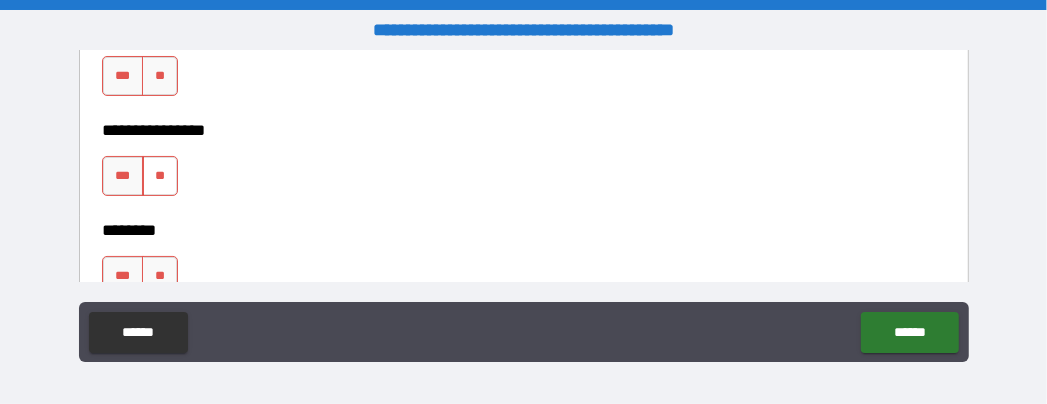 click on "**" at bounding box center [160, 176] 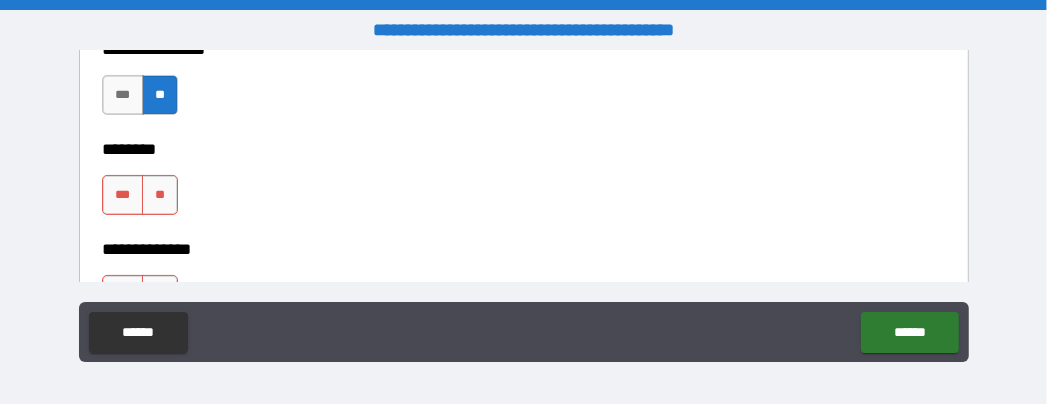 scroll, scrollTop: 8050, scrollLeft: 0, axis: vertical 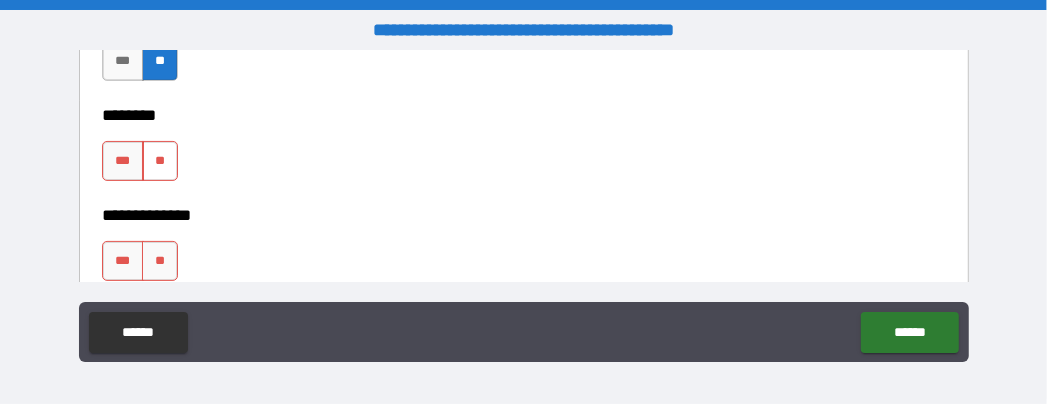 click on "**" at bounding box center (160, 161) 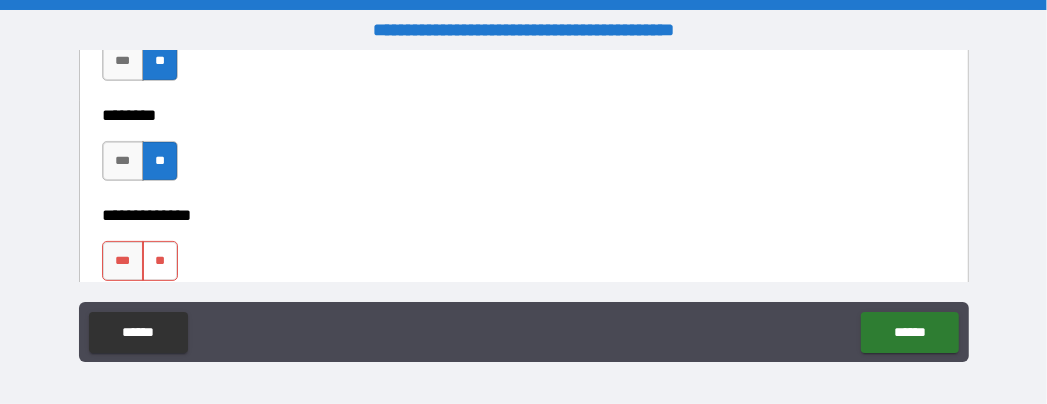 click on "**" at bounding box center (160, 261) 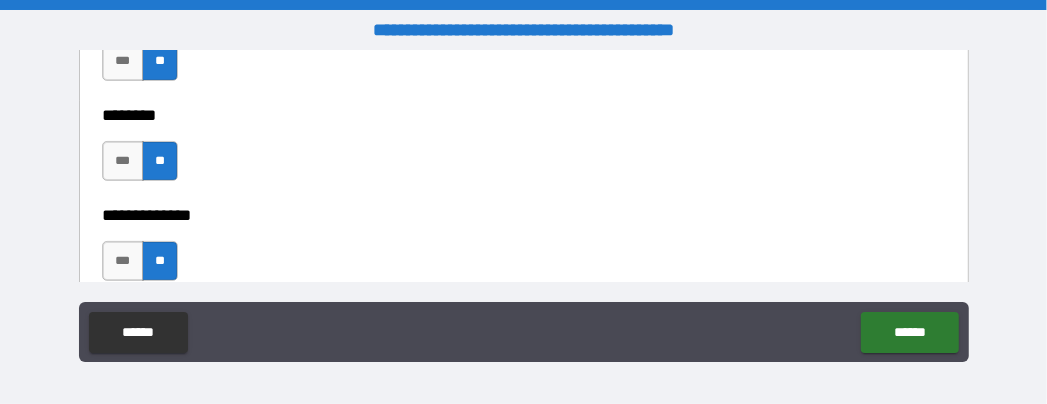 drag, startPoint x: 160, startPoint y: 252, endPoint x: 250, endPoint y: 239, distance: 90.934044 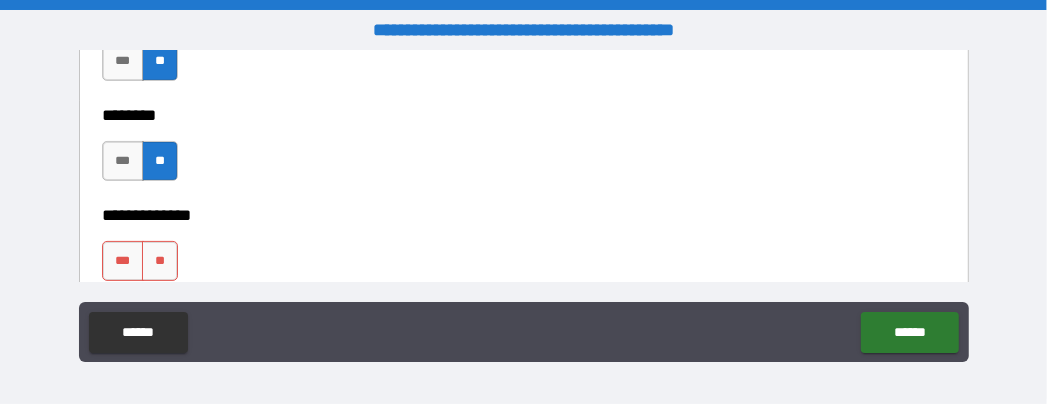 scroll, scrollTop: 8165, scrollLeft: 0, axis: vertical 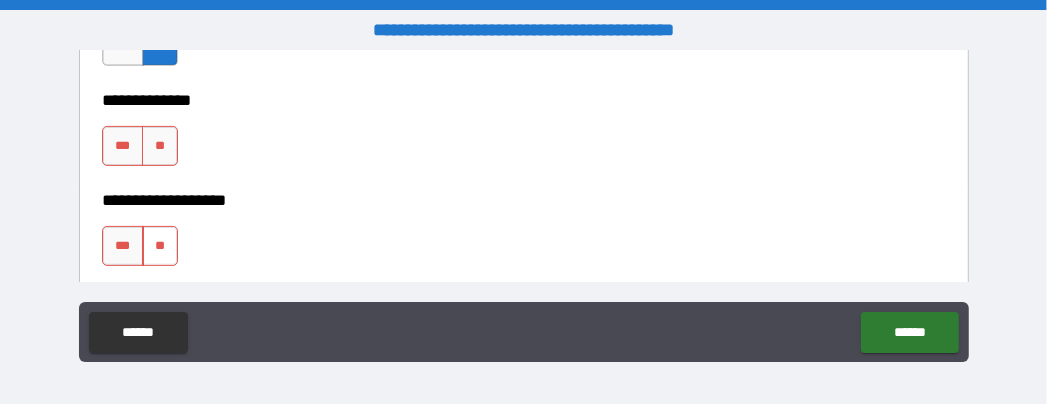 click on "**" at bounding box center [160, 246] 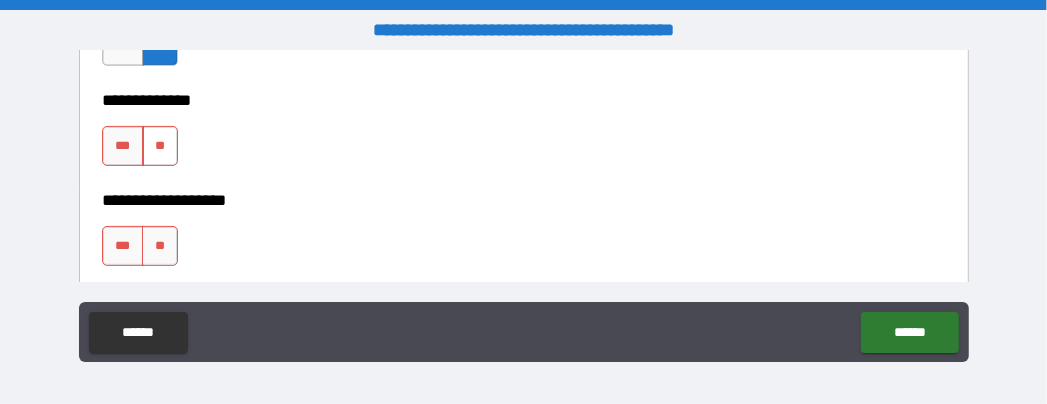 click on "**" at bounding box center [160, 146] 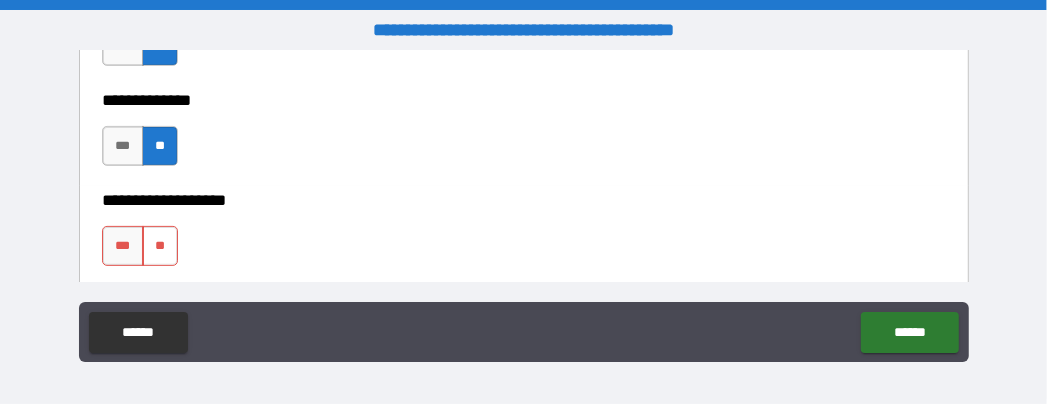 click on "**" at bounding box center [160, 246] 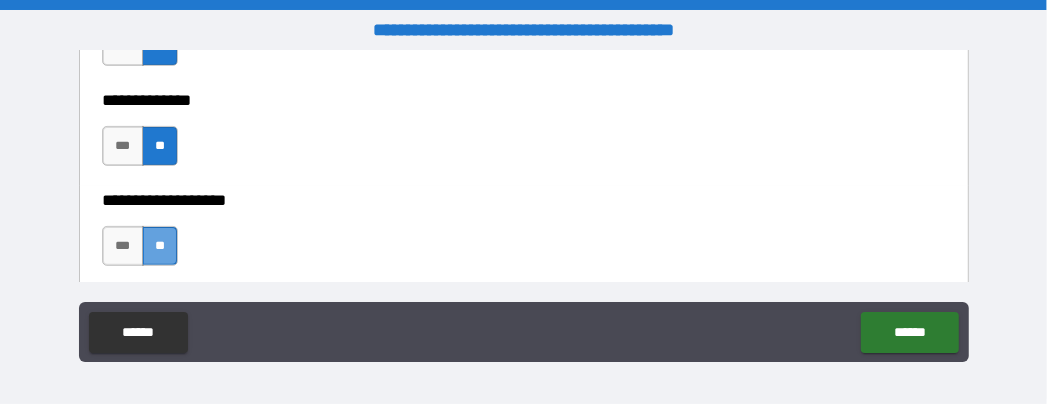 click on "**" at bounding box center [160, 246] 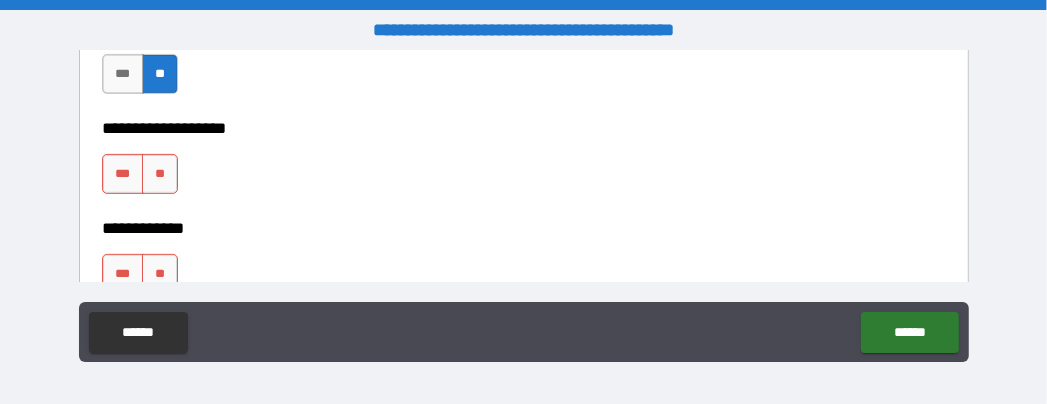 scroll, scrollTop: 8280, scrollLeft: 0, axis: vertical 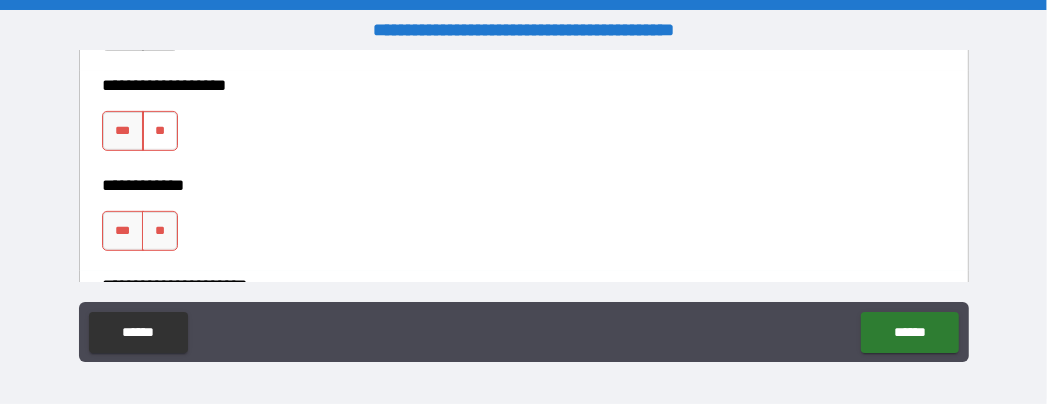 click on "**" at bounding box center [160, 131] 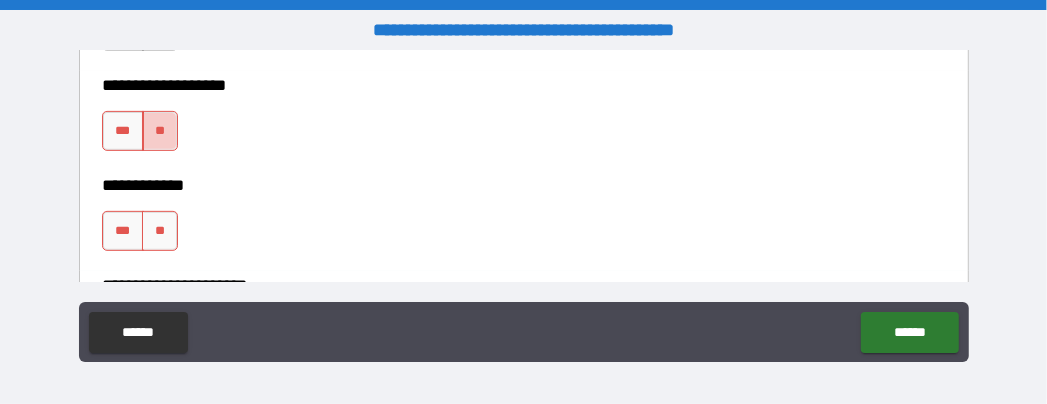 drag, startPoint x: 162, startPoint y: 123, endPoint x: 163, endPoint y: 134, distance: 11.045361 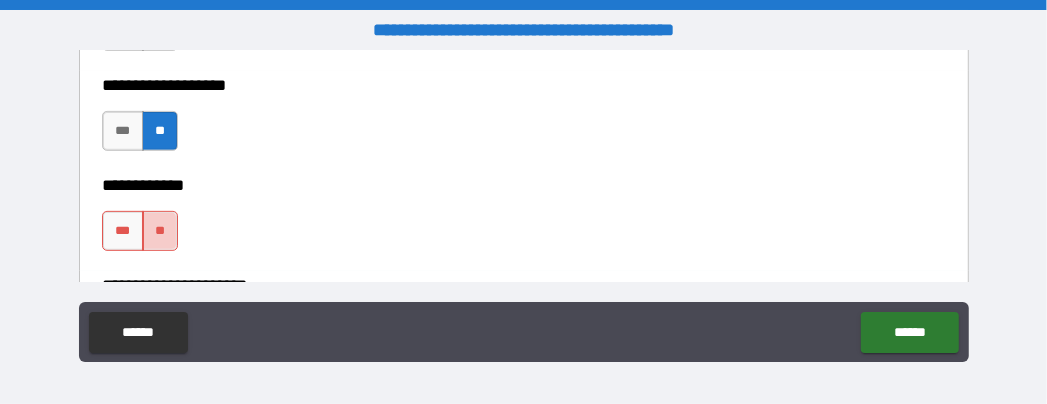 click on "**" at bounding box center (160, 231) 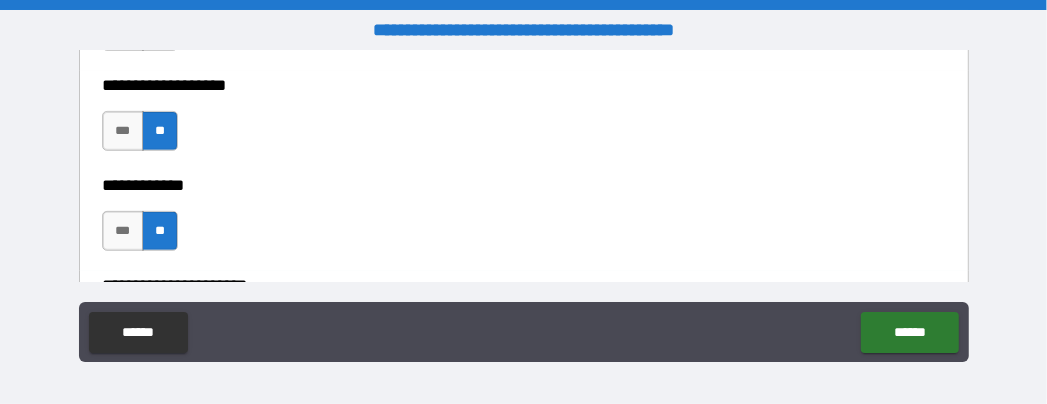 scroll, scrollTop: 8395, scrollLeft: 0, axis: vertical 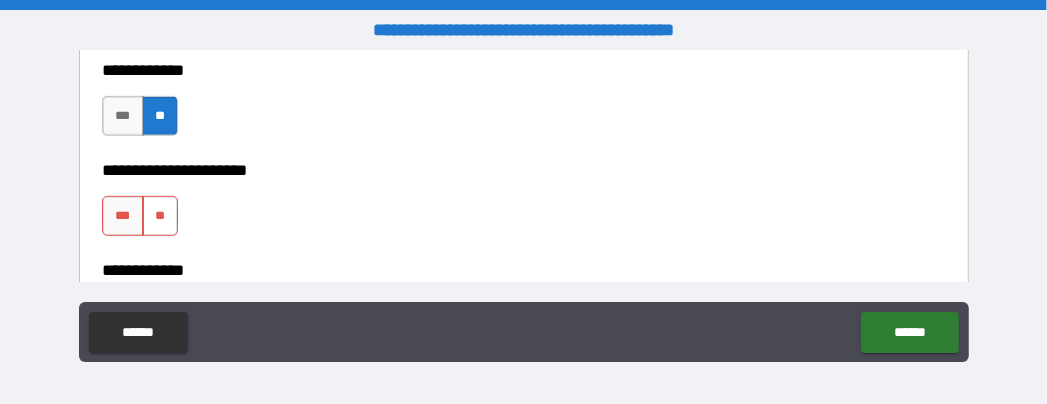 click on "**" at bounding box center (160, 216) 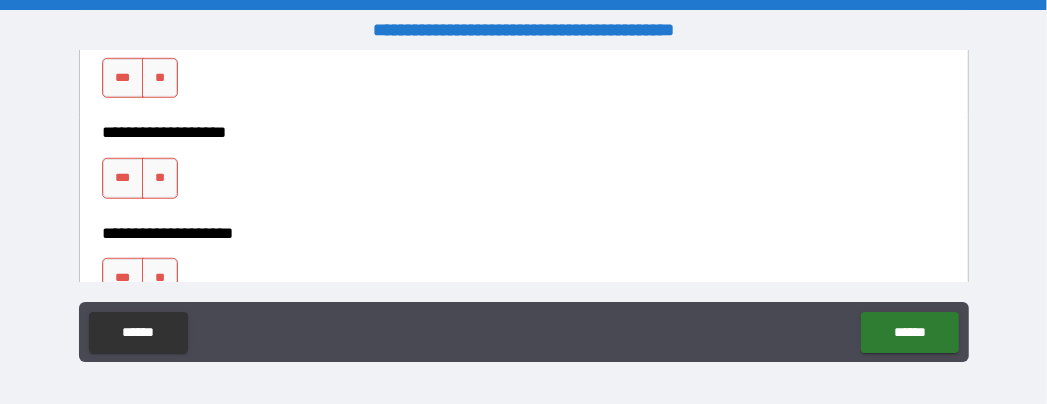 scroll, scrollTop: 8510, scrollLeft: 0, axis: vertical 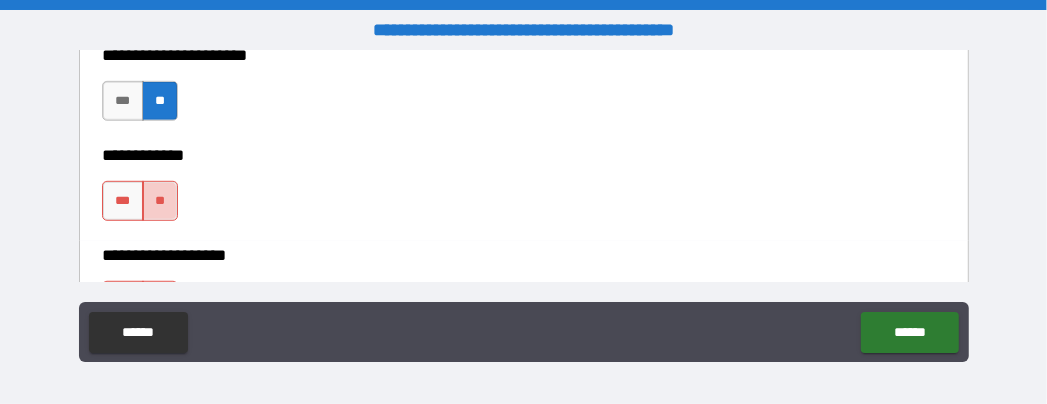 click on "**" at bounding box center [160, 201] 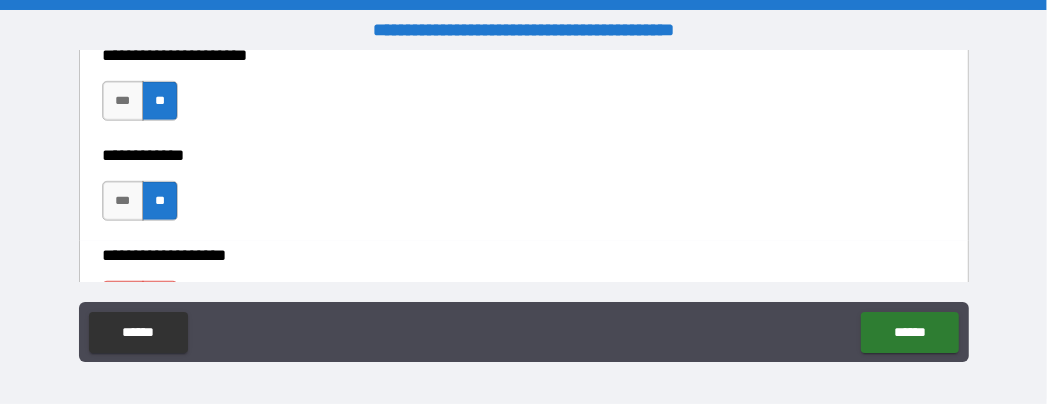 scroll, scrollTop: 8625, scrollLeft: 0, axis: vertical 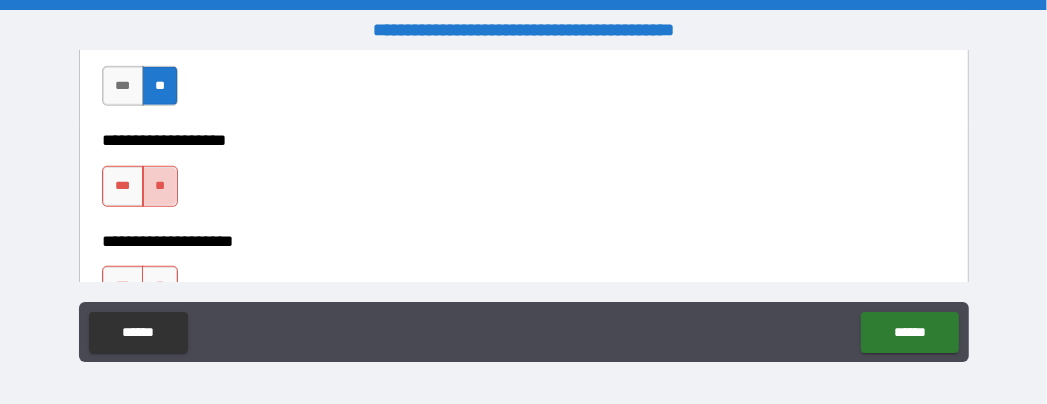 click on "**" at bounding box center [160, 186] 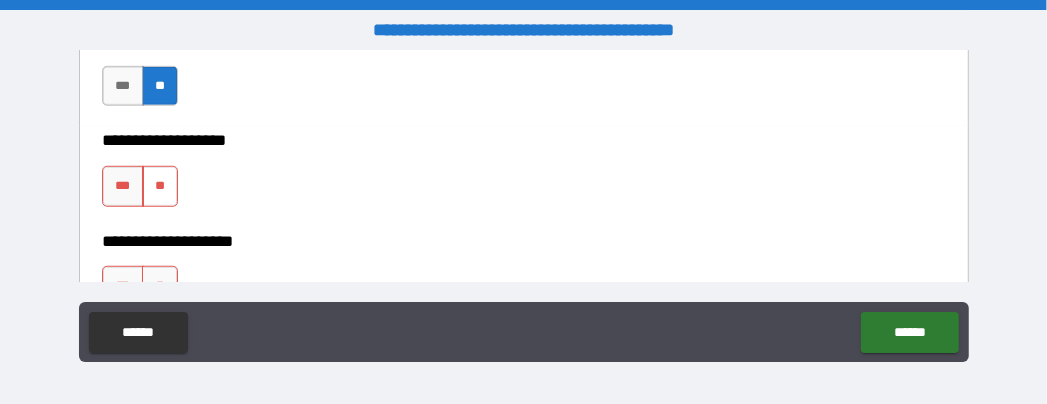 click on "**" at bounding box center (160, 186) 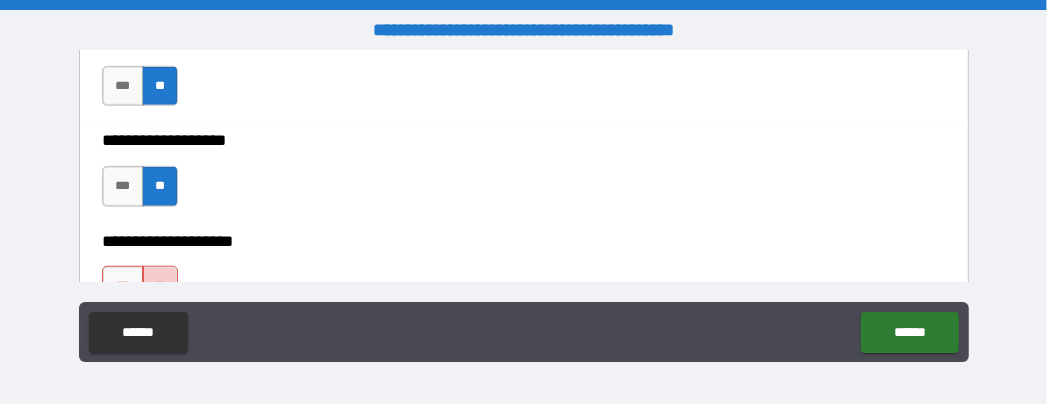 click on "**" at bounding box center [160, 286] 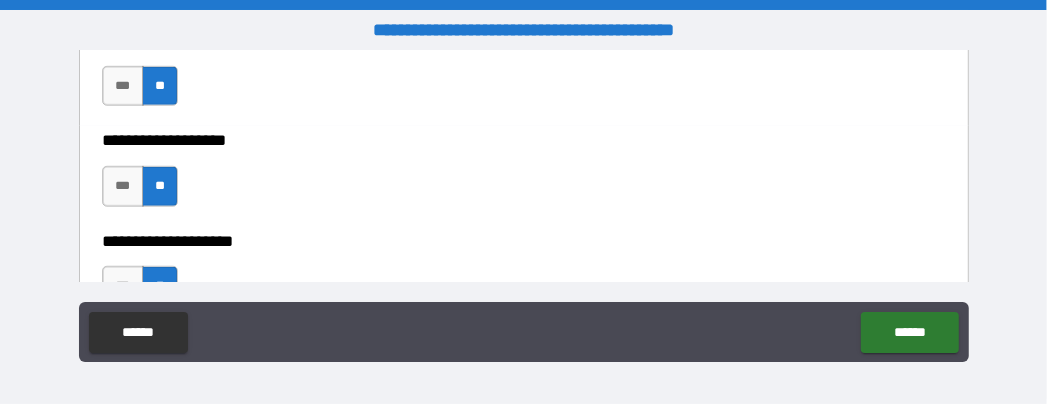 scroll, scrollTop: 8740, scrollLeft: 0, axis: vertical 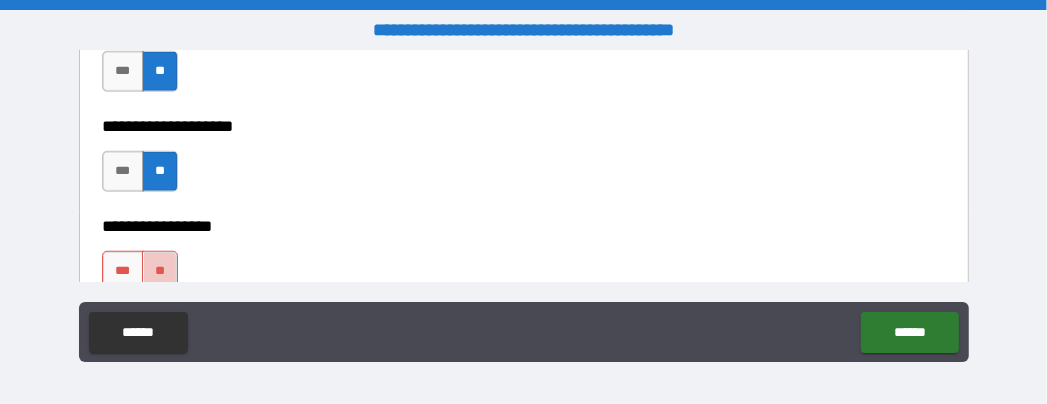 drag, startPoint x: 156, startPoint y: 258, endPoint x: 311, endPoint y: 255, distance: 155.02902 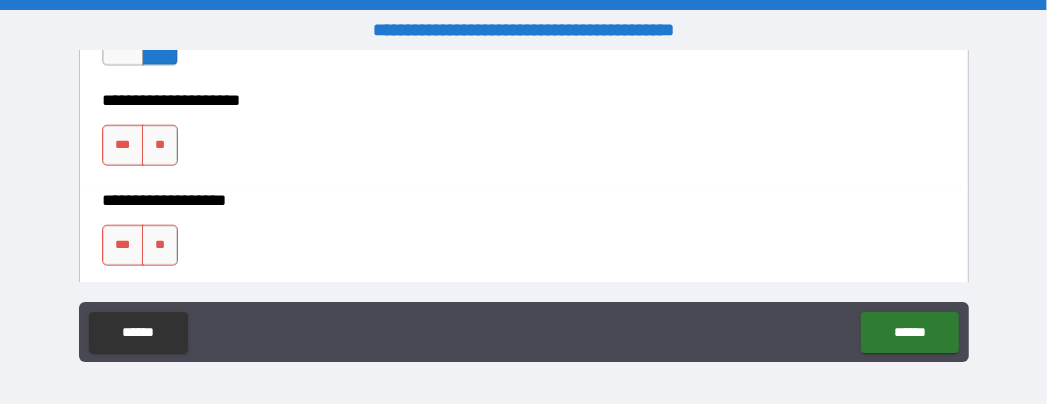 scroll, scrollTop: 8970, scrollLeft: 0, axis: vertical 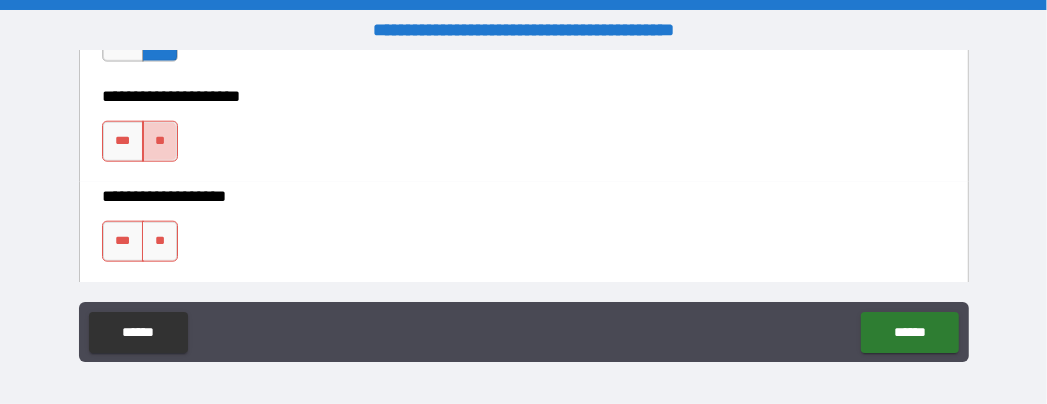 click on "**" at bounding box center [160, 141] 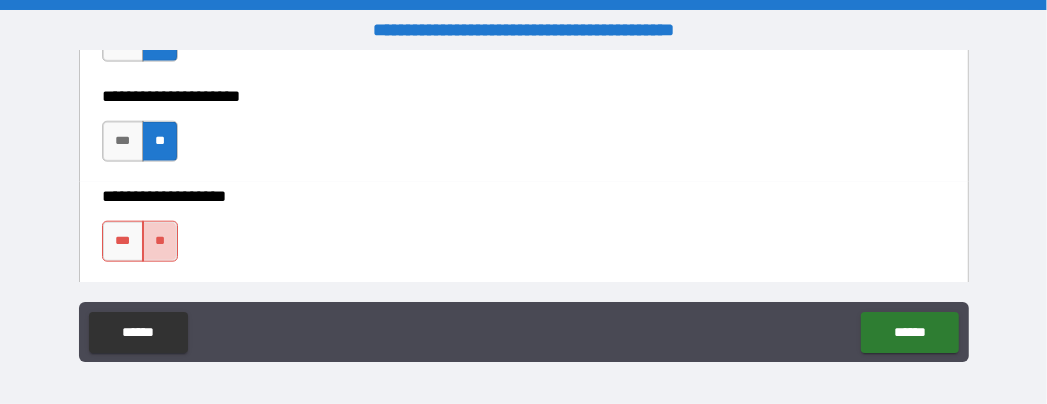 click on "**" at bounding box center (160, 241) 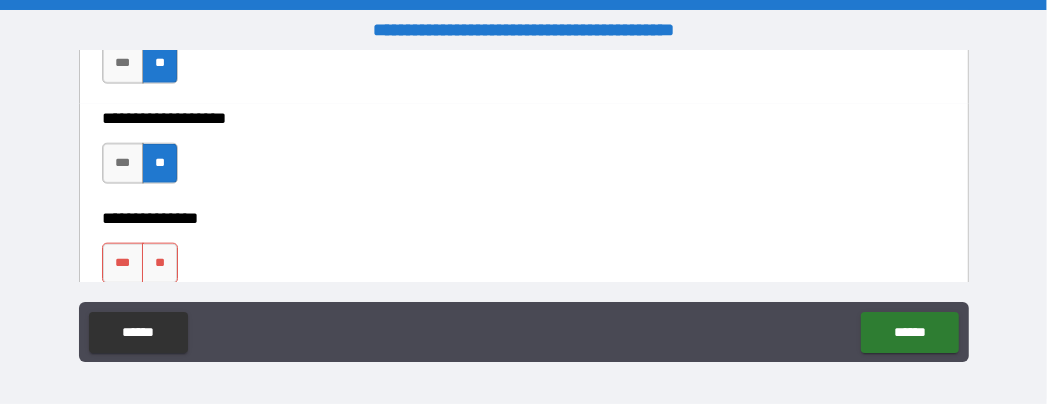 scroll, scrollTop: 9085, scrollLeft: 0, axis: vertical 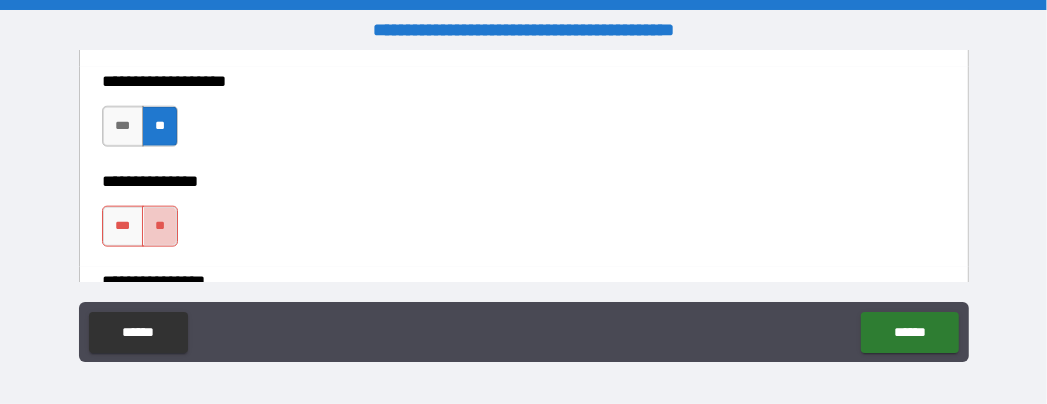 drag, startPoint x: 168, startPoint y: 216, endPoint x: 289, endPoint y: 238, distance: 122.98374 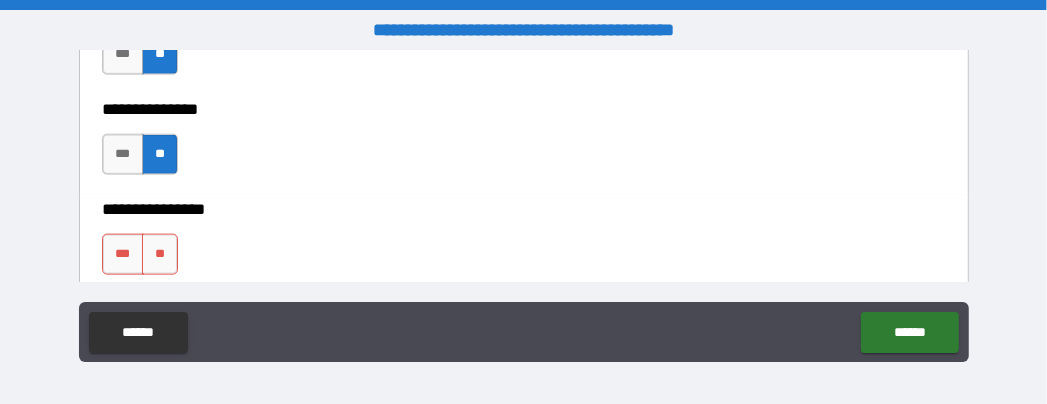scroll, scrollTop: 9200, scrollLeft: 0, axis: vertical 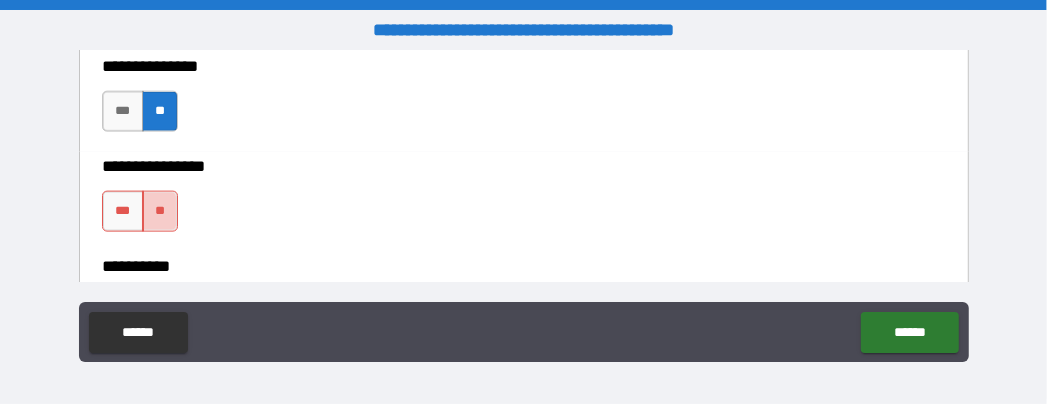 click on "**" at bounding box center (160, 211) 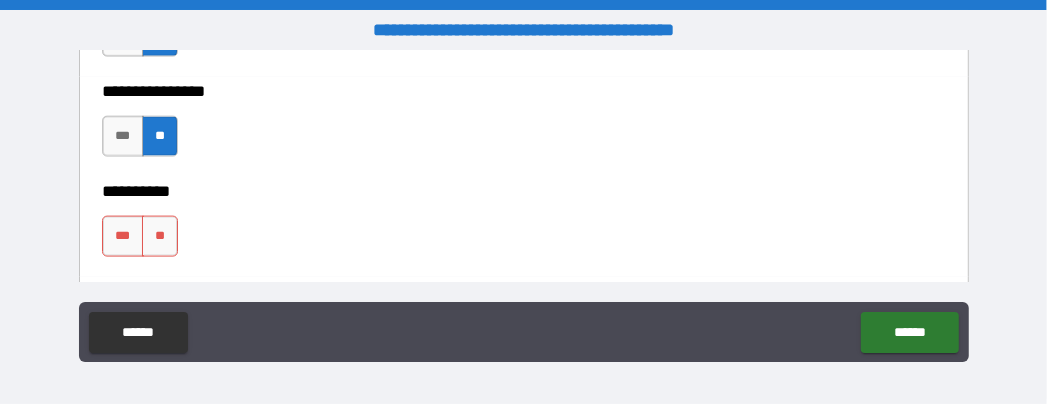 scroll, scrollTop: 9315, scrollLeft: 0, axis: vertical 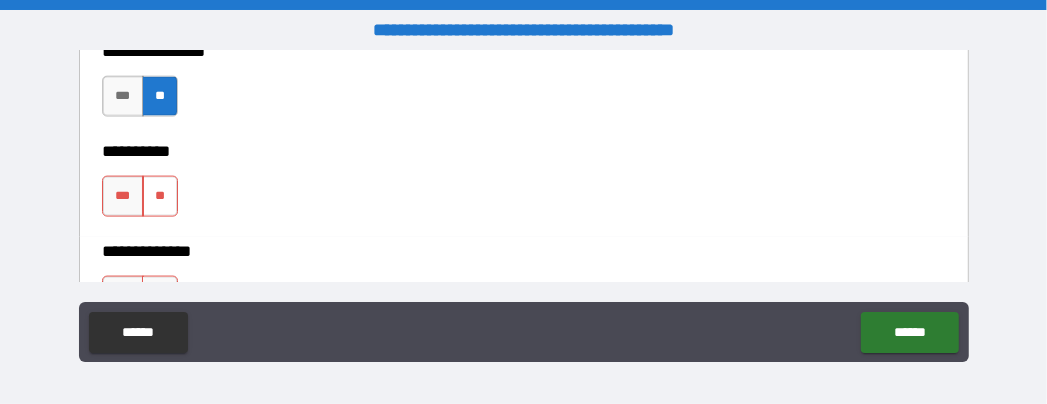 click on "**" at bounding box center [160, 196] 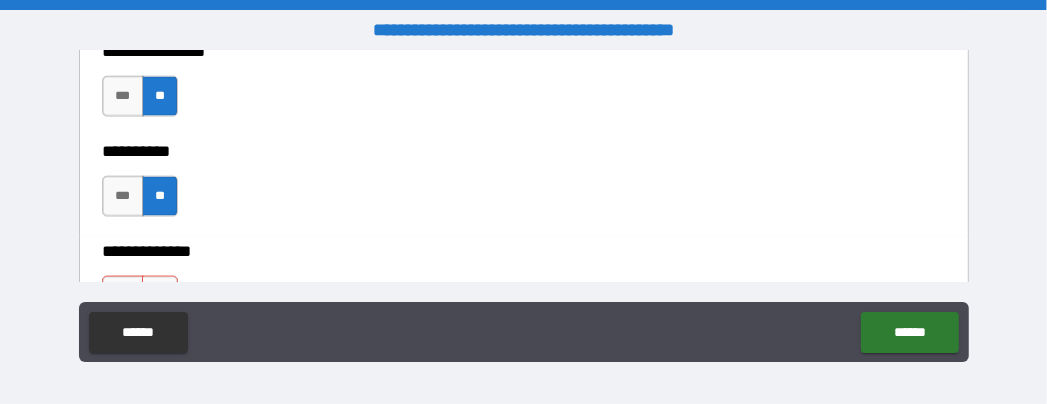 scroll, scrollTop: 9430, scrollLeft: 0, axis: vertical 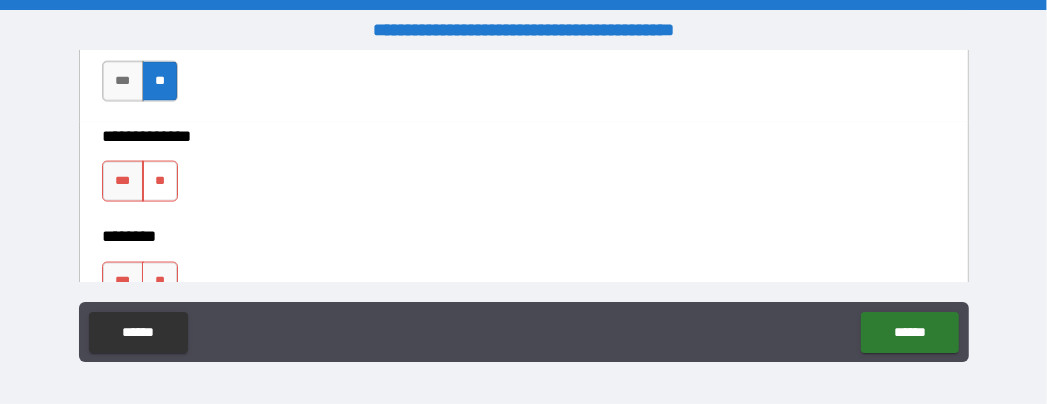 click on "**" at bounding box center (160, 181) 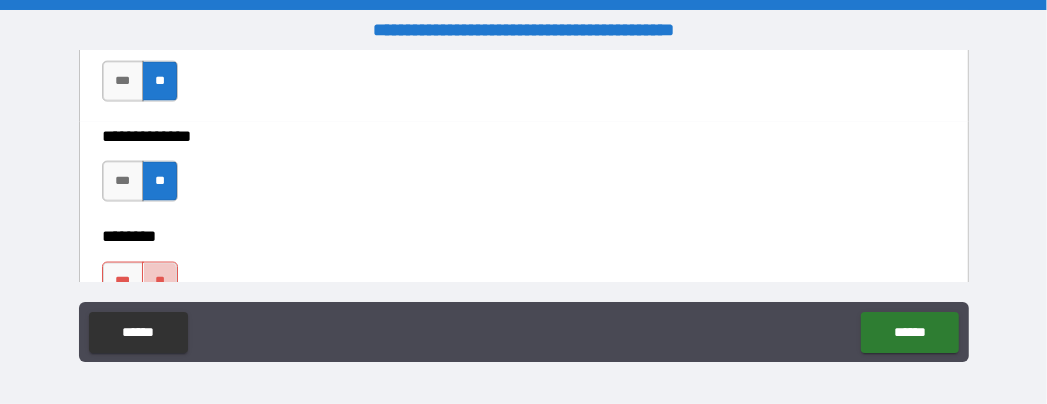 drag, startPoint x: 163, startPoint y: 273, endPoint x: 222, endPoint y: 256, distance: 61.400326 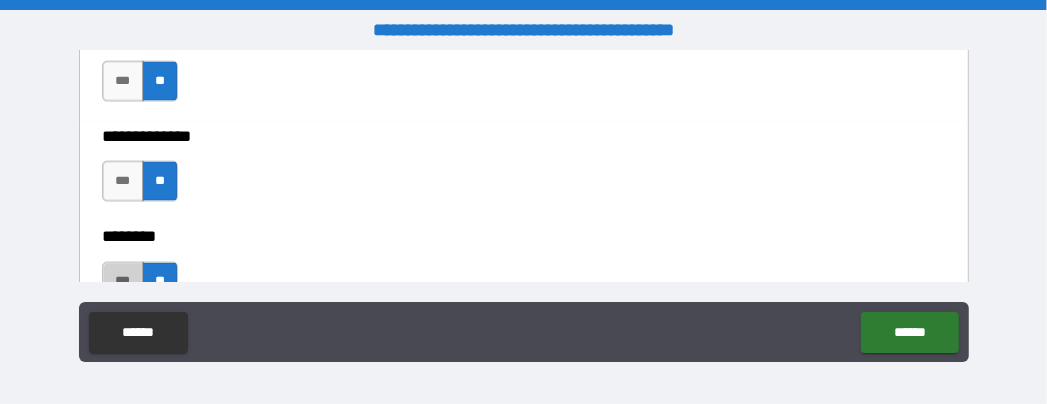 drag, startPoint x: 124, startPoint y: 271, endPoint x: 216, endPoint y: 272, distance: 92.00543 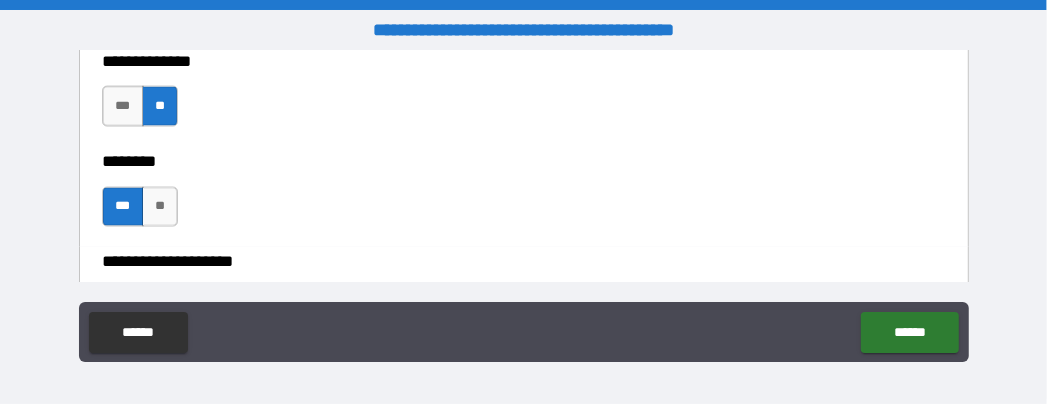 scroll, scrollTop: 9545, scrollLeft: 0, axis: vertical 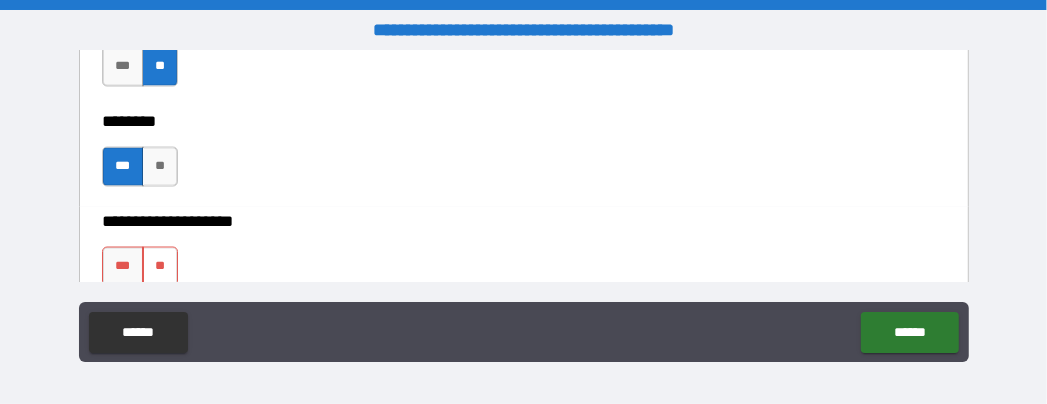 click on "**" at bounding box center (160, 267) 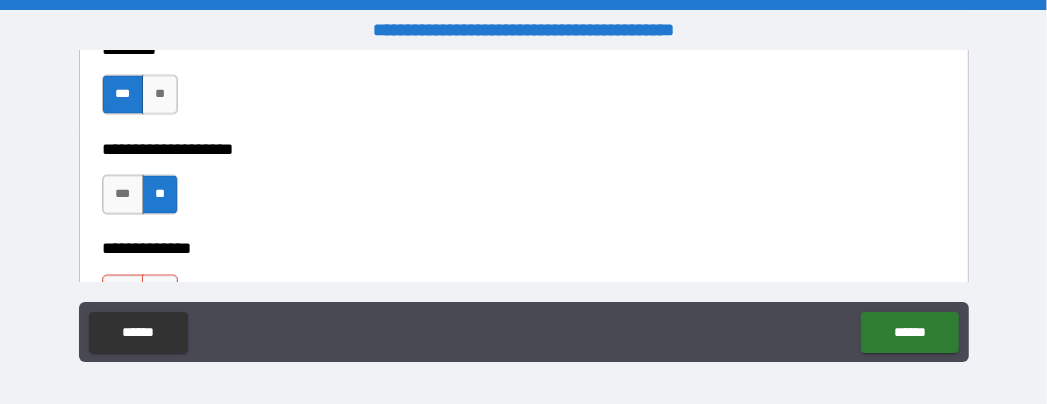 scroll, scrollTop: 9660, scrollLeft: 0, axis: vertical 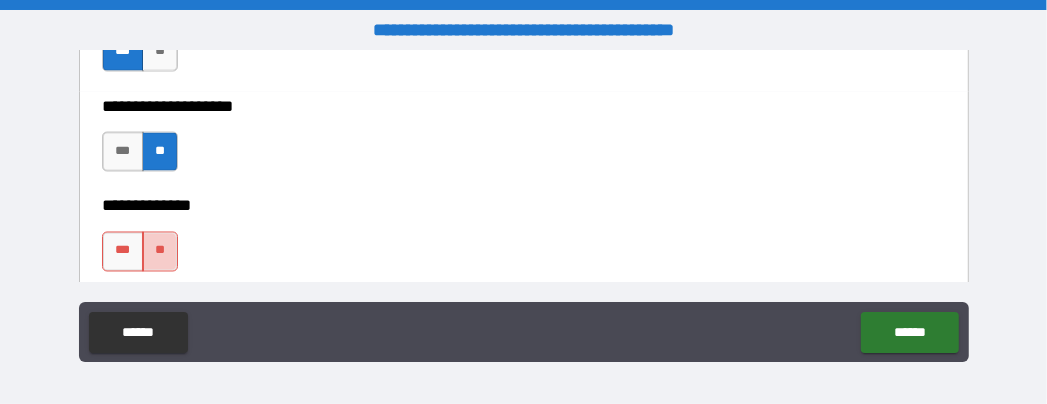 click on "**" at bounding box center (160, 252) 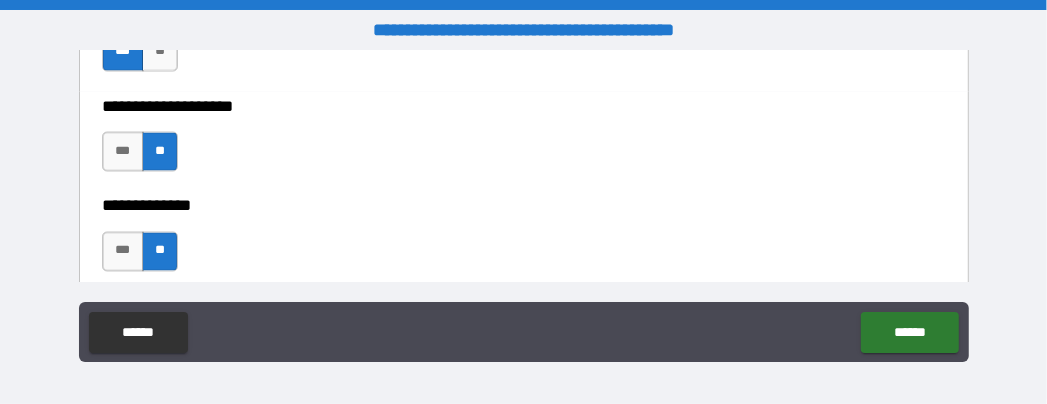 scroll, scrollTop: 9775, scrollLeft: 0, axis: vertical 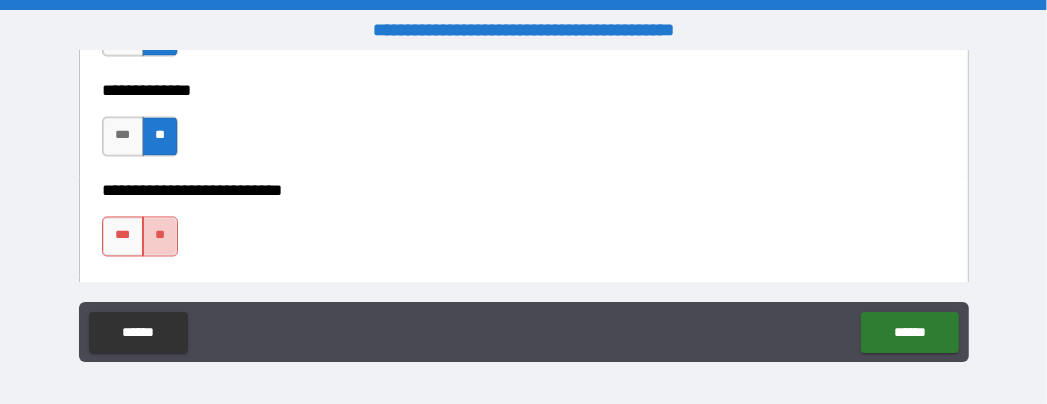 click on "**" at bounding box center [160, 237] 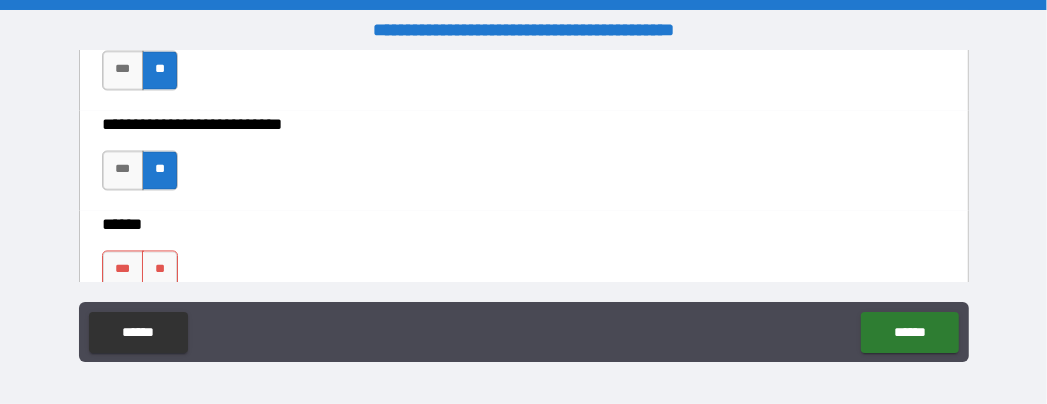scroll, scrollTop: 9890, scrollLeft: 0, axis: vertical 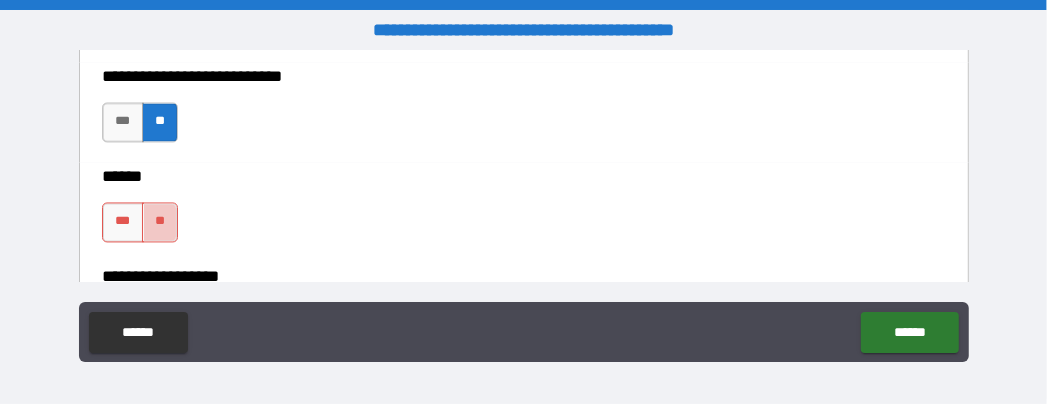 drag, startPoint x: 161, startPoint y: 222, endPoint x: 334, endPoint y: 203, distance: 174.04022 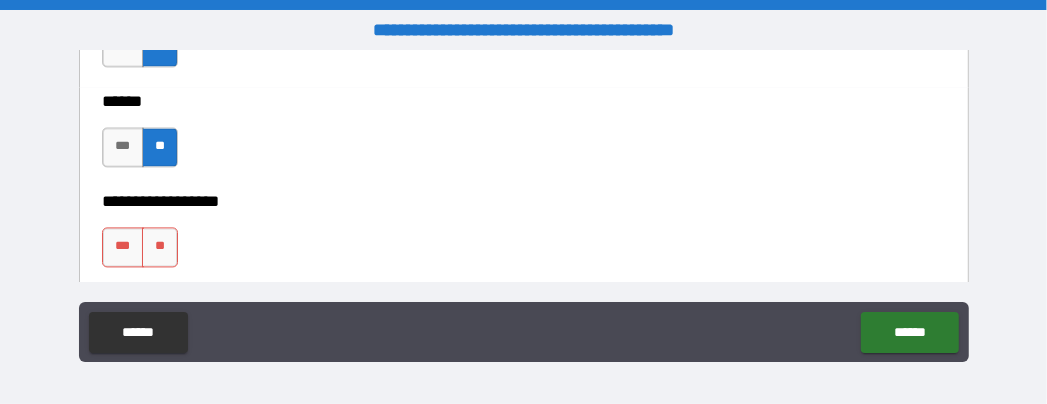 scroll, scrollTop: 10005, scrollLeft: 0, axis: vertical 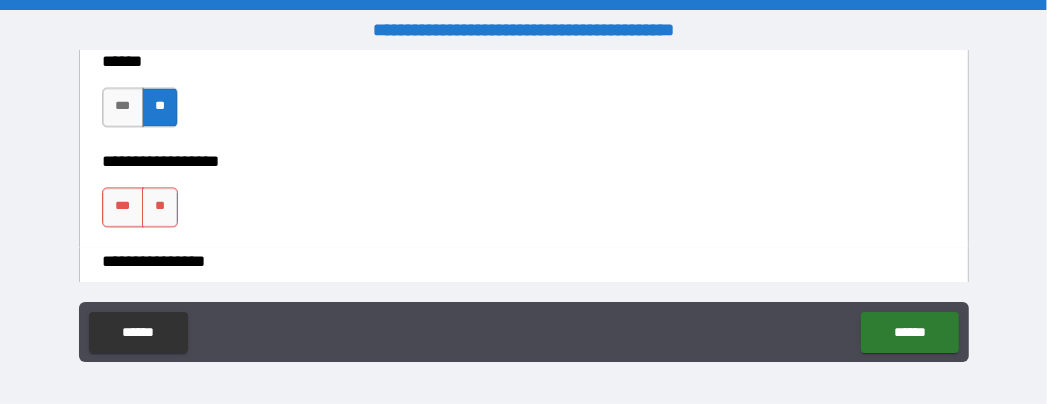 click on "**" at bounding box center [160, 207] 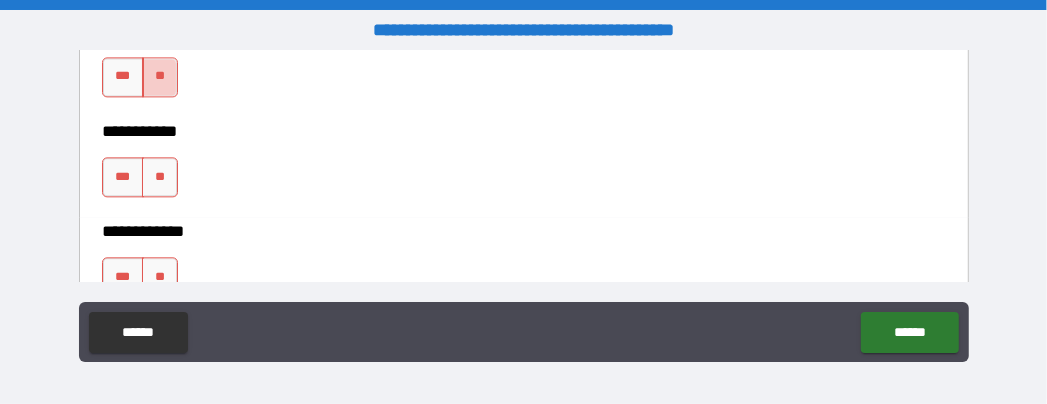 click on "**" at bounding box center (160, 77) 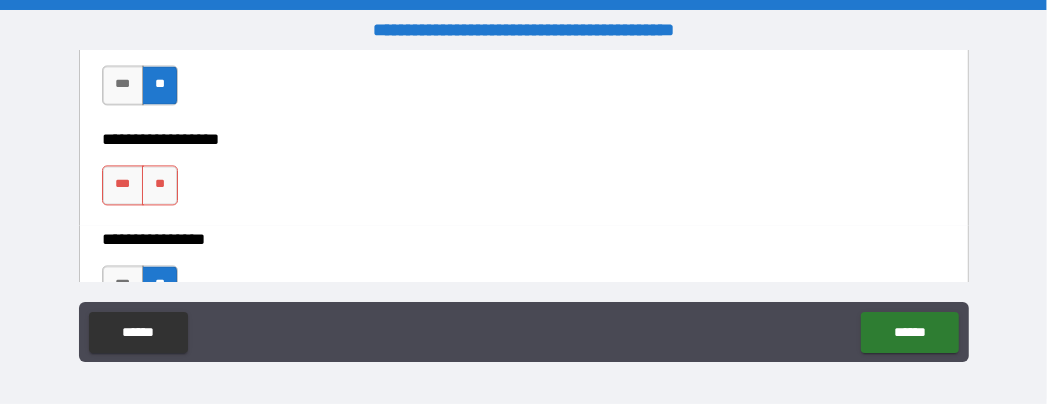 scroll, scrollTop: 10005, scrollLeft: 0, axis: vertical 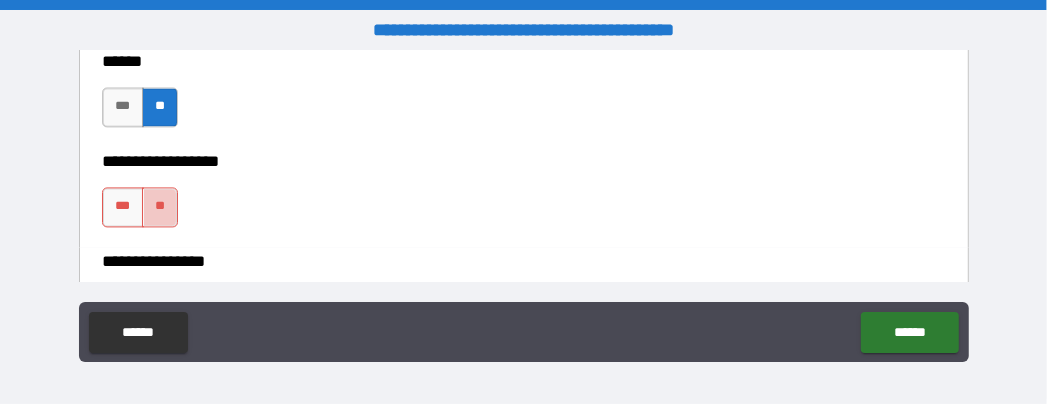 drag, startPoint x: 167, startPoint y: 202, endPoint x: 324, endPoint y: 225, distance: 158.67577 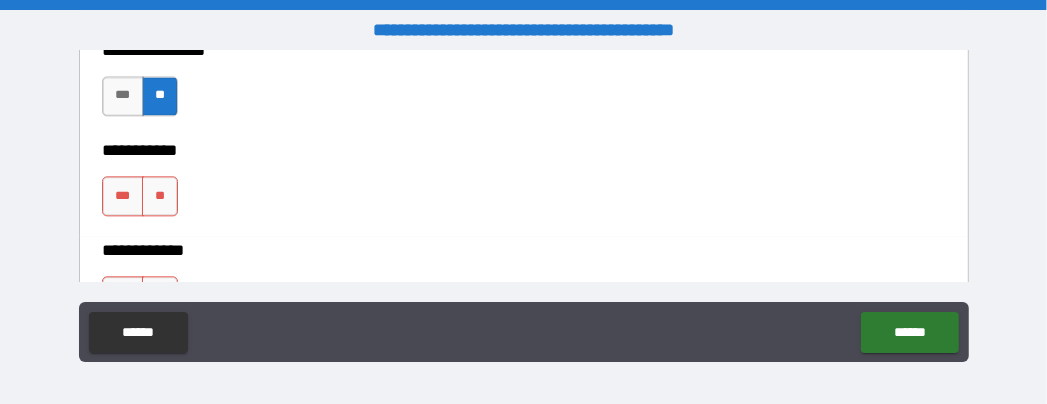 scroll, scrollTop: 10235, scrollLeft: 0, axis: vertical 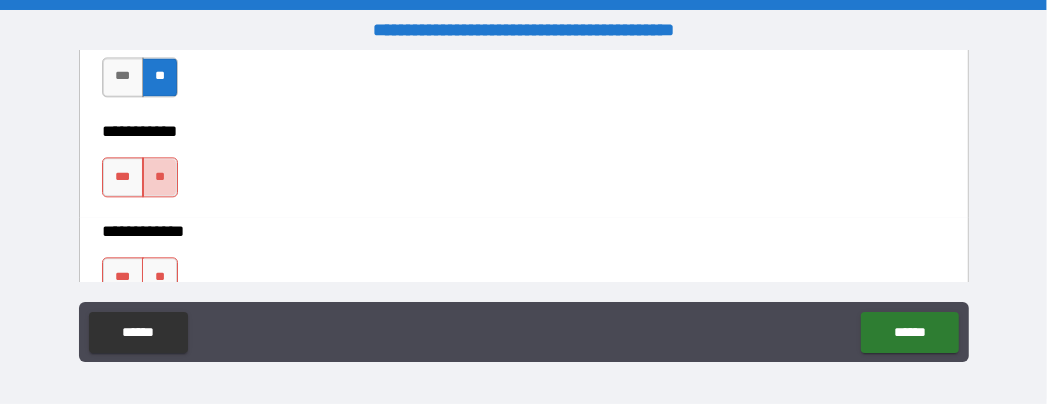 click on "**" at bounding box center (160, 177) 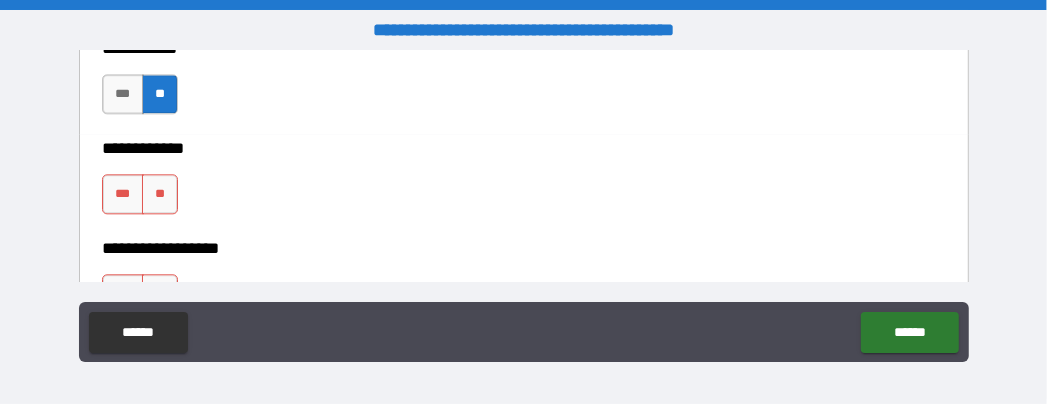 scroll, scrollTop: 10350, scrollLeft: 0, axis: vertical 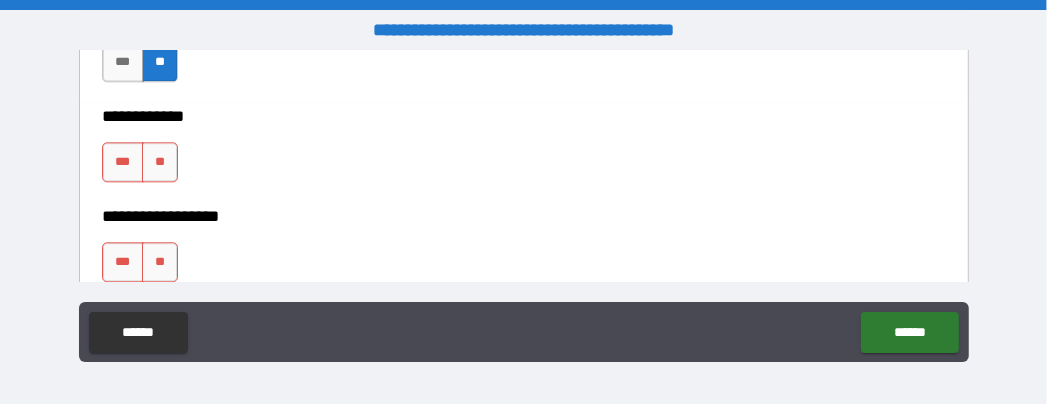 click on "**" at bounding box center (160, 162) 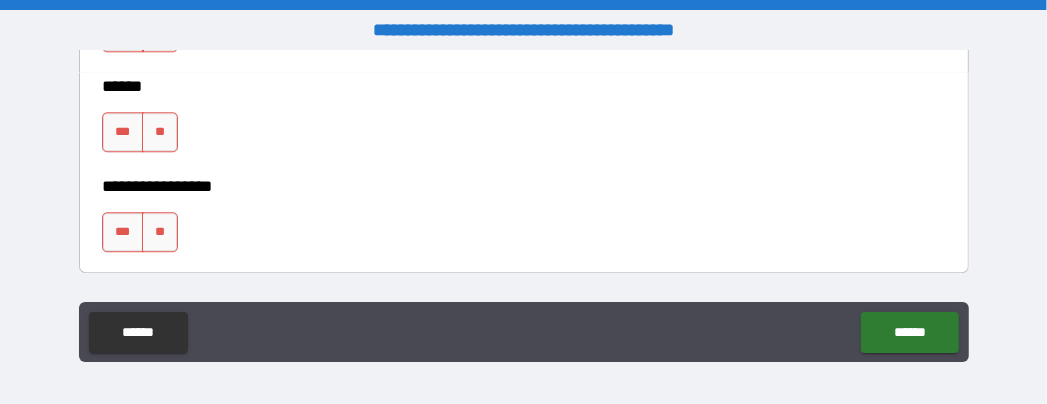 scroll, scrollTop: 10465, scrollLeft: 0, axis: vertical 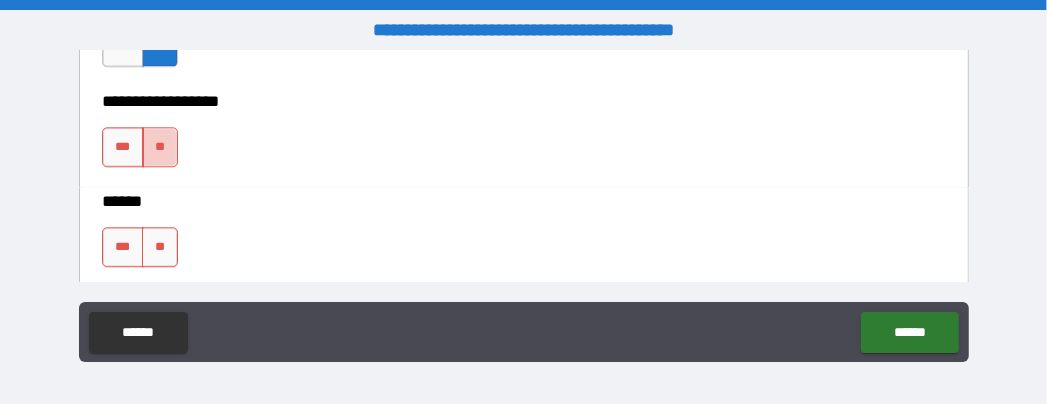 click on "**" at bounding box center (160, 147) 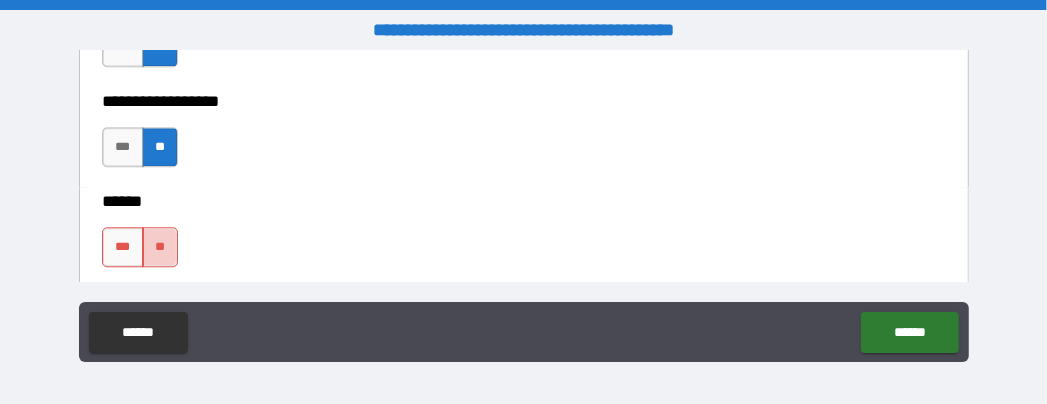 click on "**" at bounding box center [160, 247] 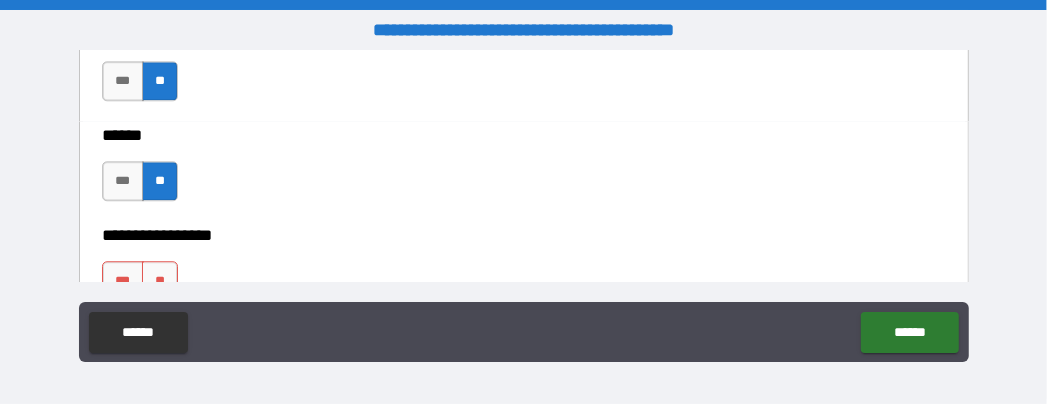 scroll, scrollTop: 10580, scrollLeft: 0, axis: vertical 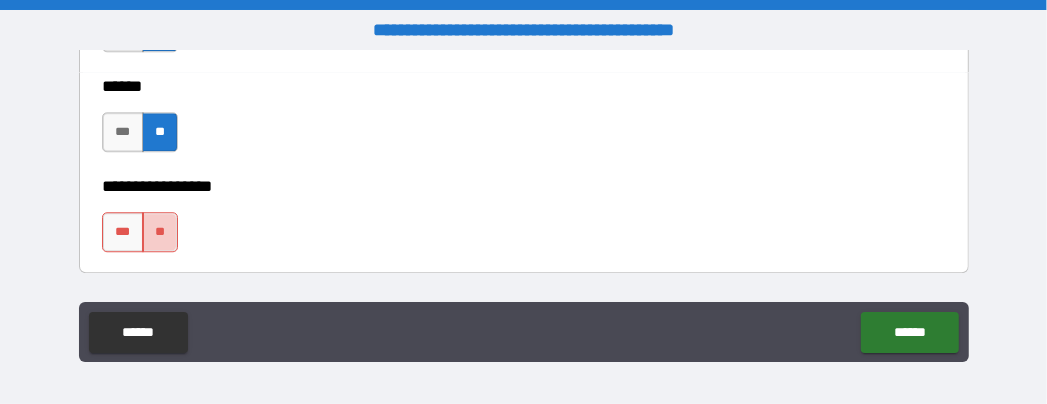 click on "**" at bounding box center (160, 232) 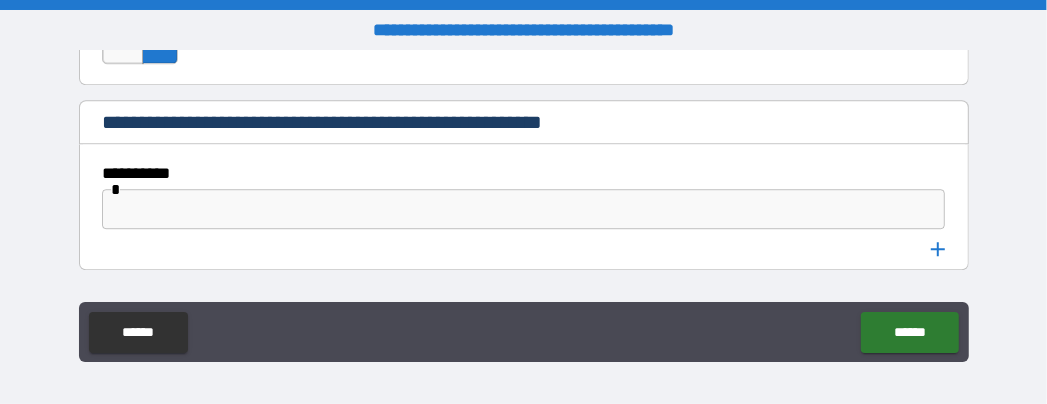 scroll, scrollTop: 10810, scrollLeft: 0, axis: vertical 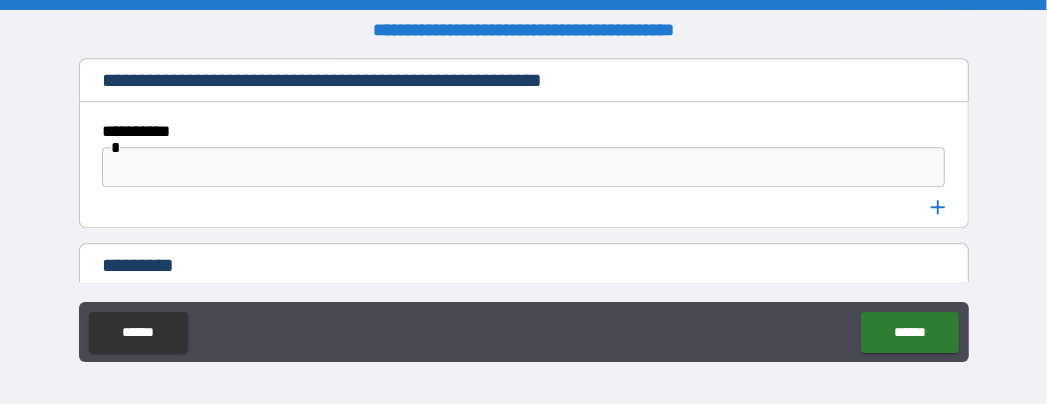 click at bounding box center [524, 167] 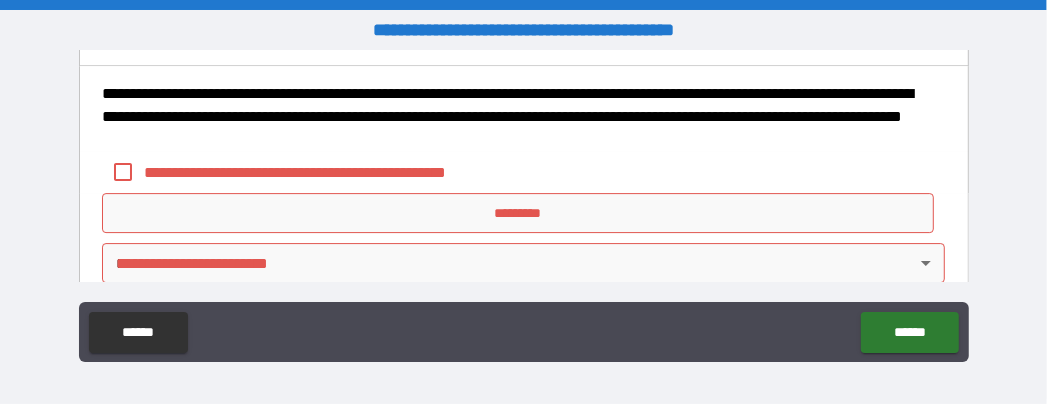 scroll, scrollTop: 11270, scrollLeft: 0, axis: vertical 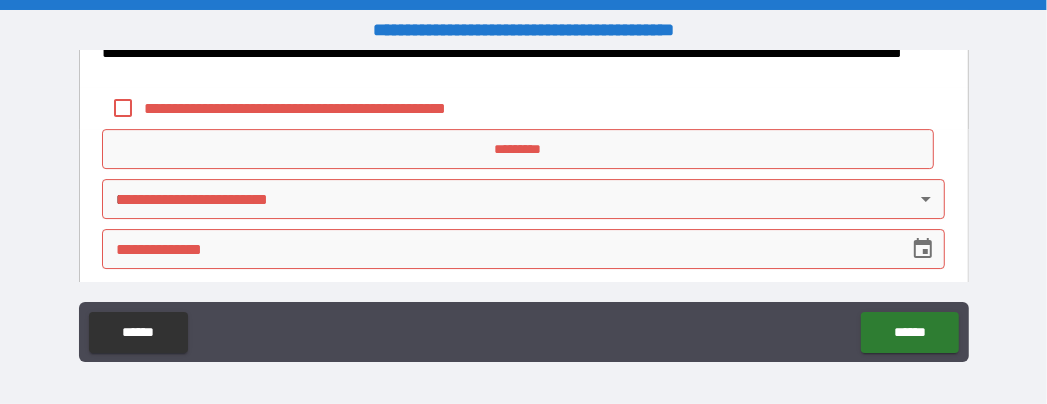 type on "**" 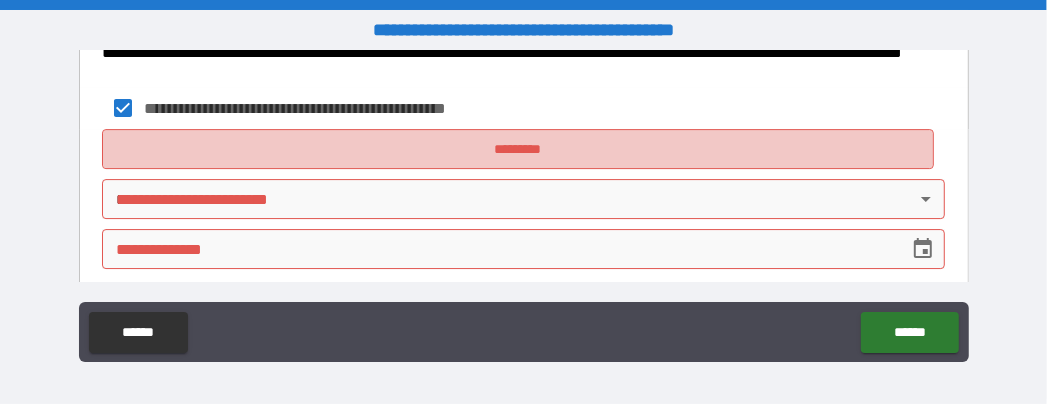 click on "*********" at bounding box center [518, 149] 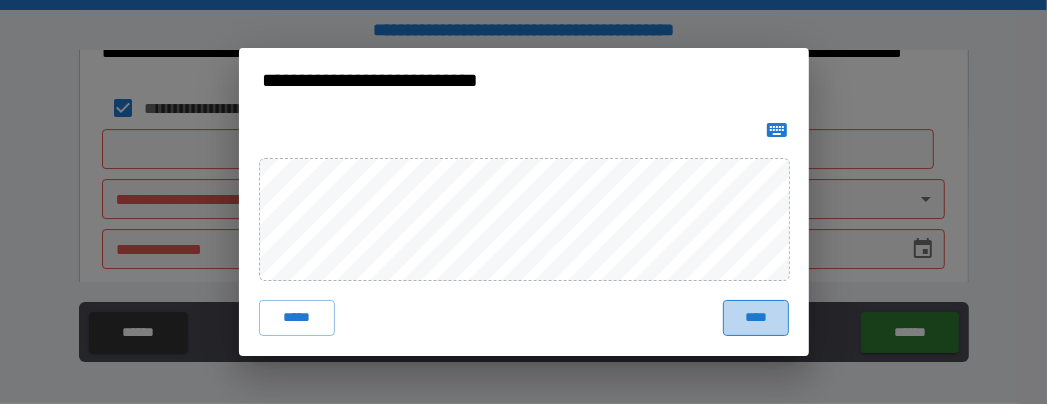 click on "****" at bounding box center (755, 318) 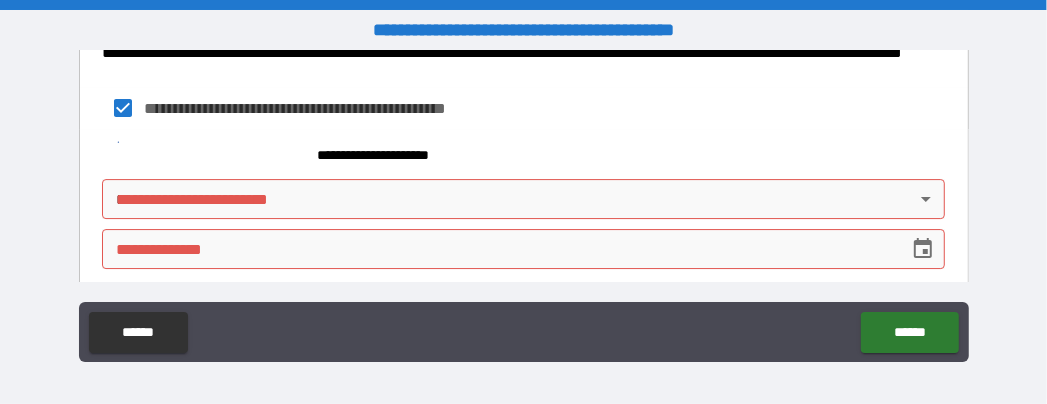 scroll, scrollTop: 11269, scrollLeft: 0, axis: vertical 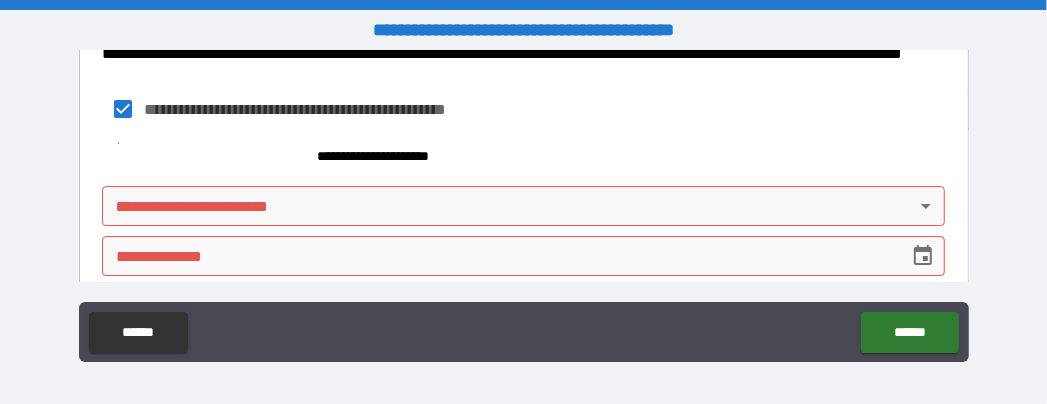 click on "**********" at bounding box center [523, 202] 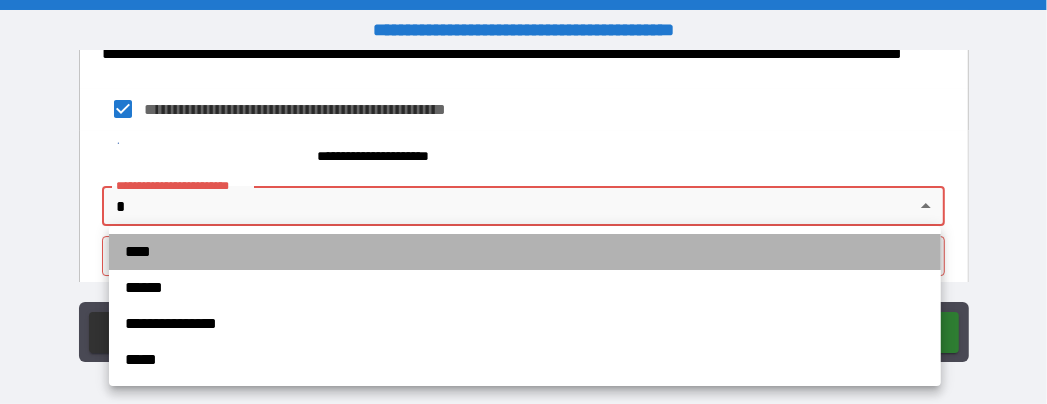 click on "****" at bounding box center [525, 252] 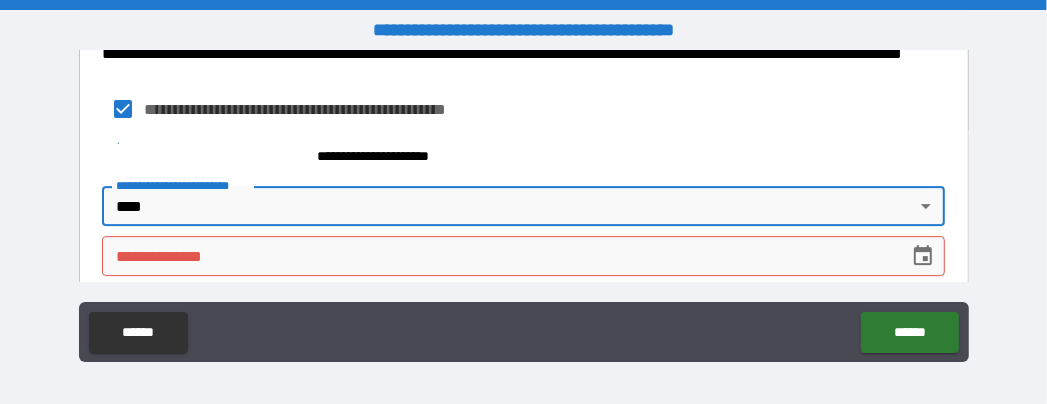 type on "****" 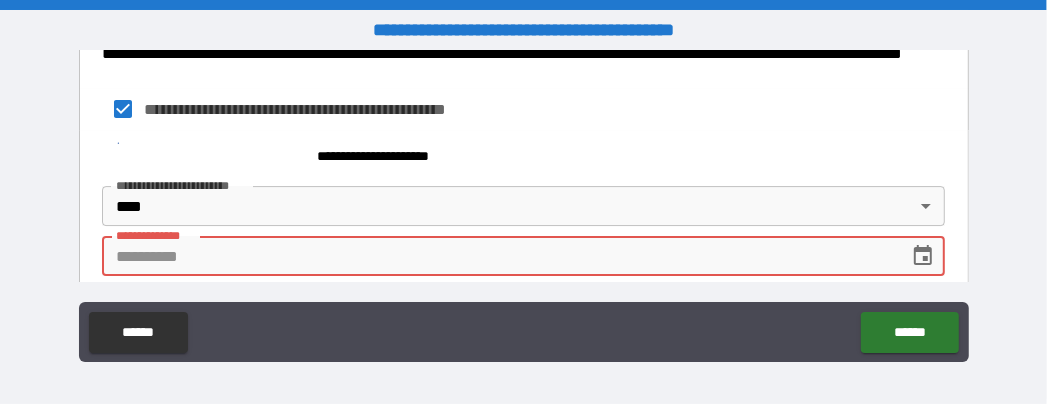click on "**********" at bounding box center (499, 256) 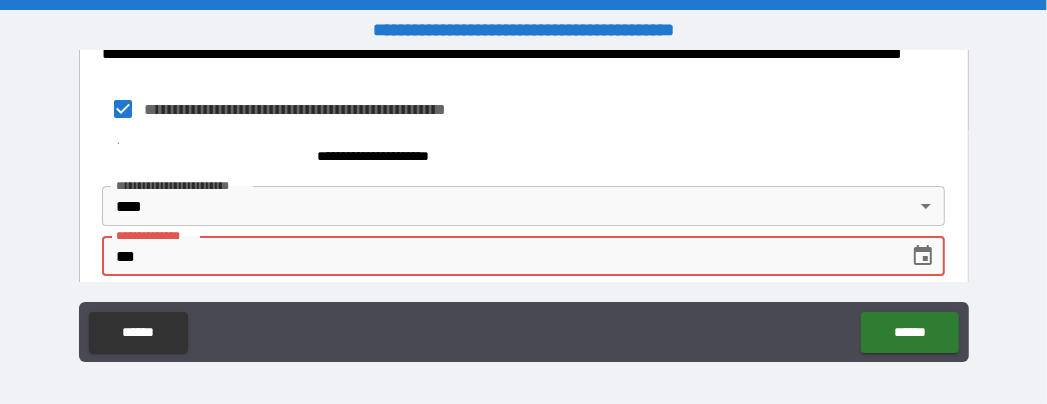 type on "*" 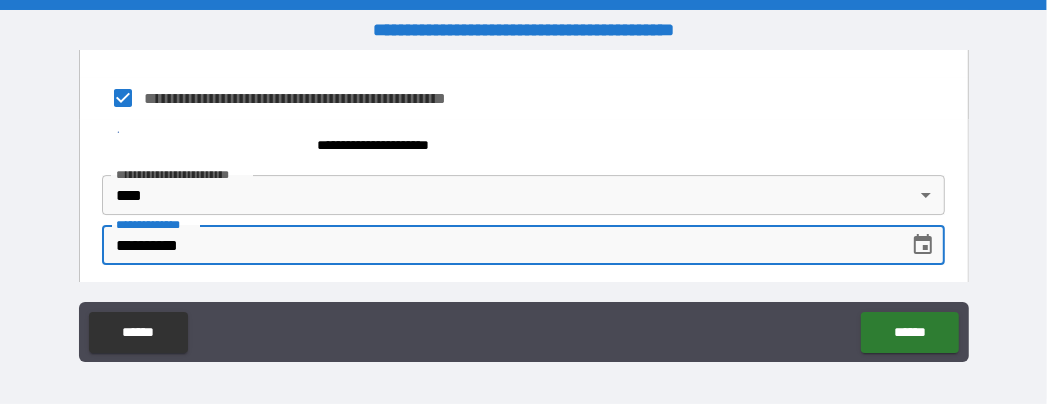 scroll, scrollTop: 11285, scrollLeft: 0, axis: vertical 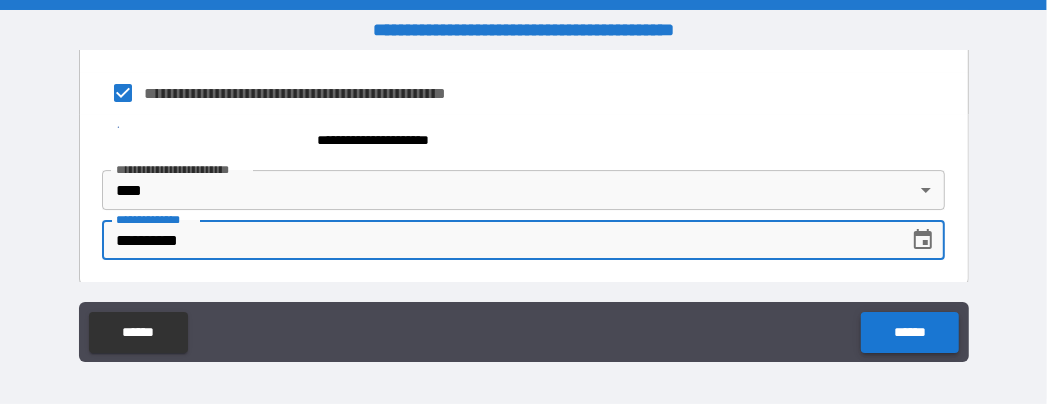 type on "**********" 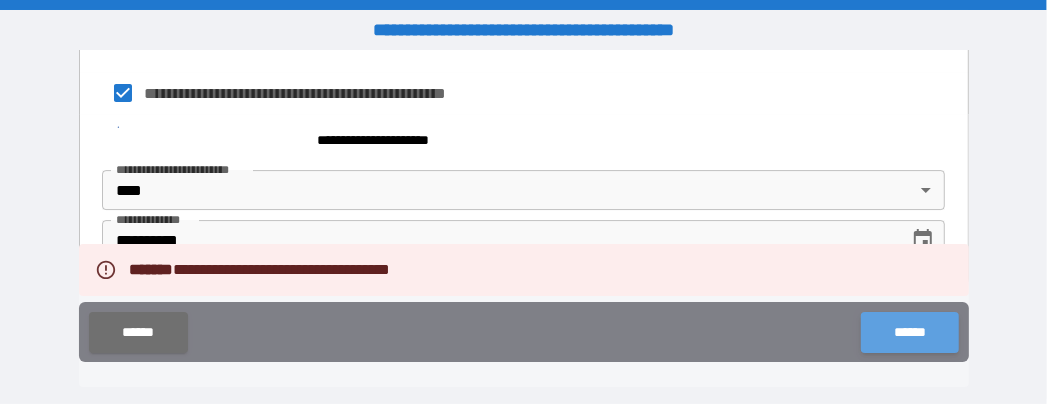 drag, startPoint x: 912, startPoint y: 334, endPoint x: 879, endPoint y: 338, distance: 33.24154 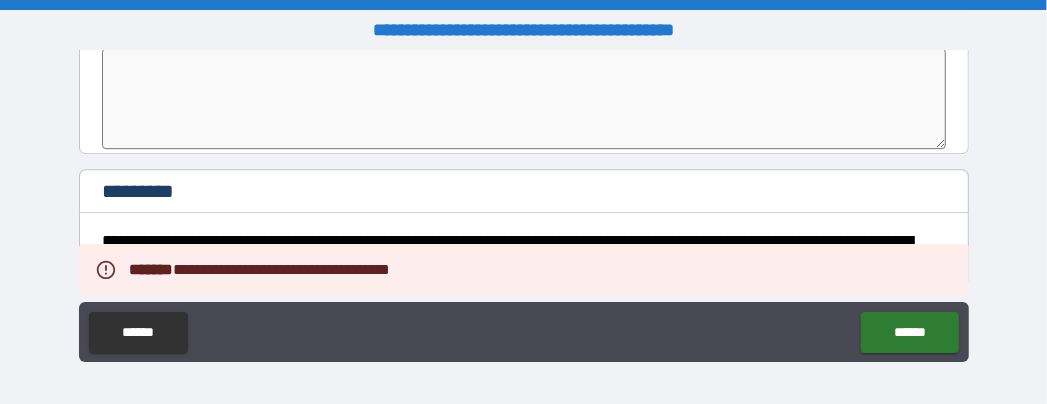scroll, scrollTop: 11055, scrollLeft: 0, axis: vertical 